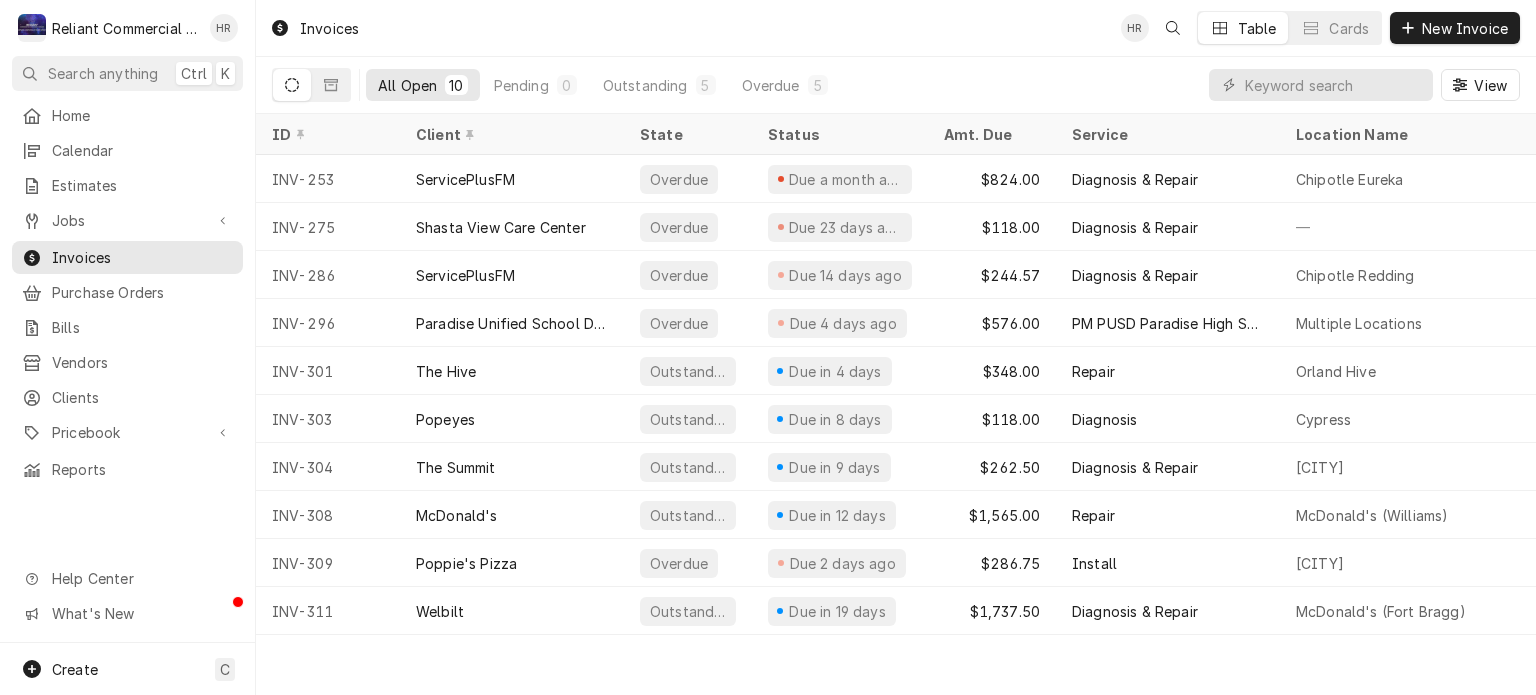 scroll, scrollTop: 0, scrollLeft: 0, axis: both 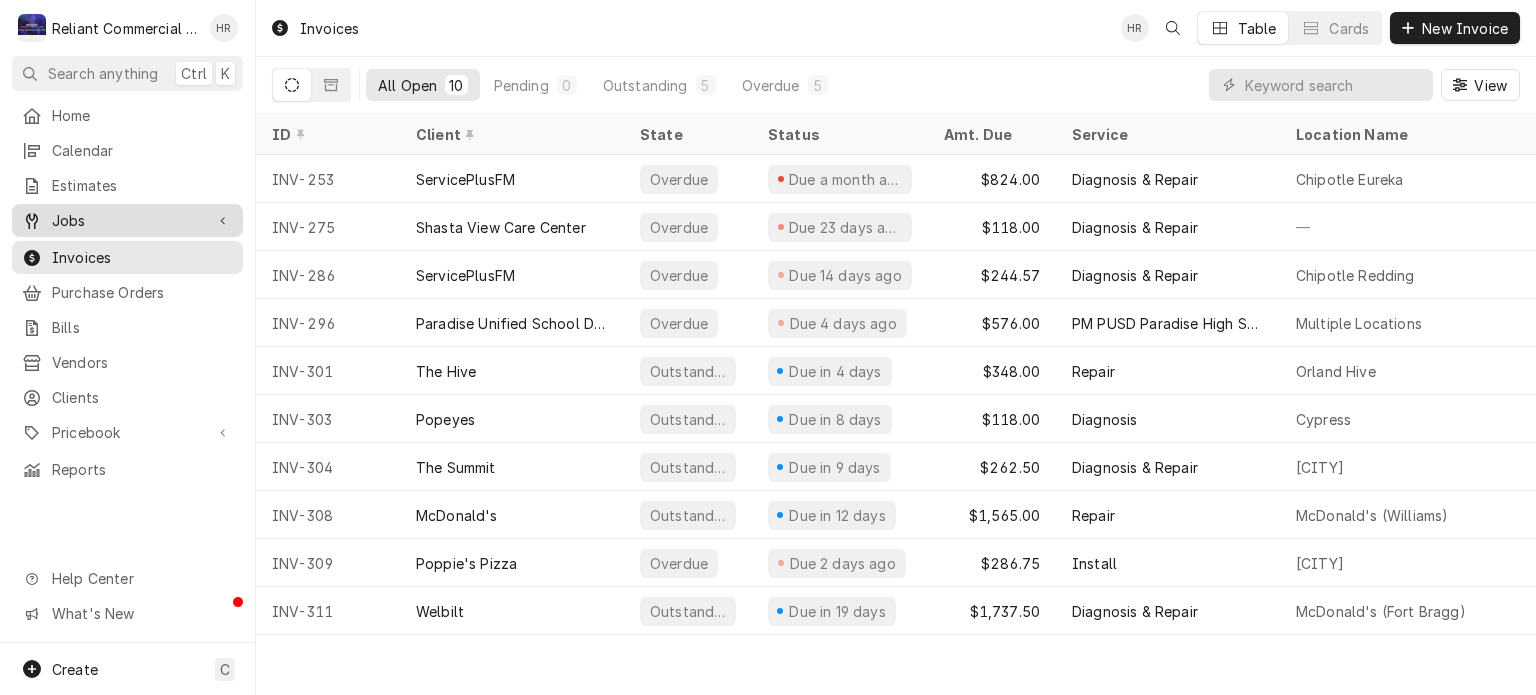 click on "Jobs" at bounding box center (127, 220) 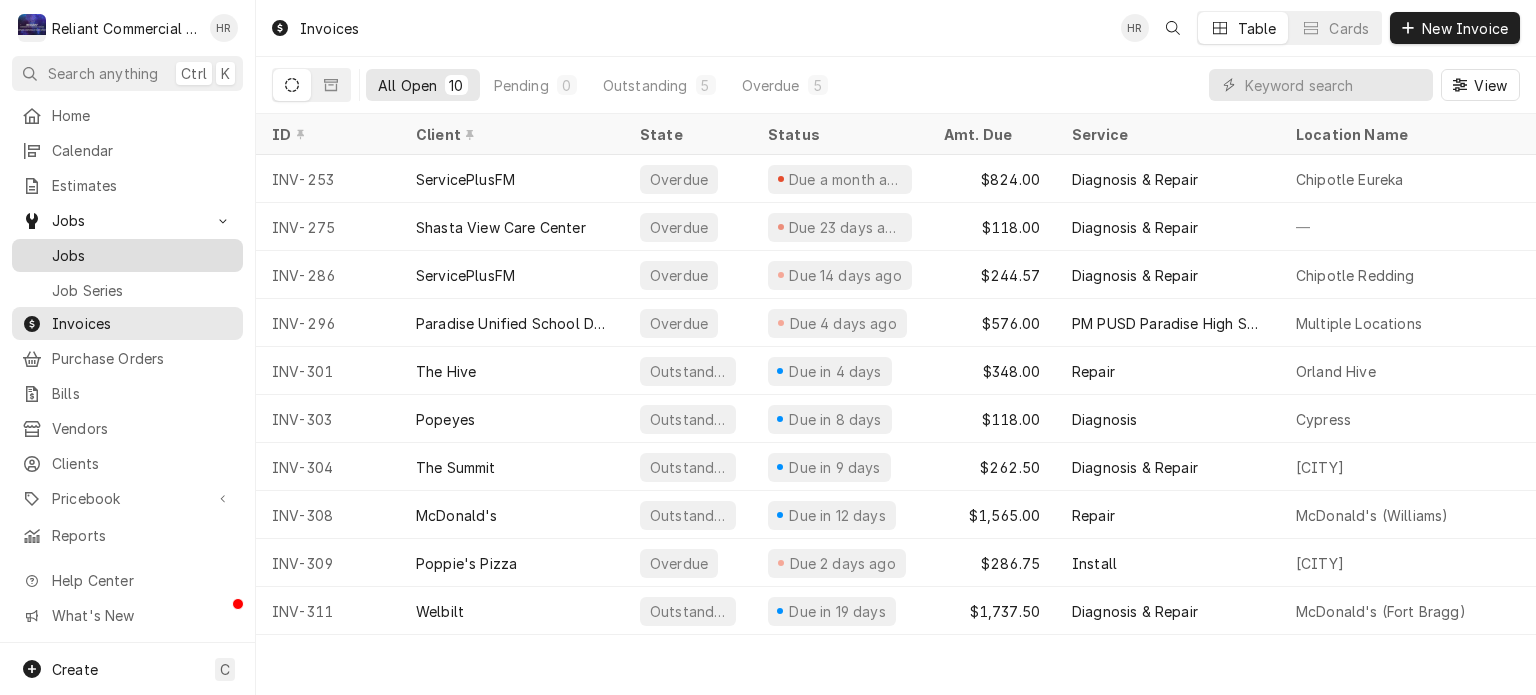 click on "Jobs" at bounding box center (142, 255) 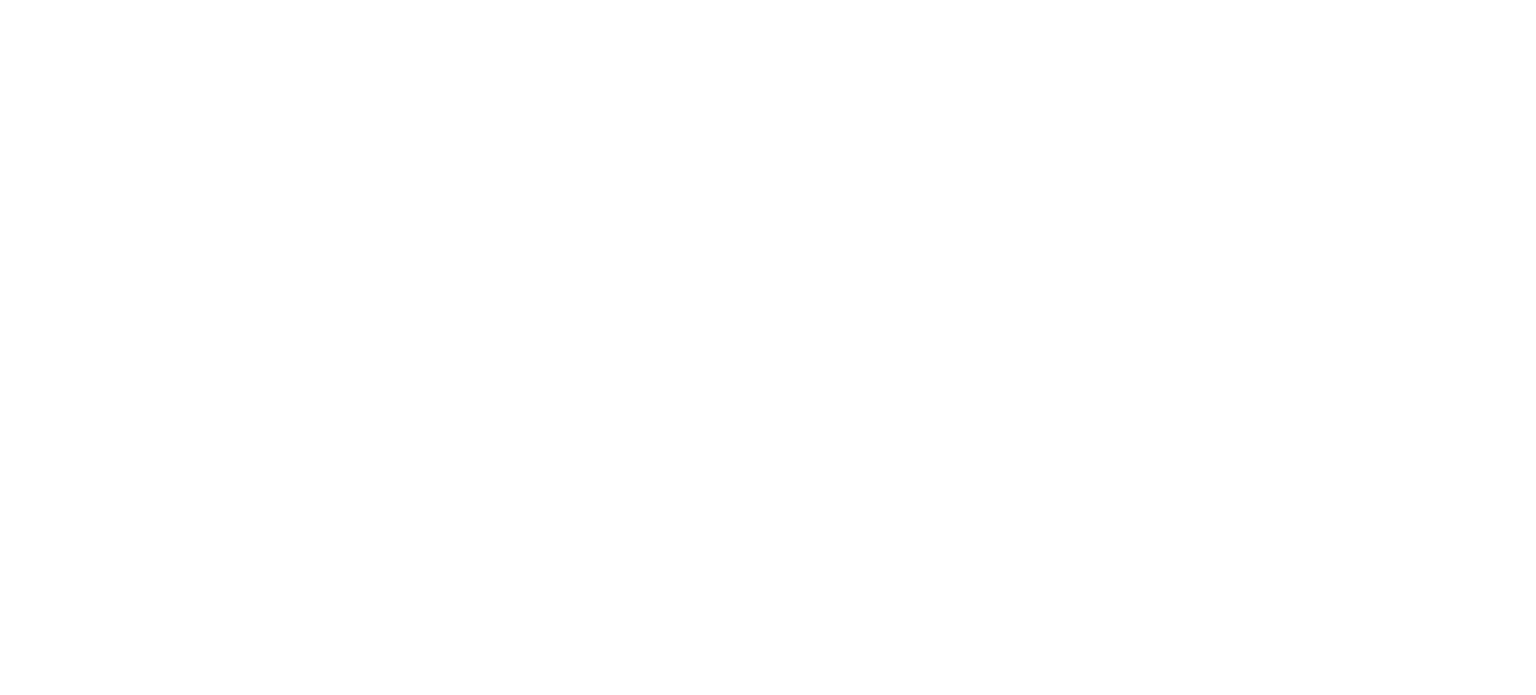 scroll, scrollTop: 0, scrollLeft: 0, axis: both 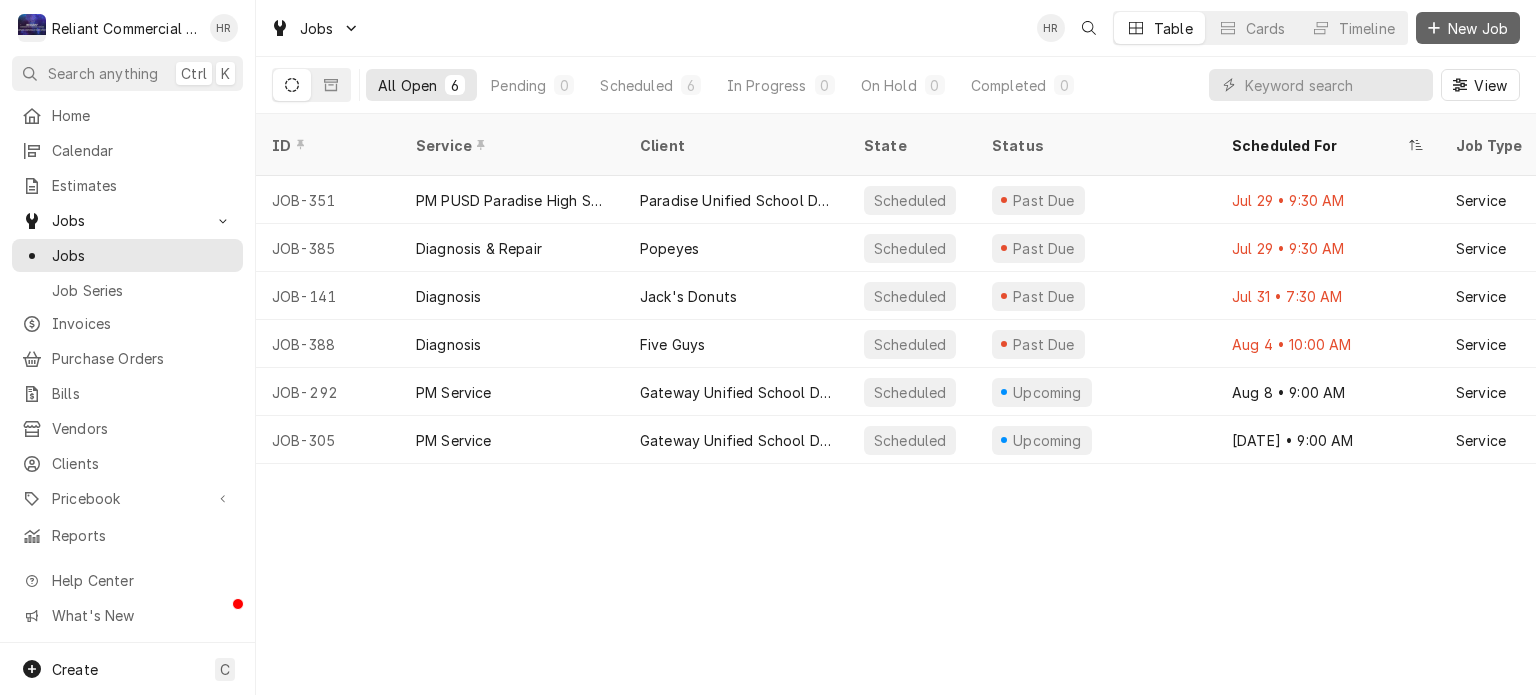 click on "New Job" at bounding box center [1478, 28] 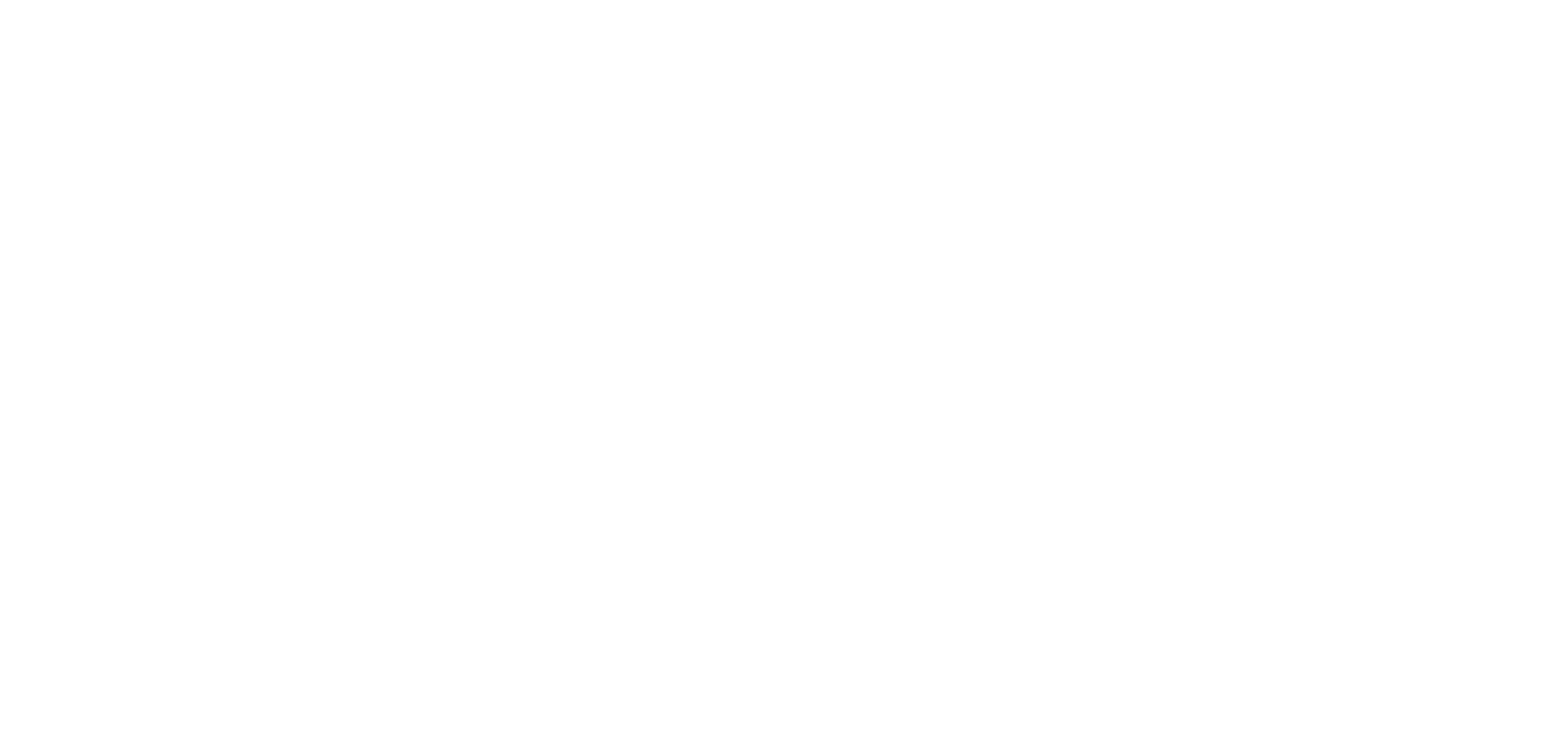 scroll, scrollTop: 0, scrollLeft: 0, axis: both 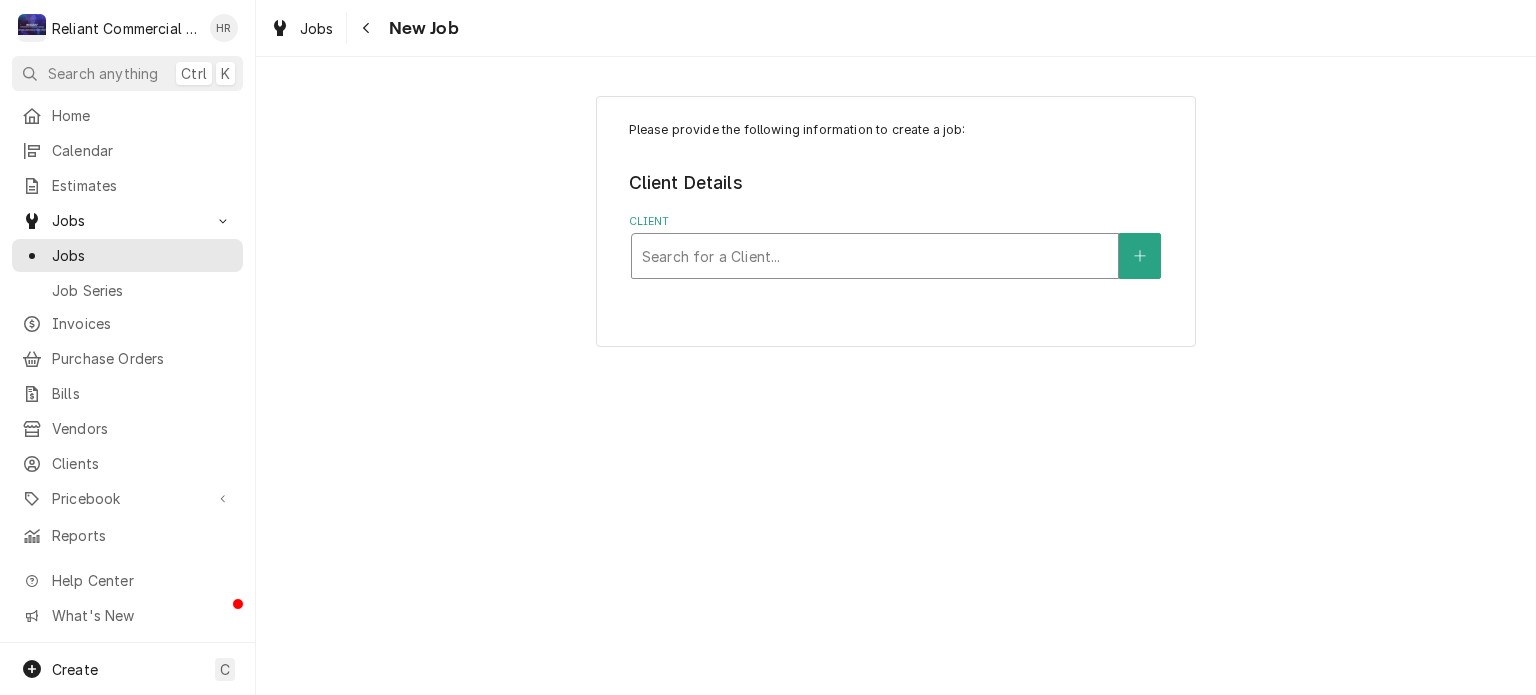 click at bounding box center (875, 256) 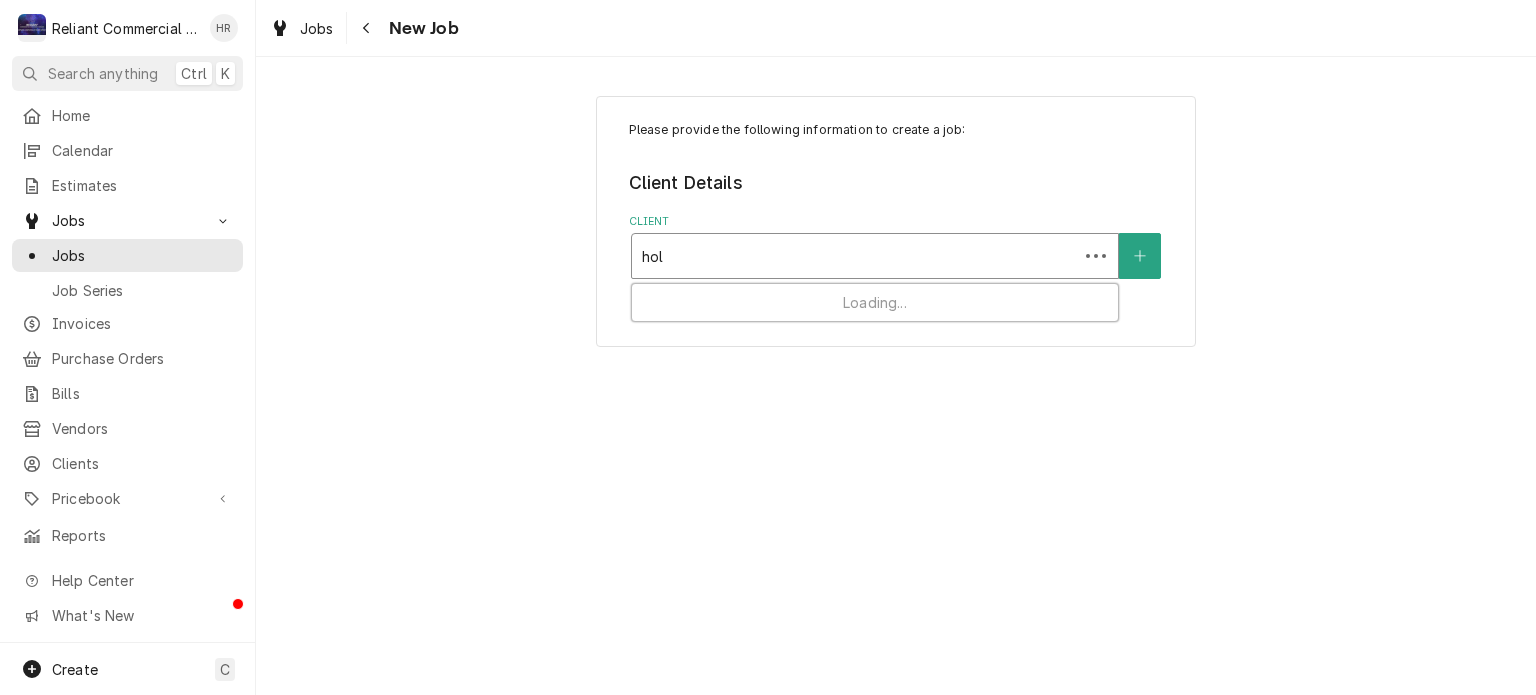 type on "holi" 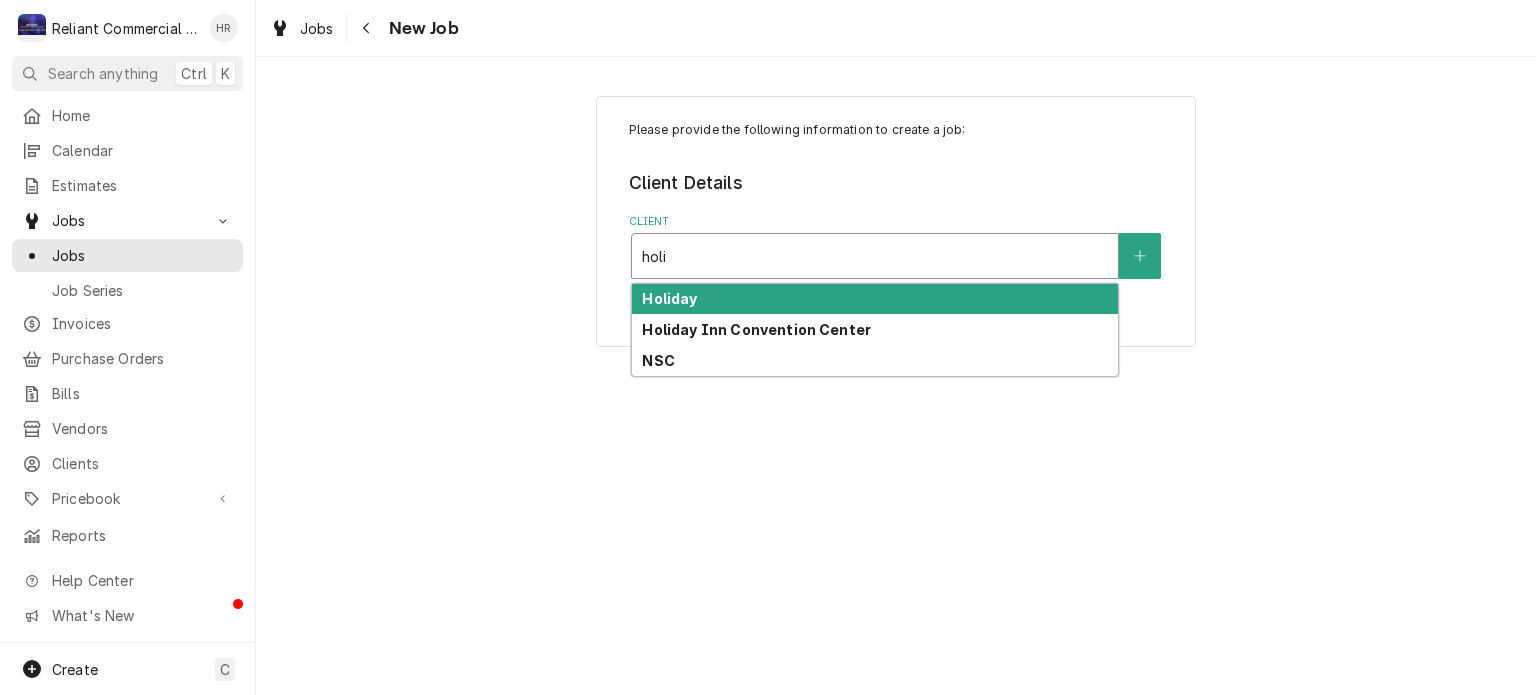 click on "Holiday" at bounding box center (875, 299) 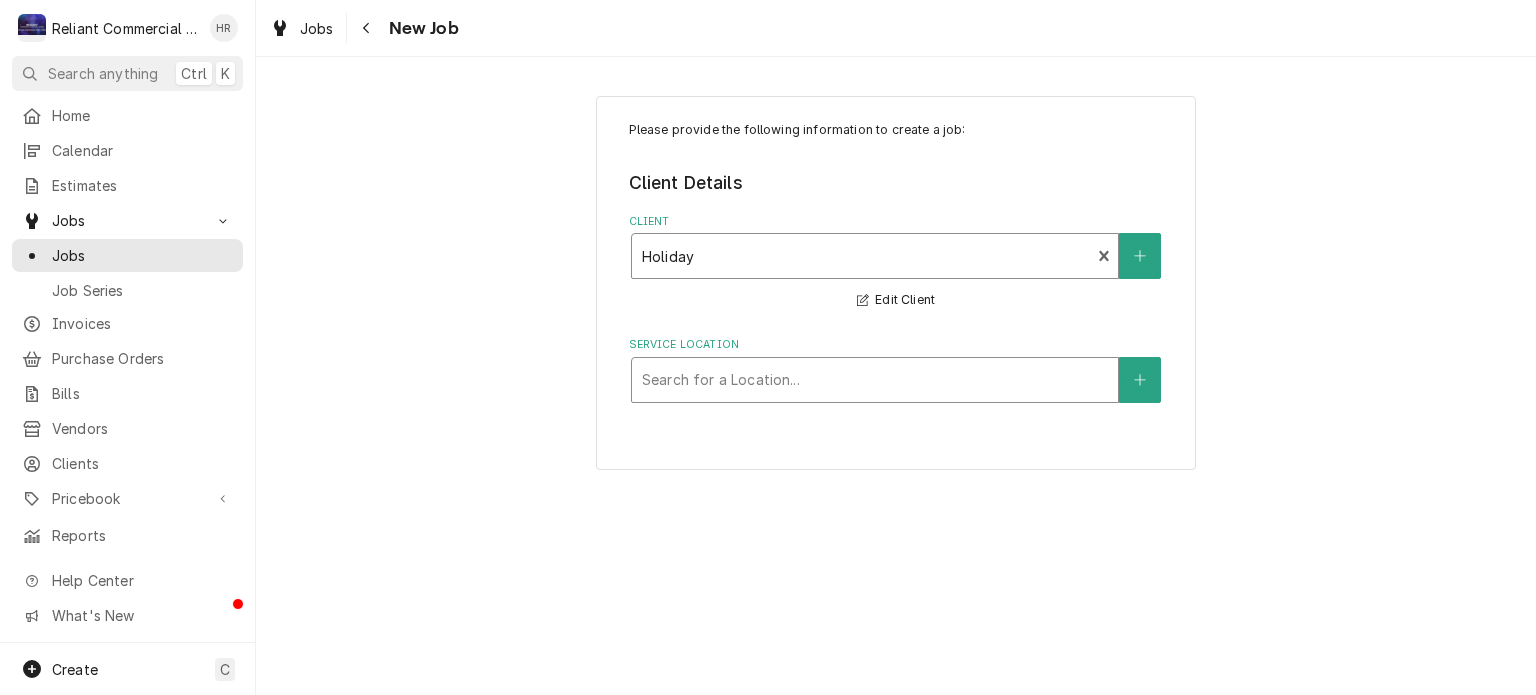 click at bounding box center [875, 380] 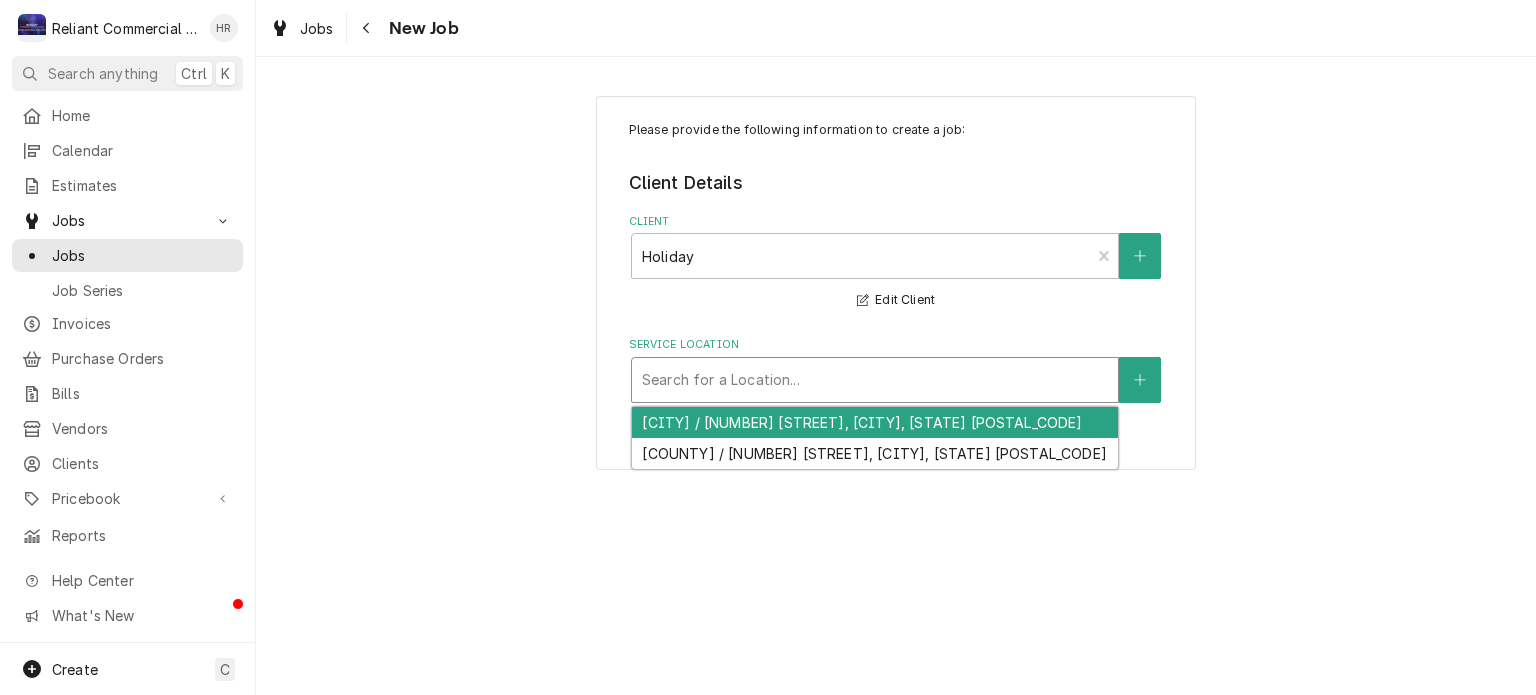 click at bounding box center [875, 380] 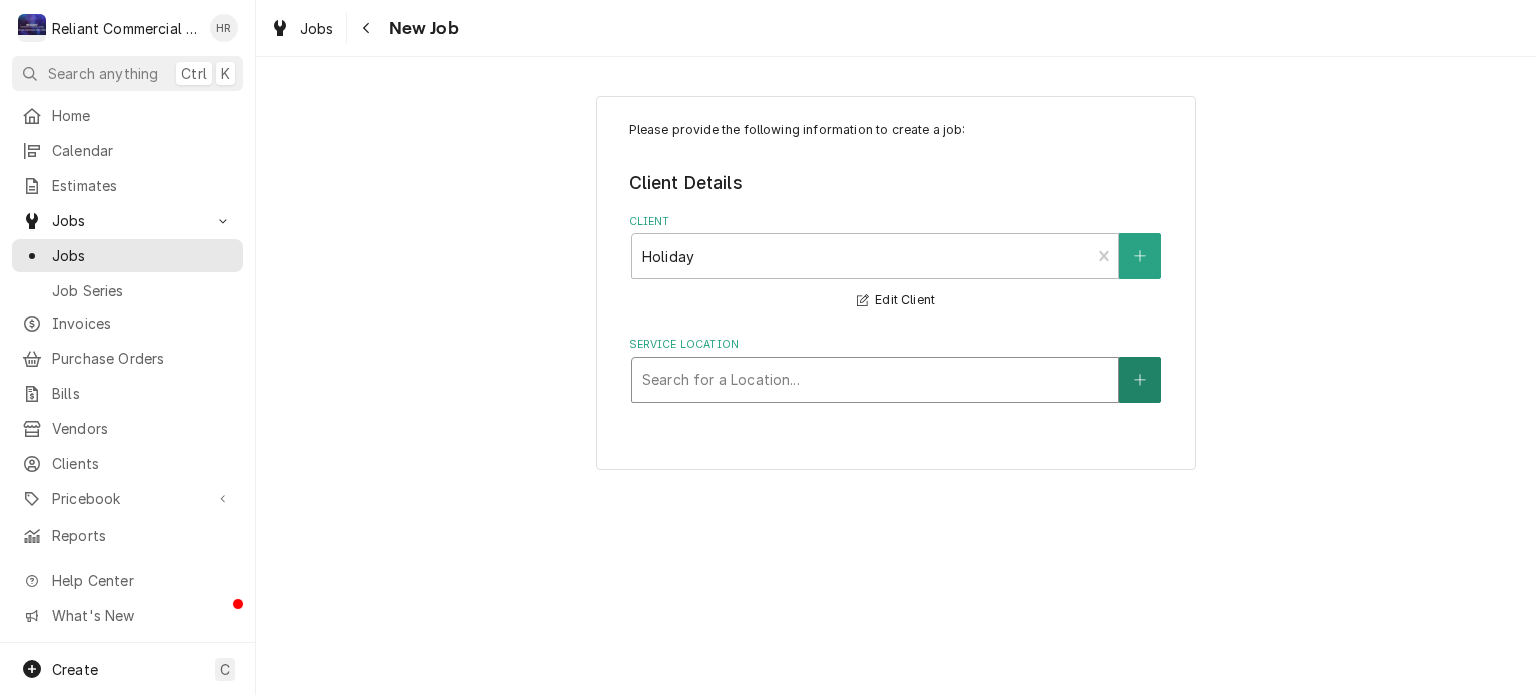 click 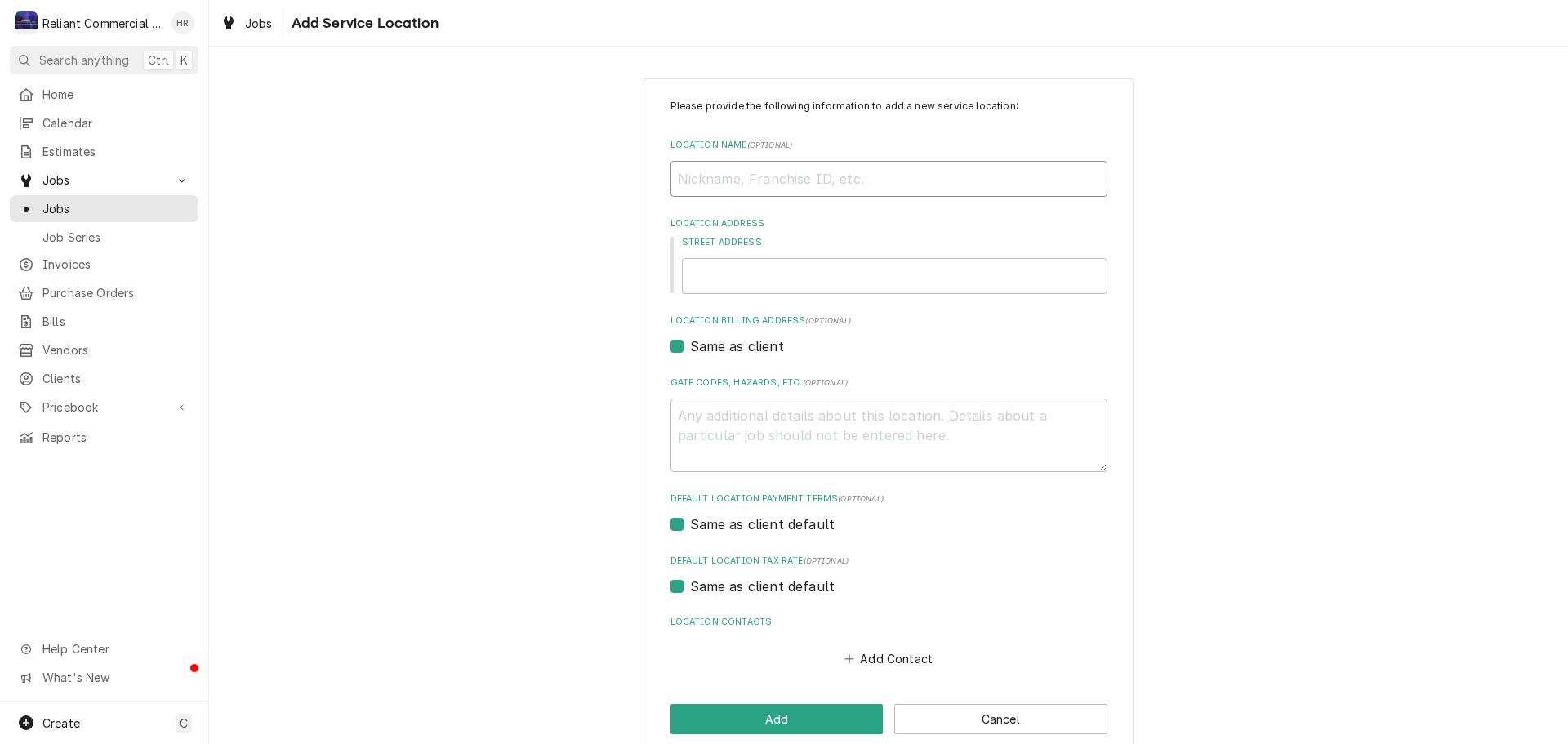 click on "Location Name  ( optional )" at bounding box center (889, 179) 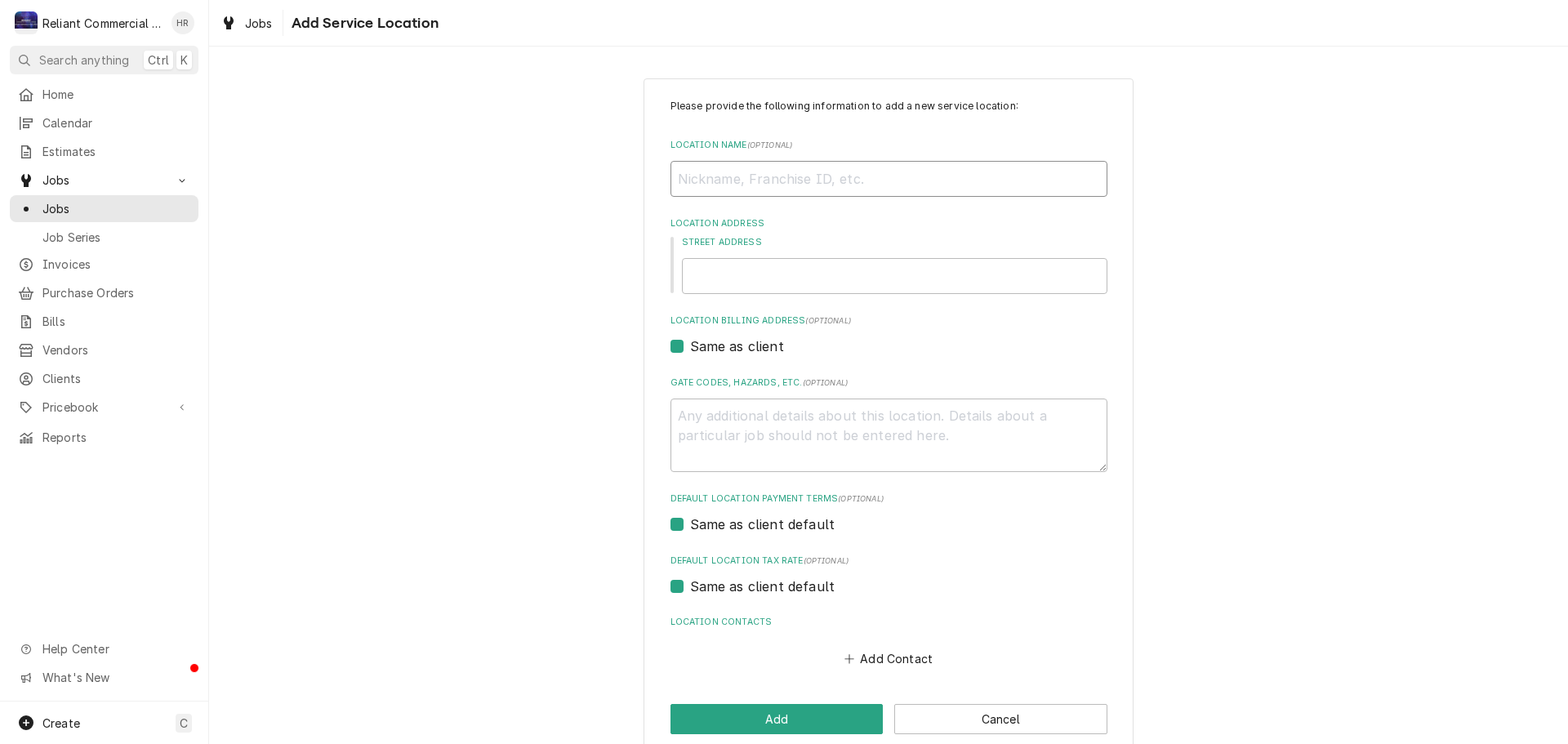 type on "x" 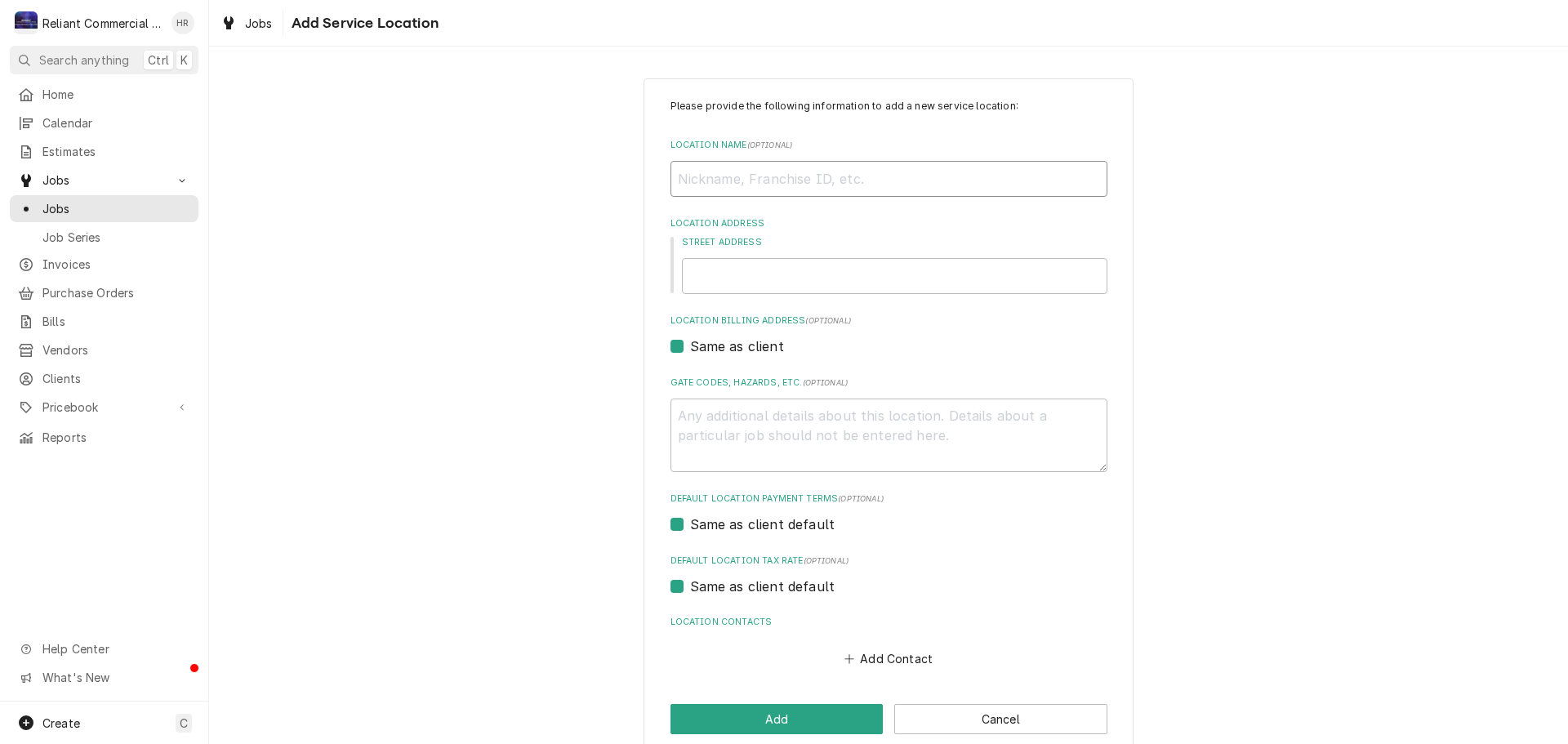 type on "S" 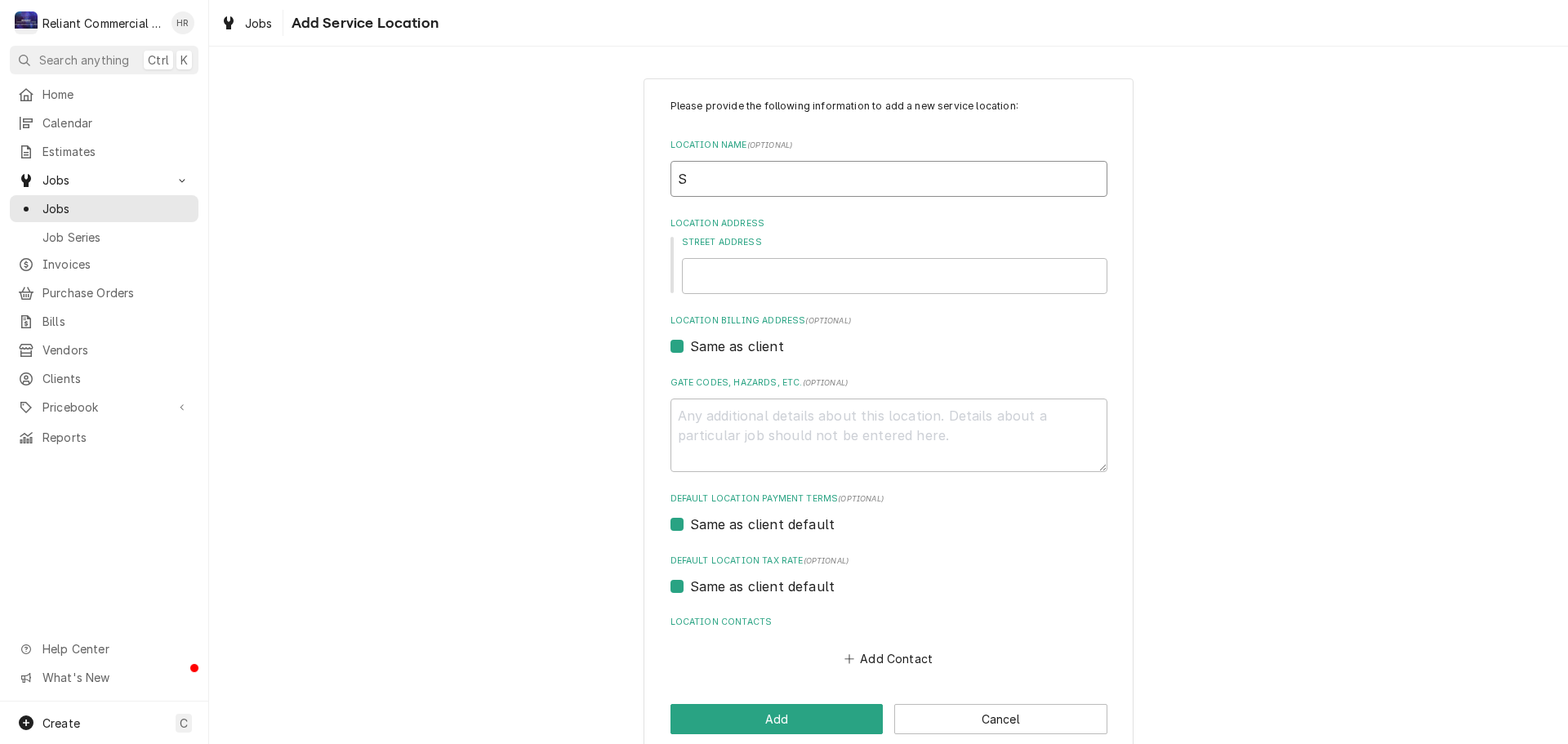 type on "x" 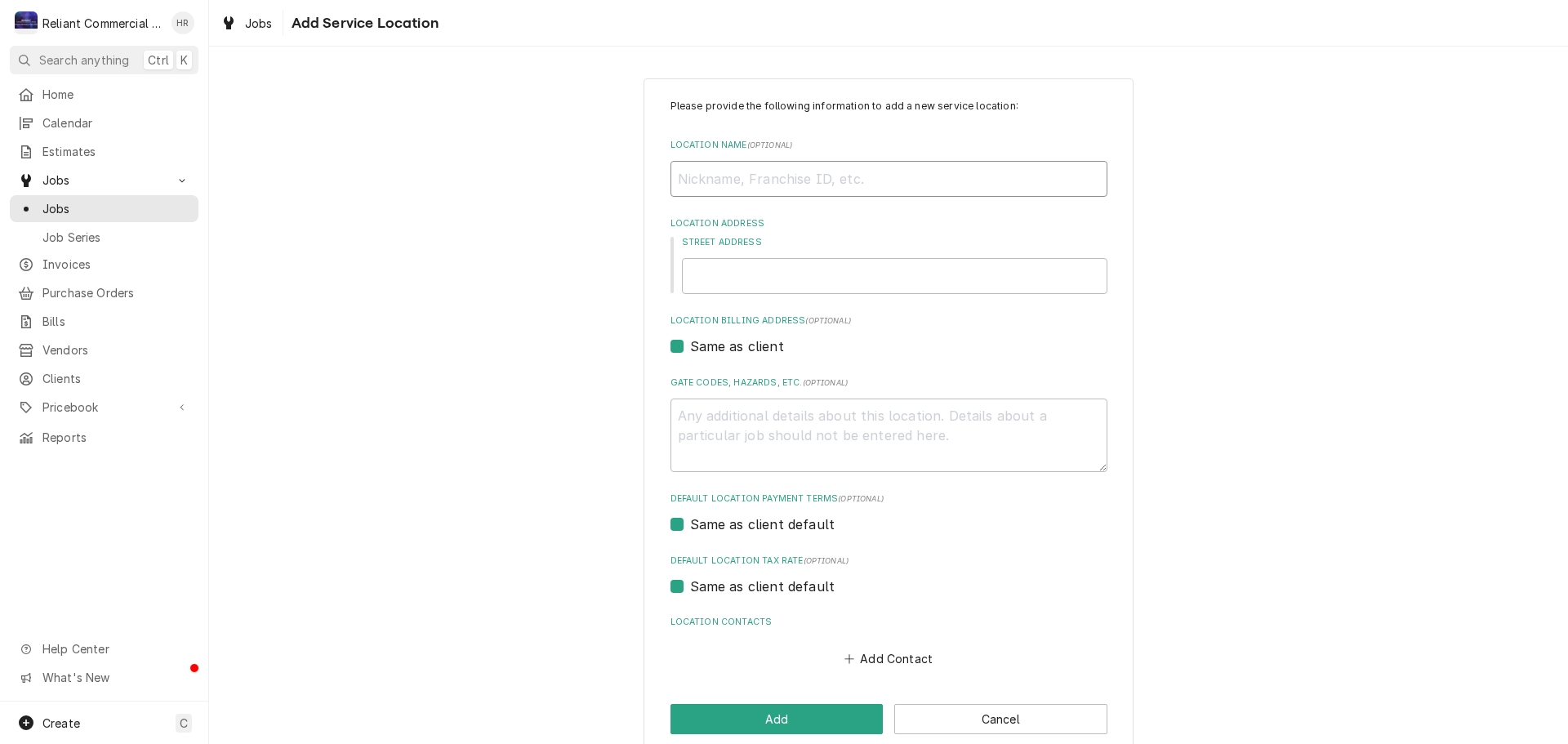 type on "x" 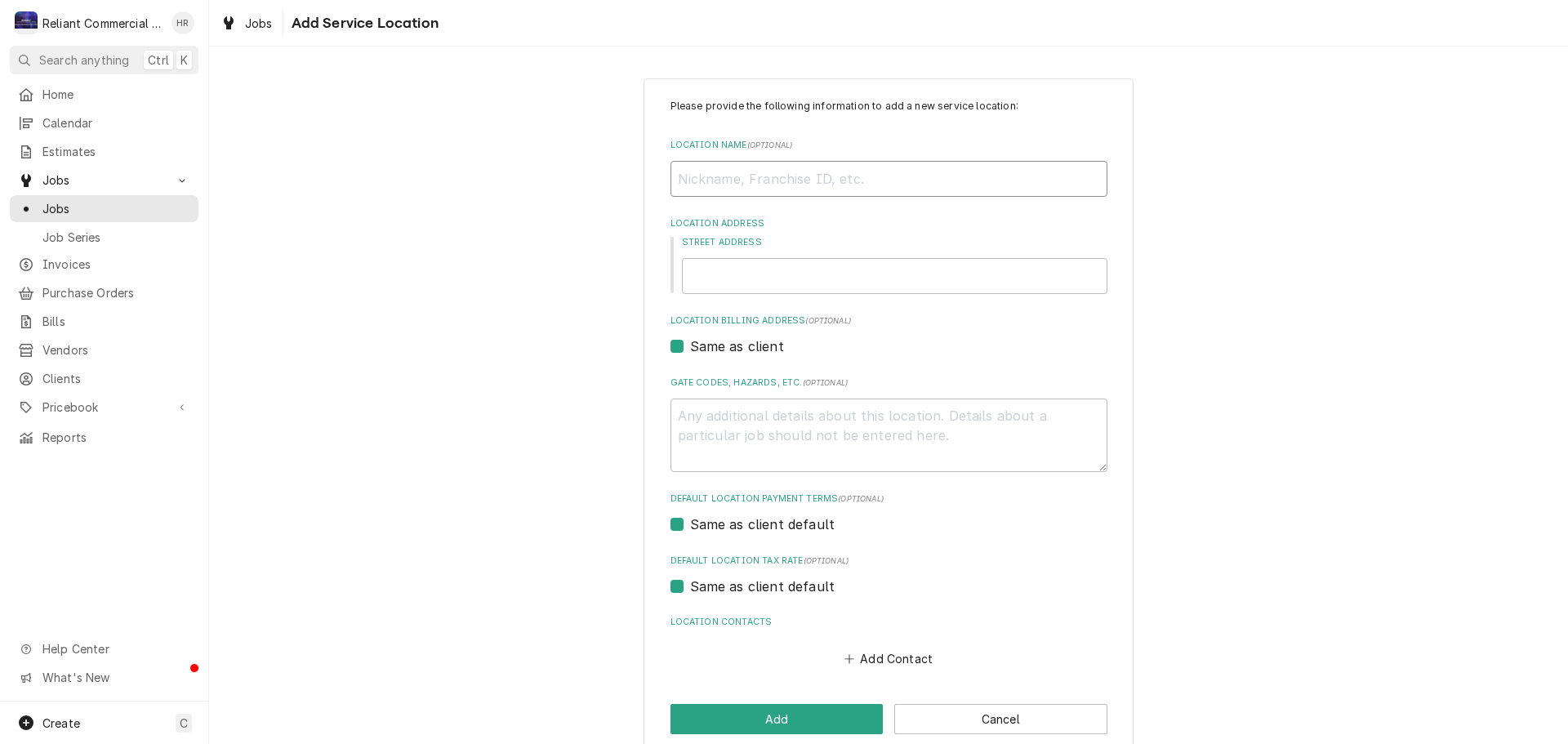 type on "S" 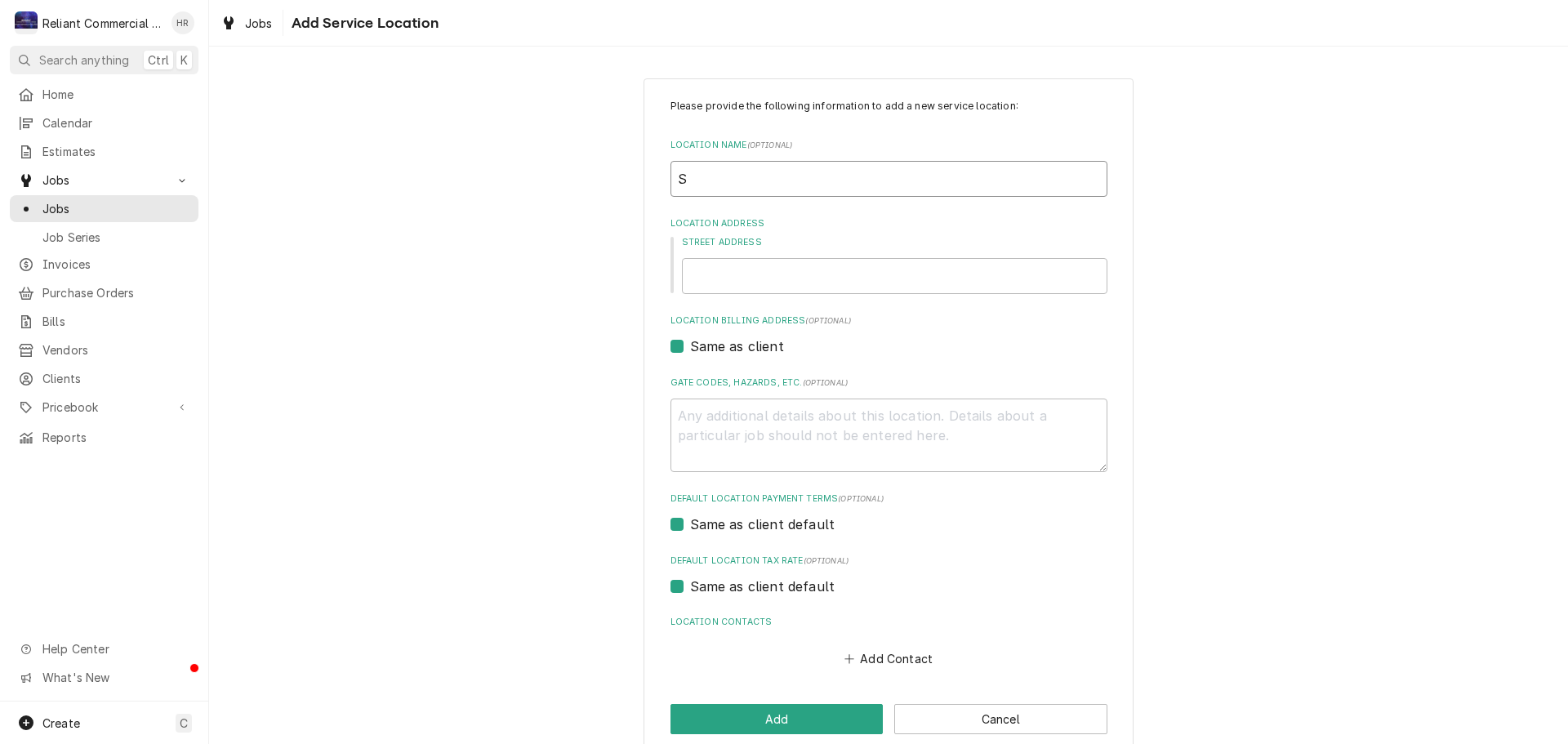 type on "x" 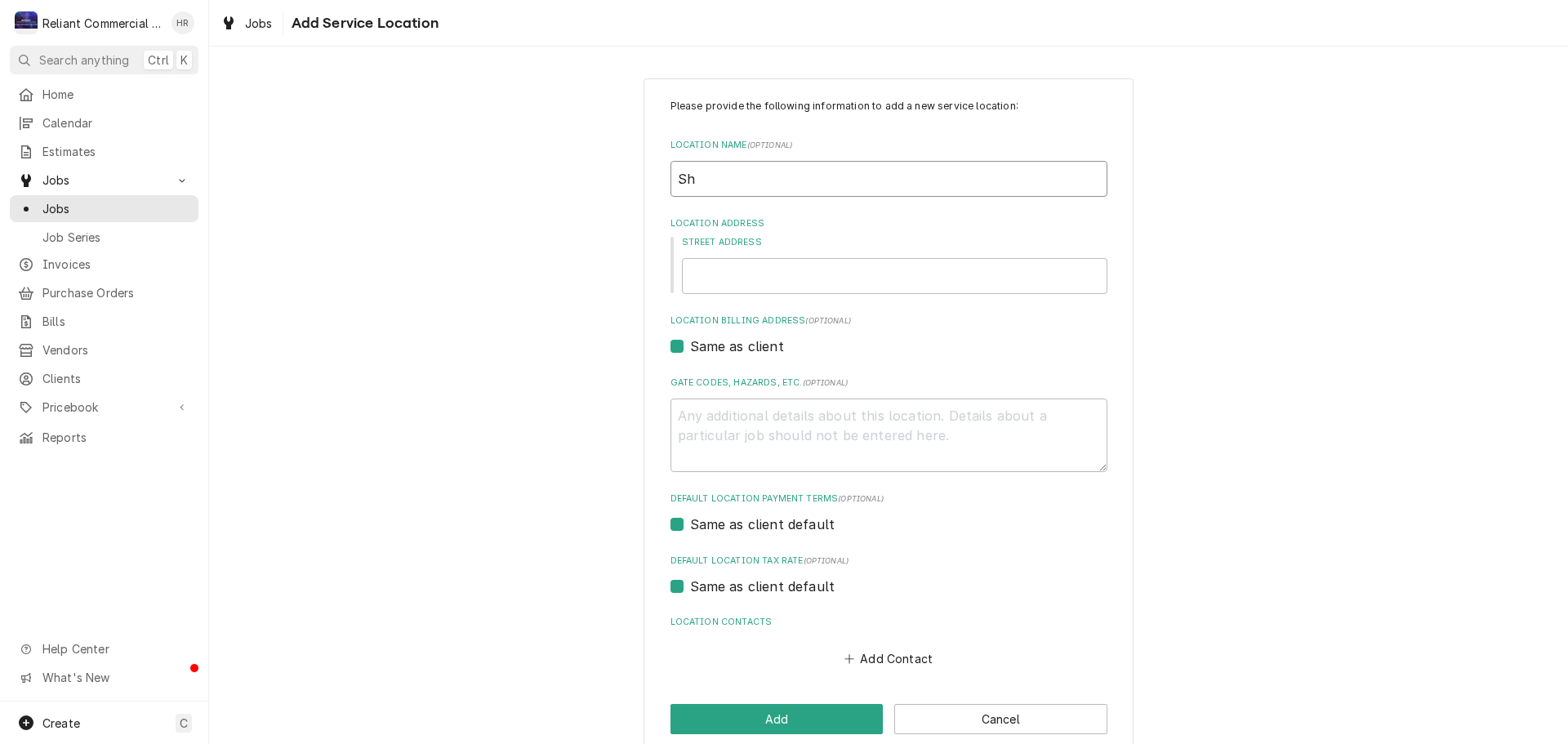 type on "x" 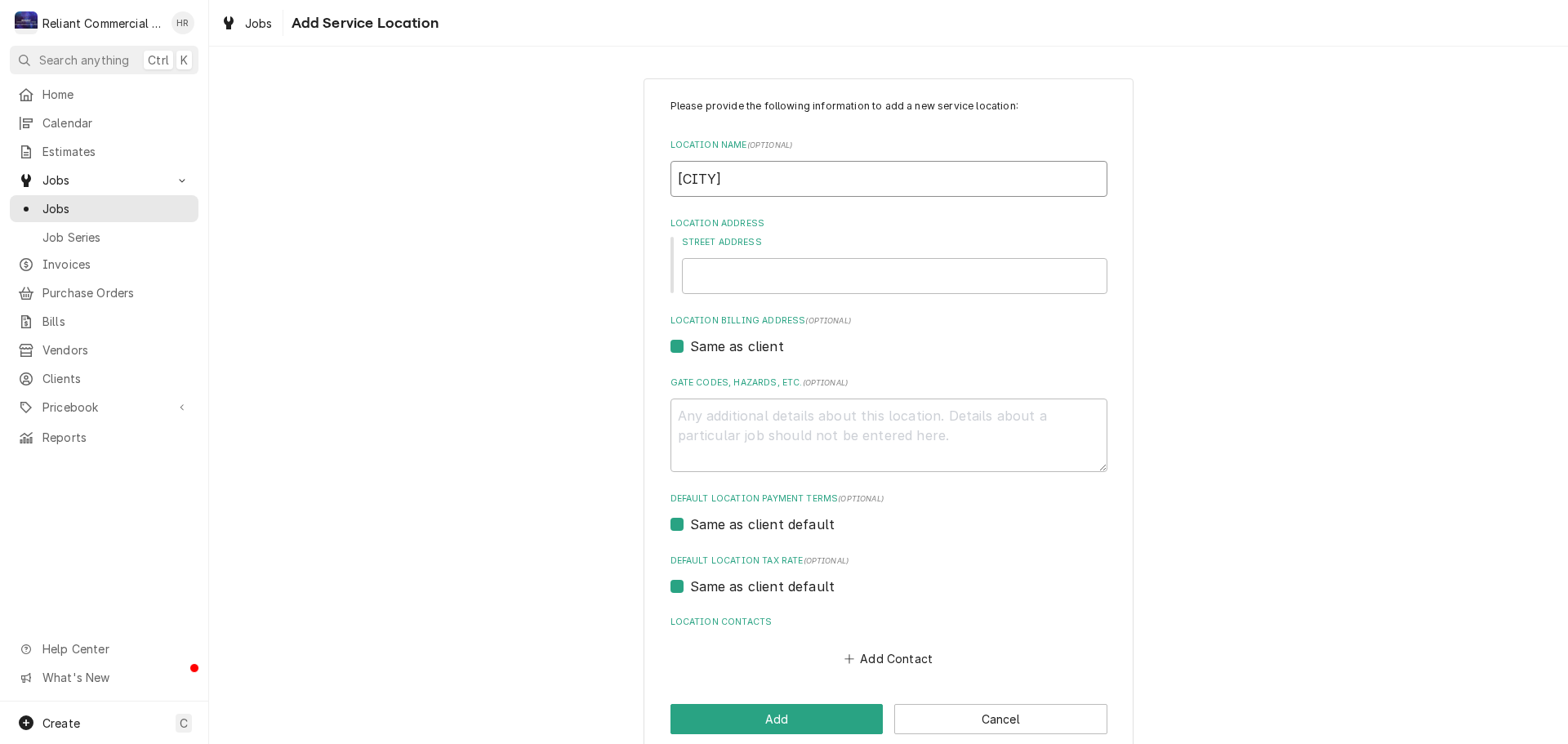 type on "x" 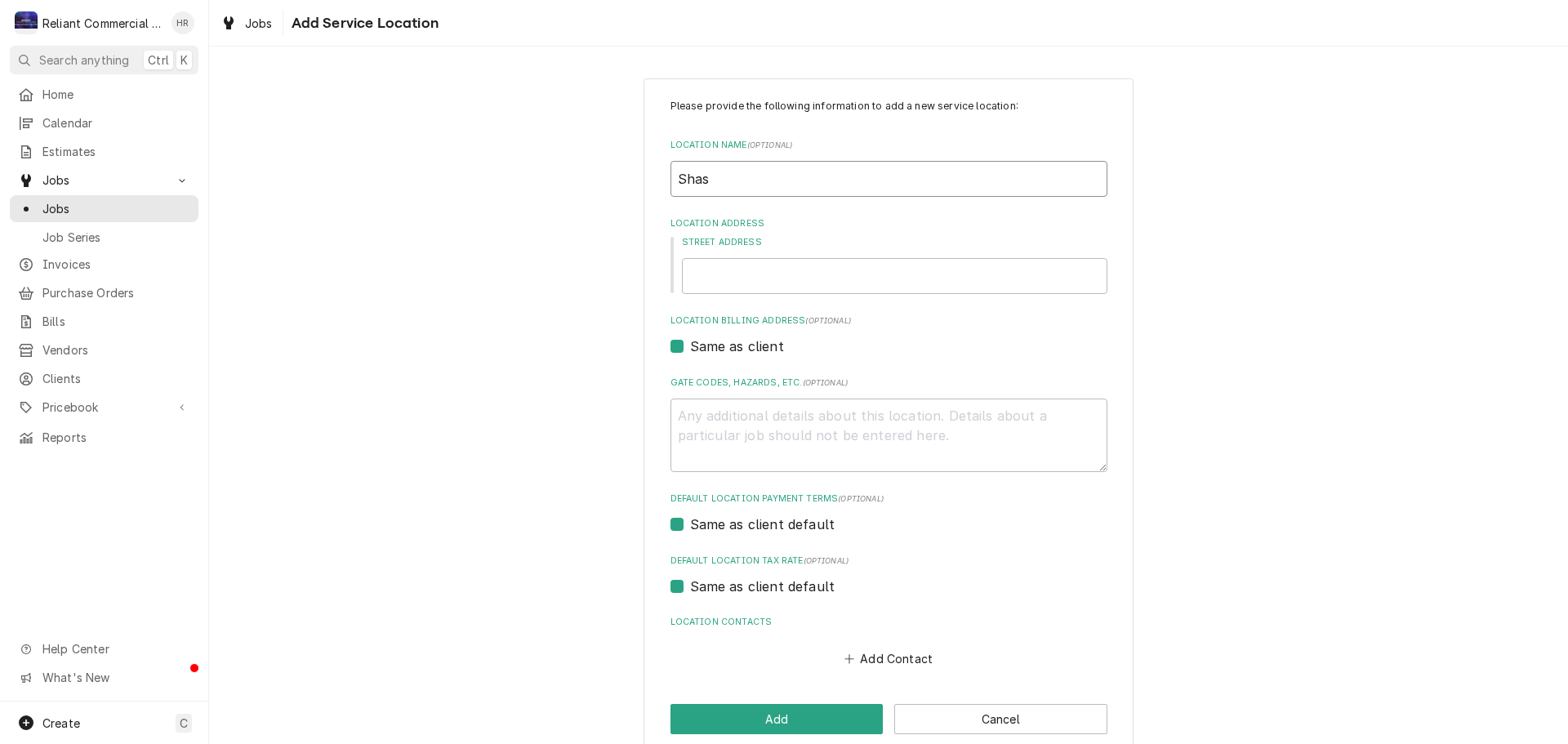type on "x" 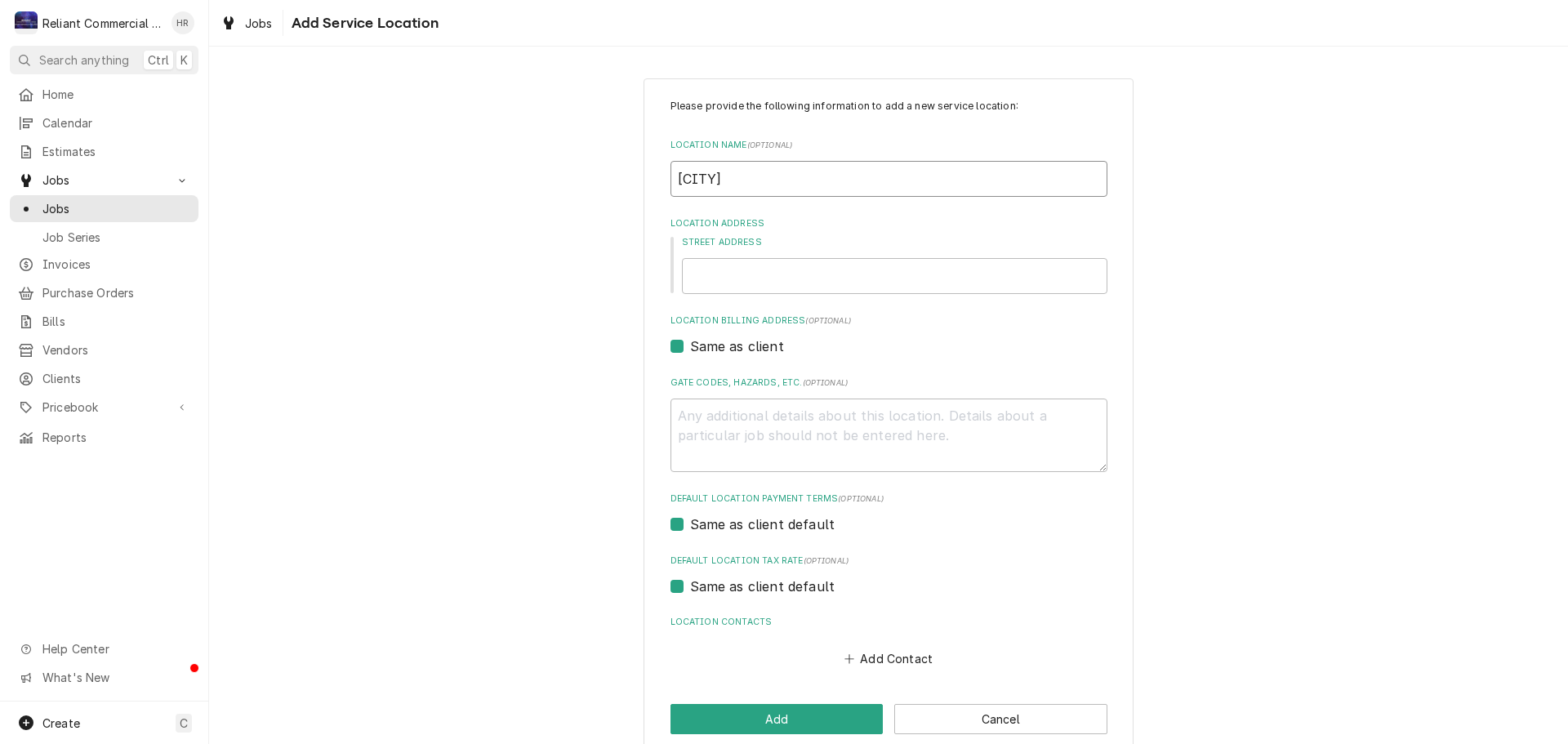 type on "x" 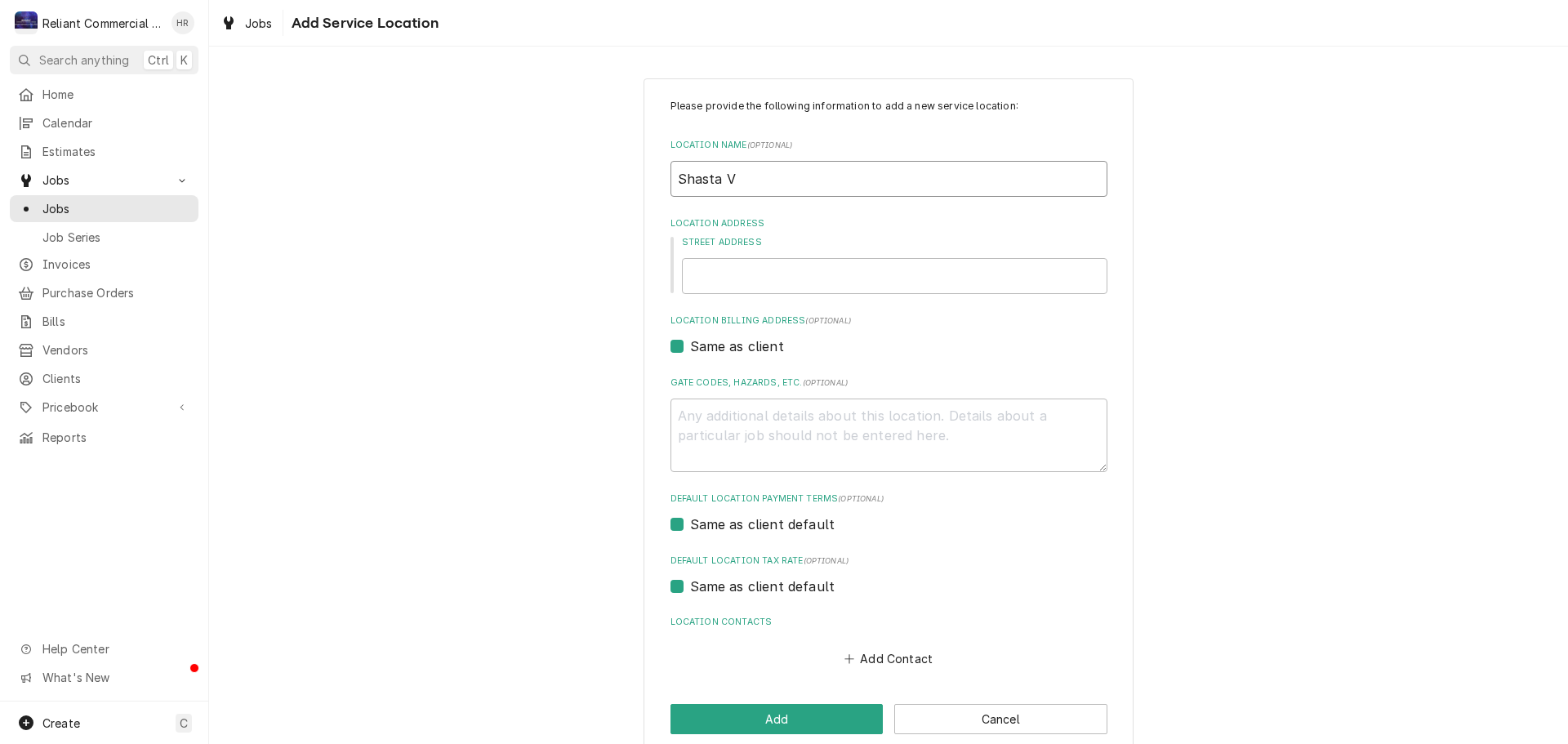 type on "x" 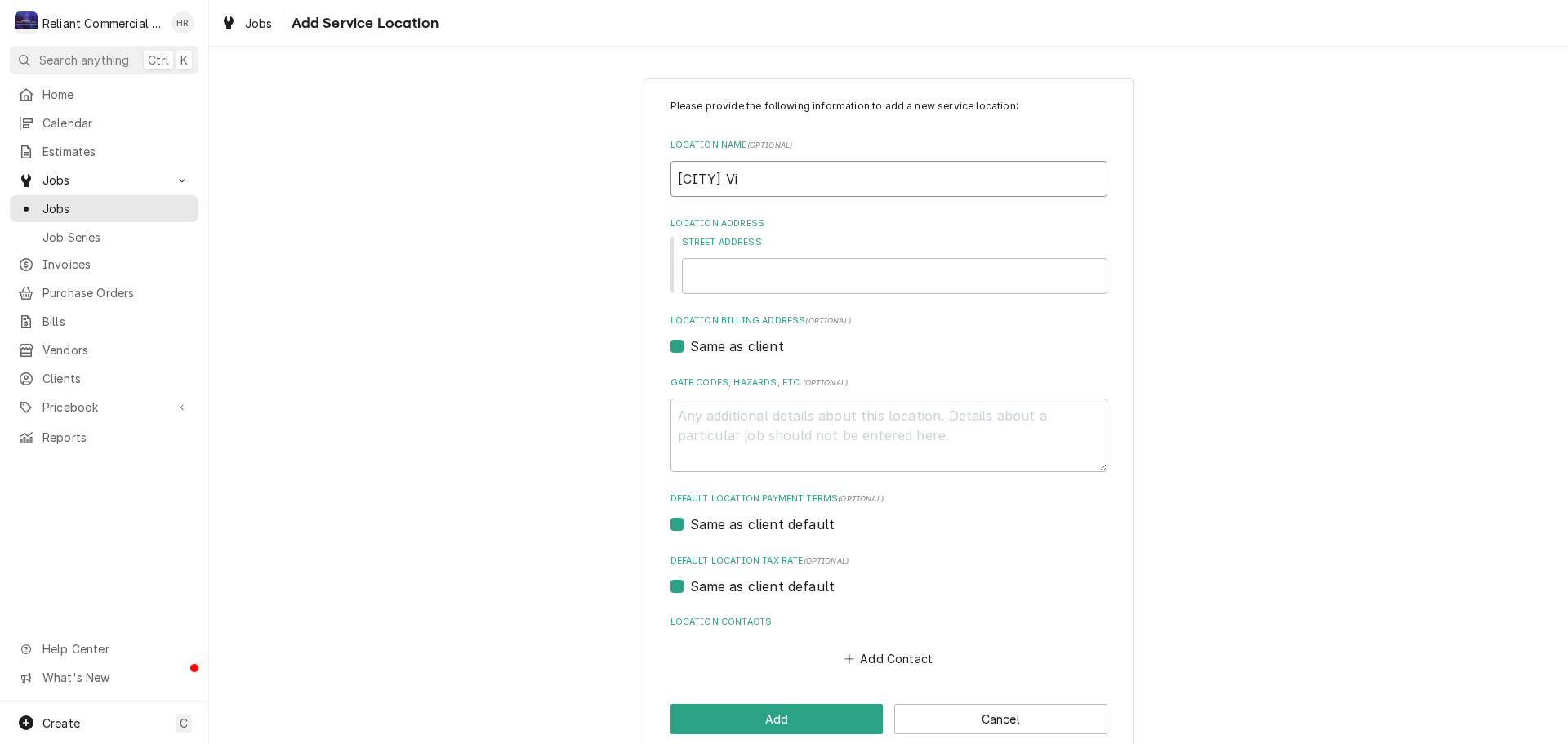type on "x" 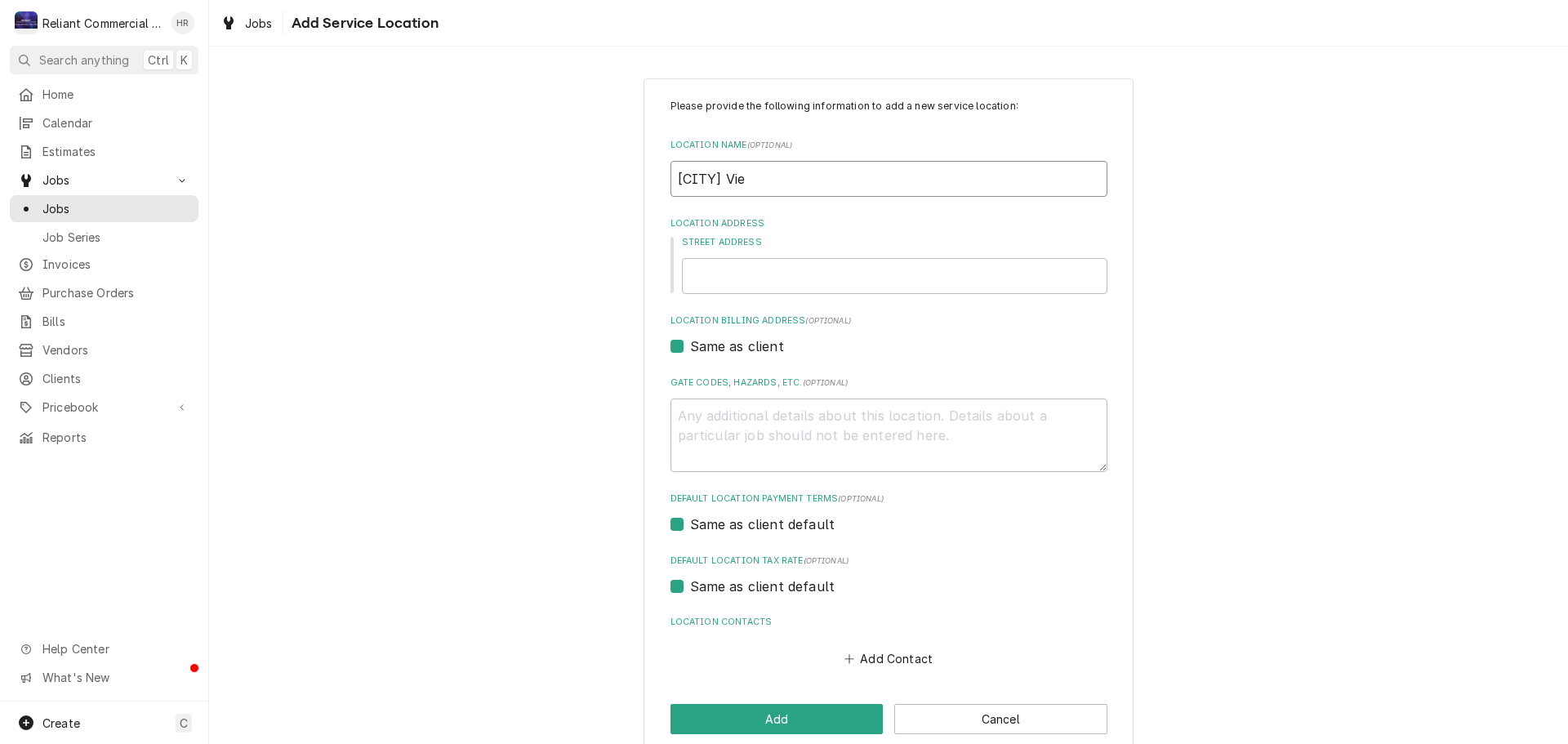 type on "x" 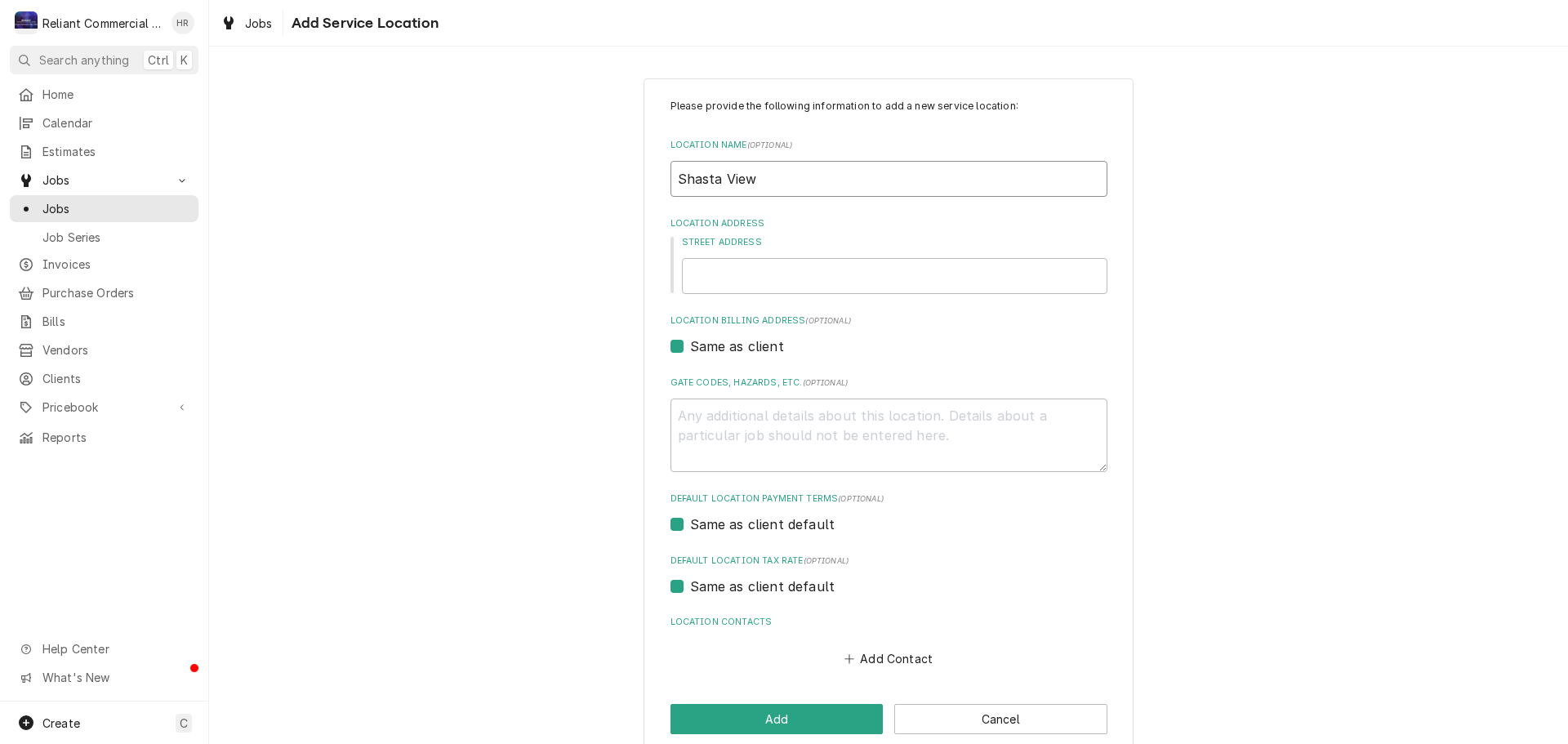 type on "x" 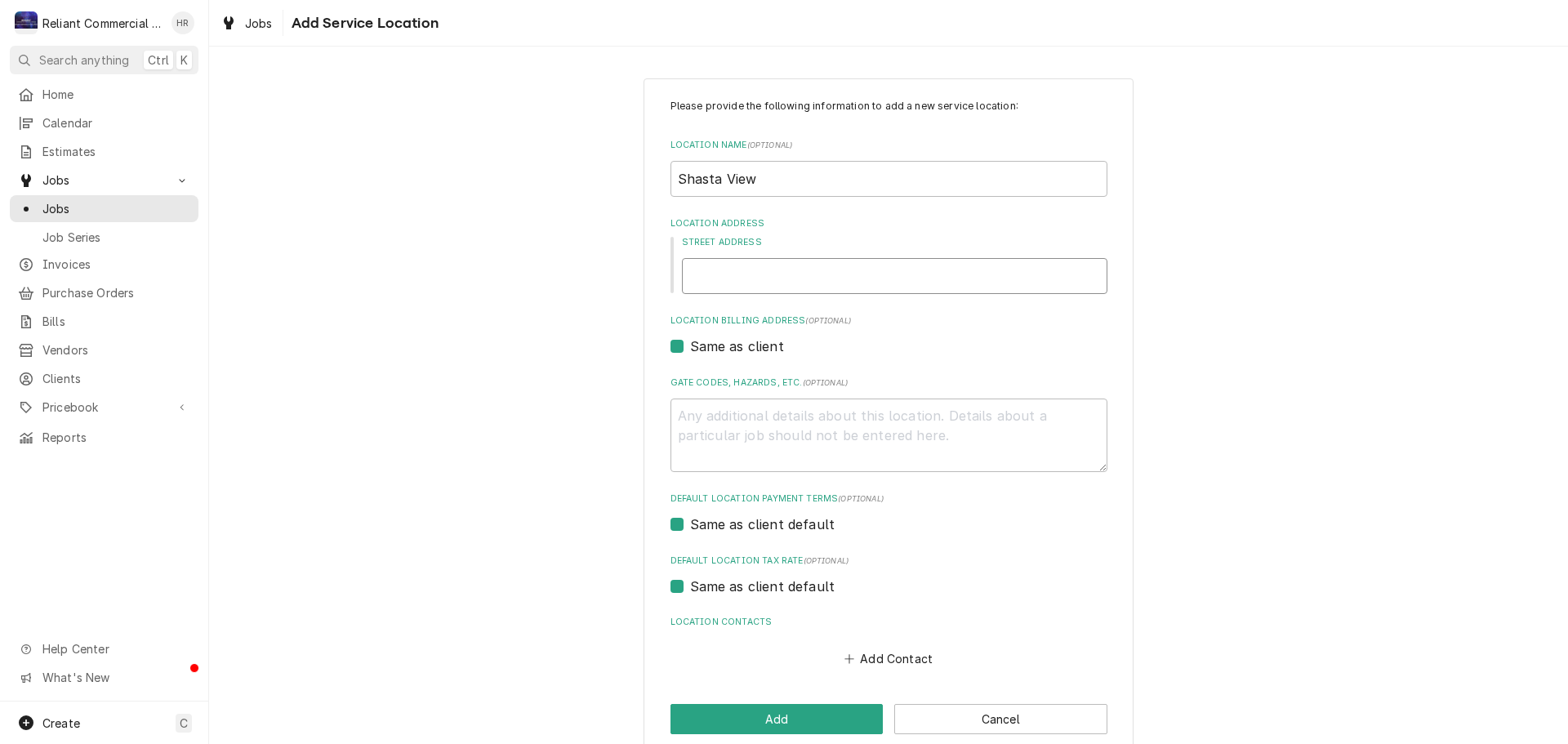 click on "Street Address" at bounding box center (894, 276) 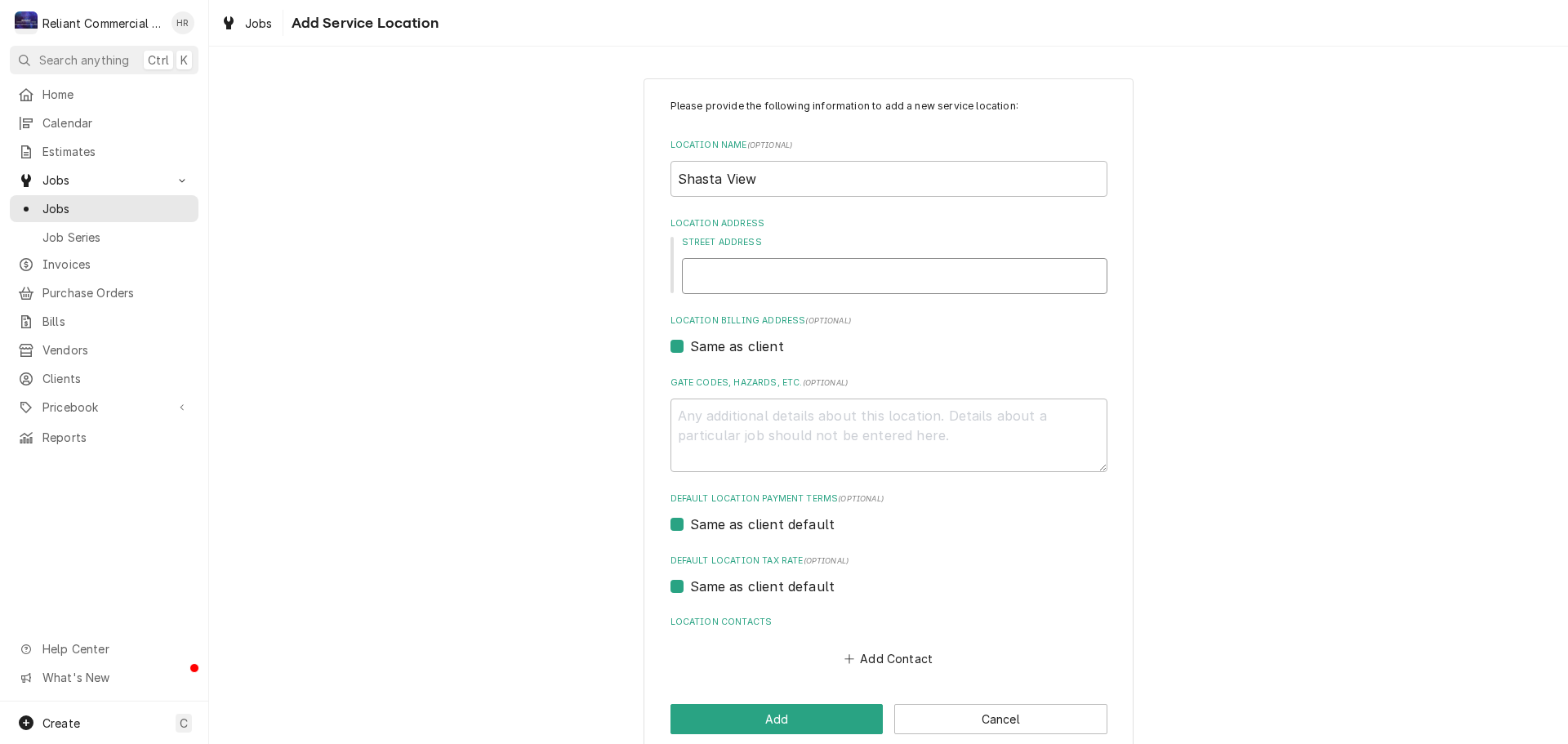 paste on "3055 Shasta View Dr, Redding, CA 96002" 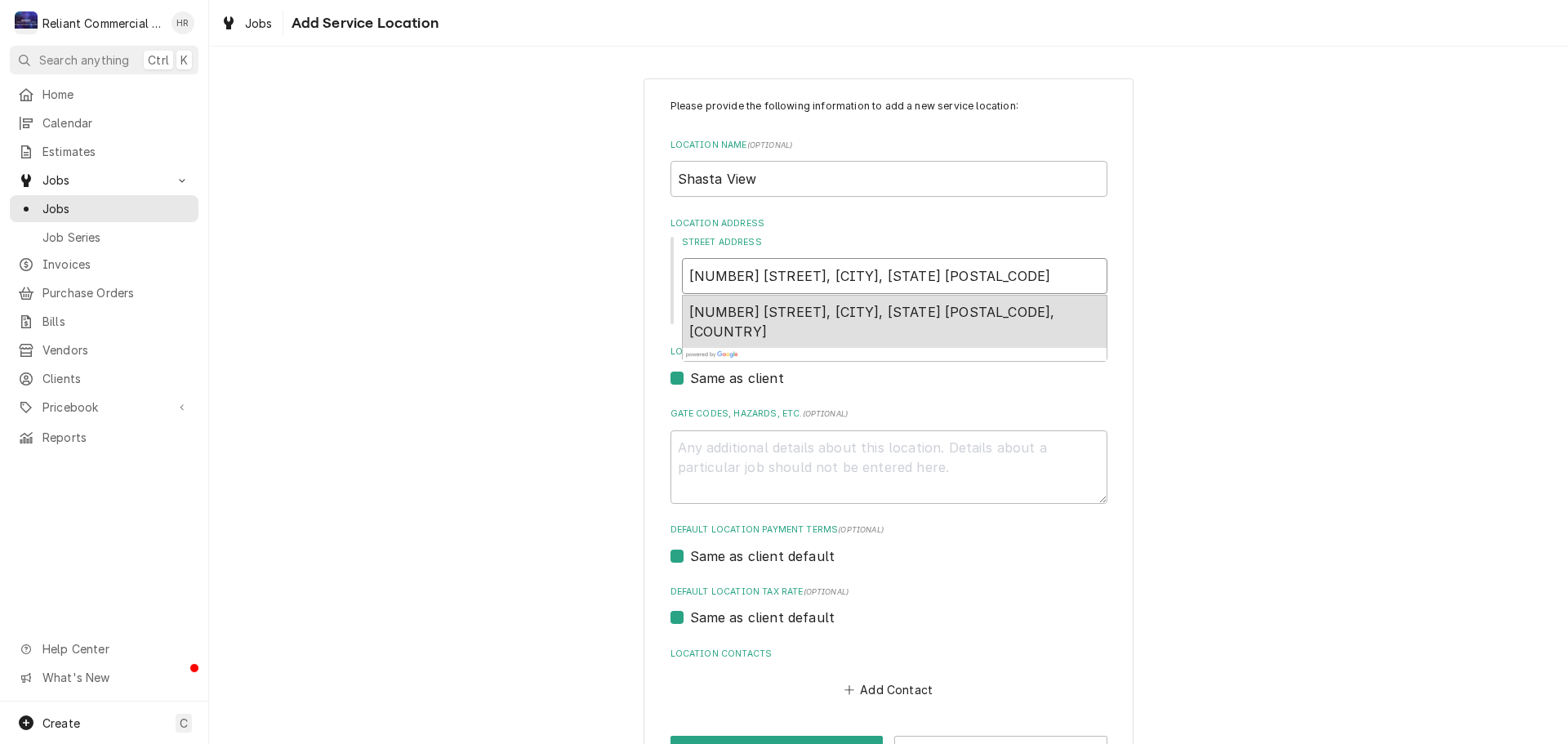 click on "3055 Shasta View Dr, Redding, CA 96002, USA" at bounding box center [872, 322] 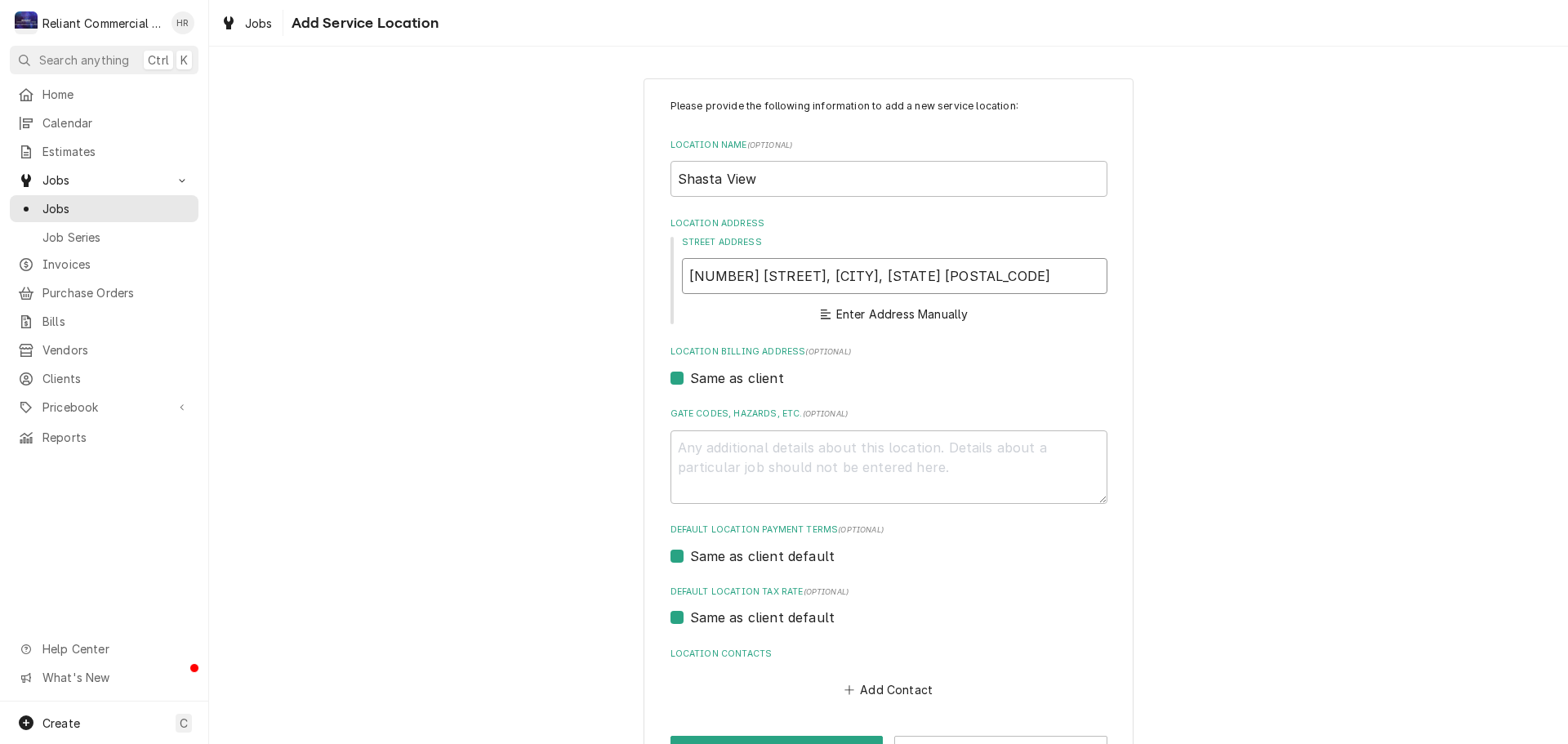 type on "x" 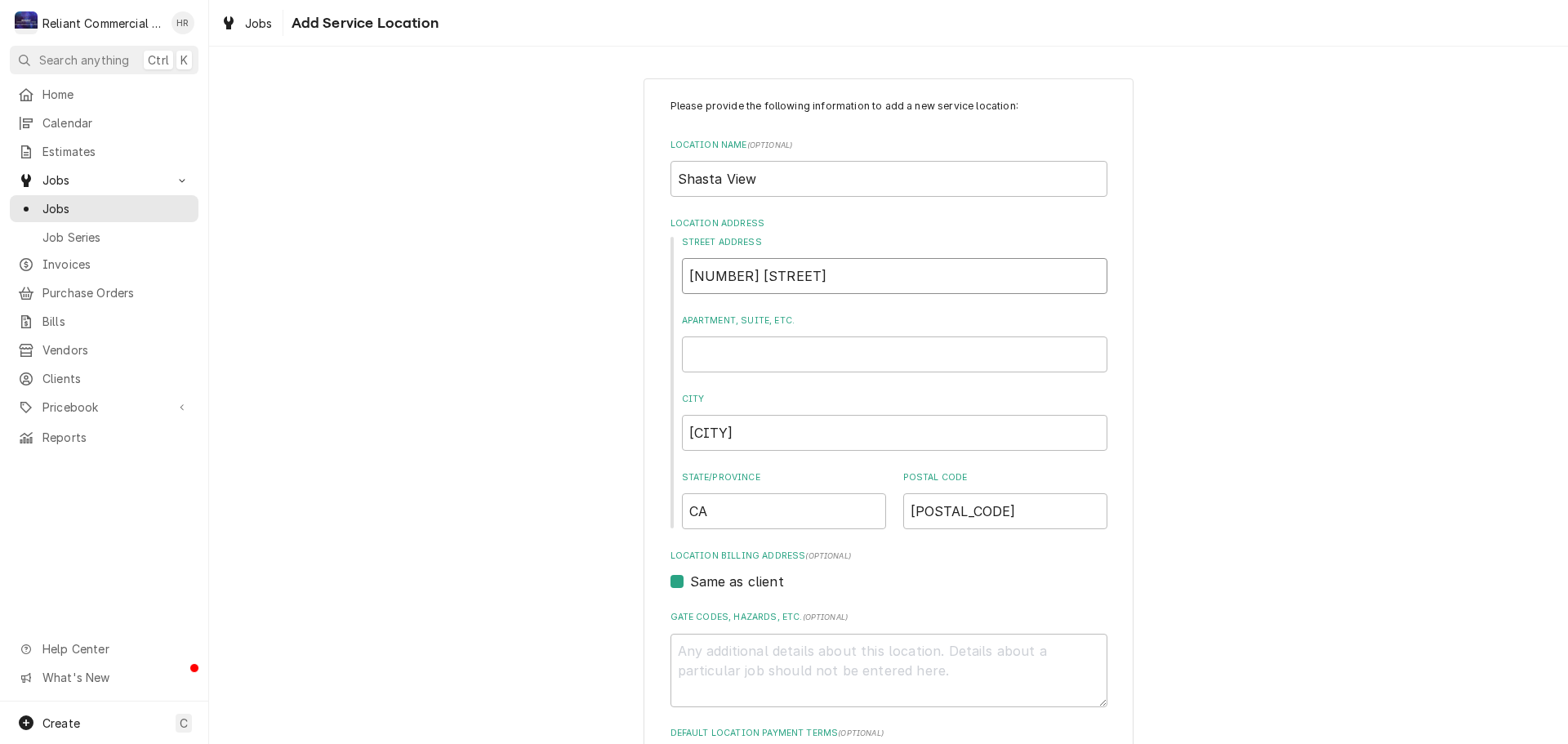 type on "x" 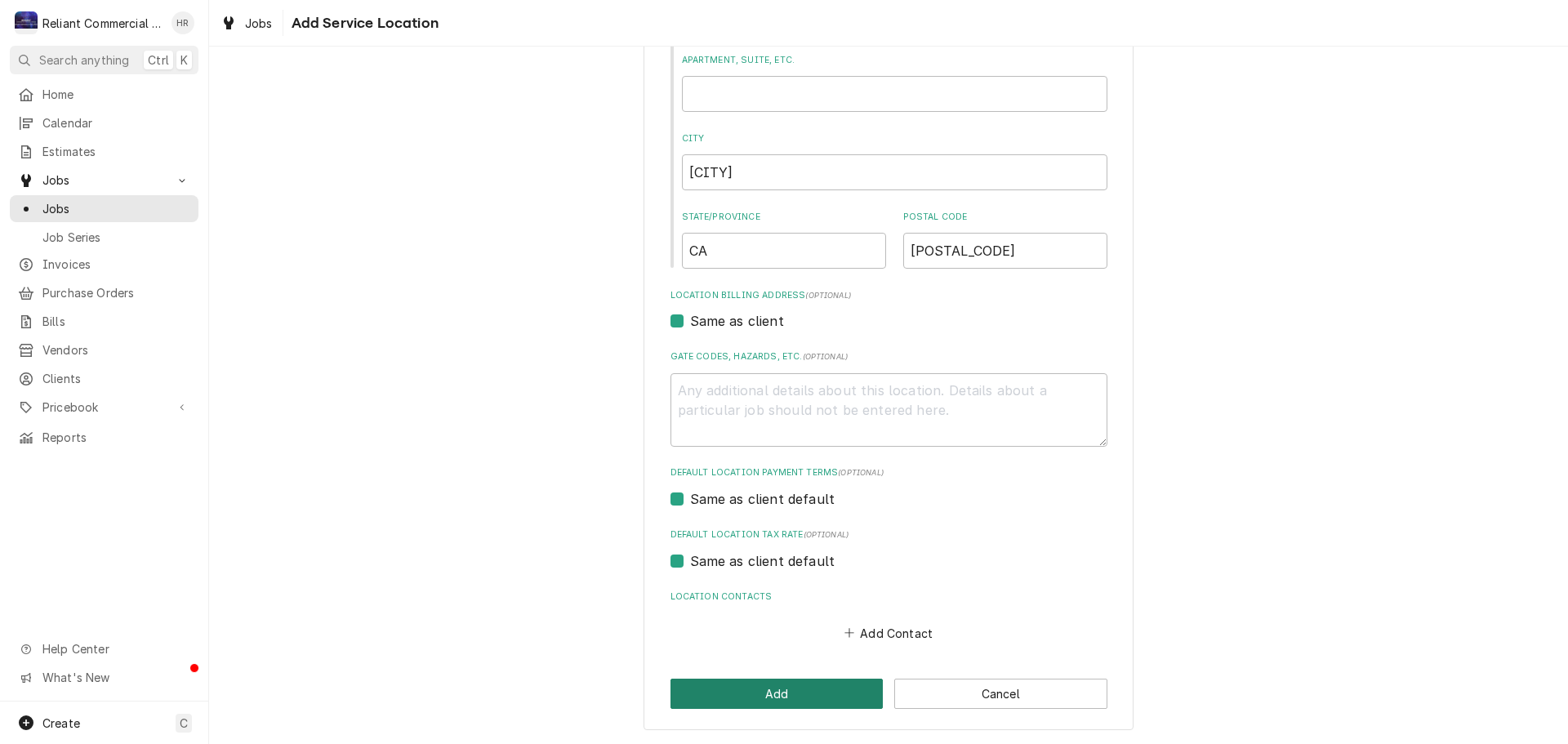 type on "3055 Shasta View Dr" 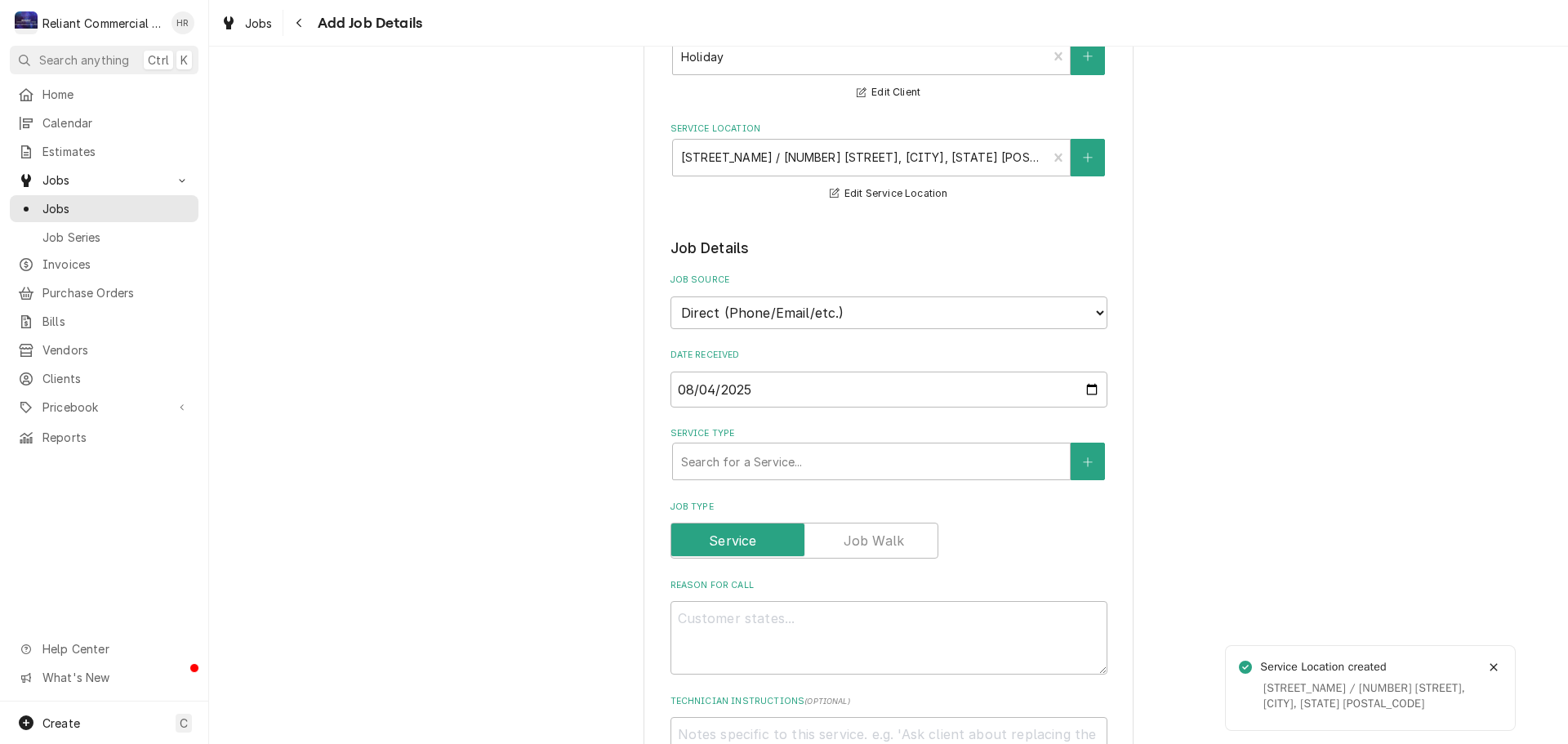 scroll, scrollTop: 327, scrollLeft: 0, axis: vertical 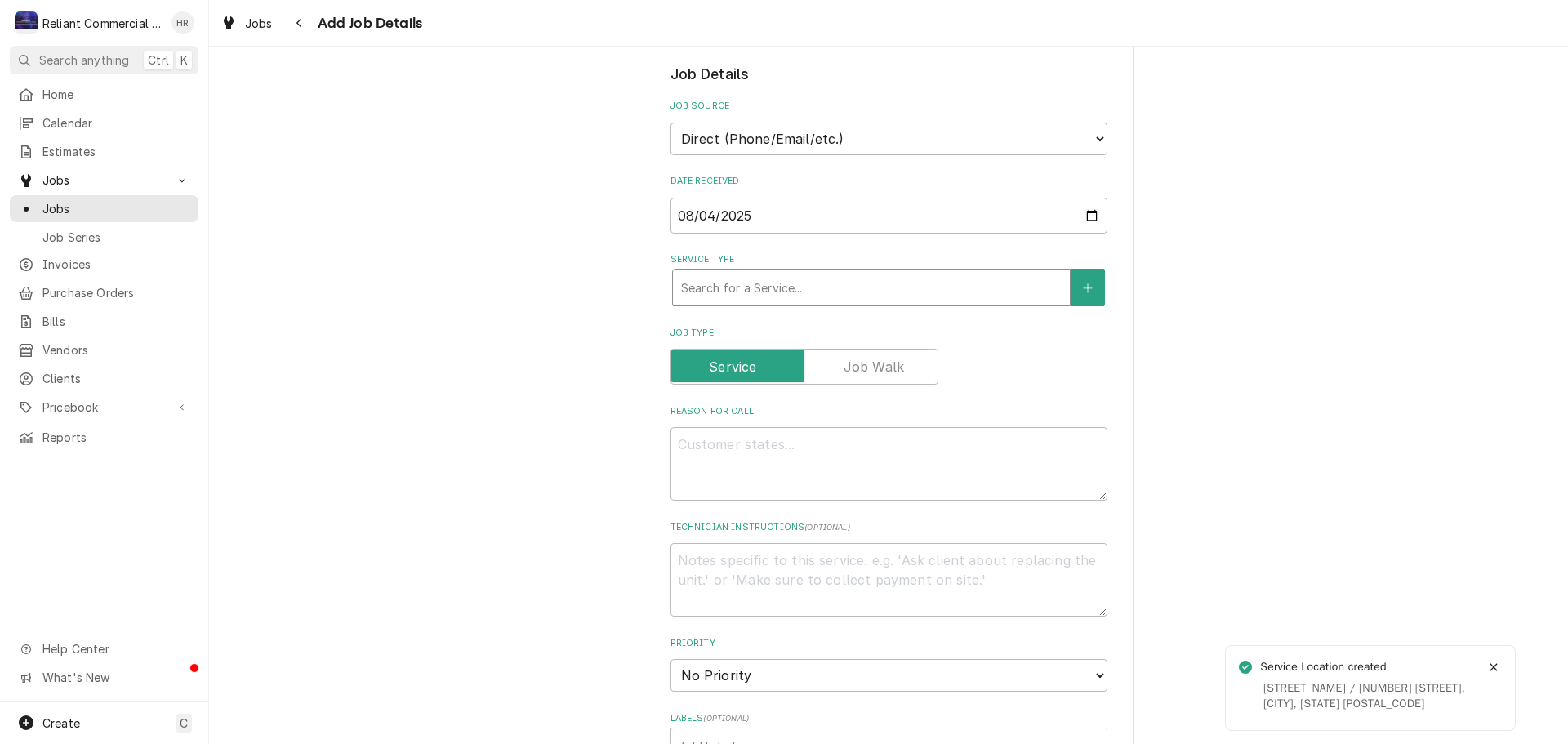click at bounding box center (871, 287) 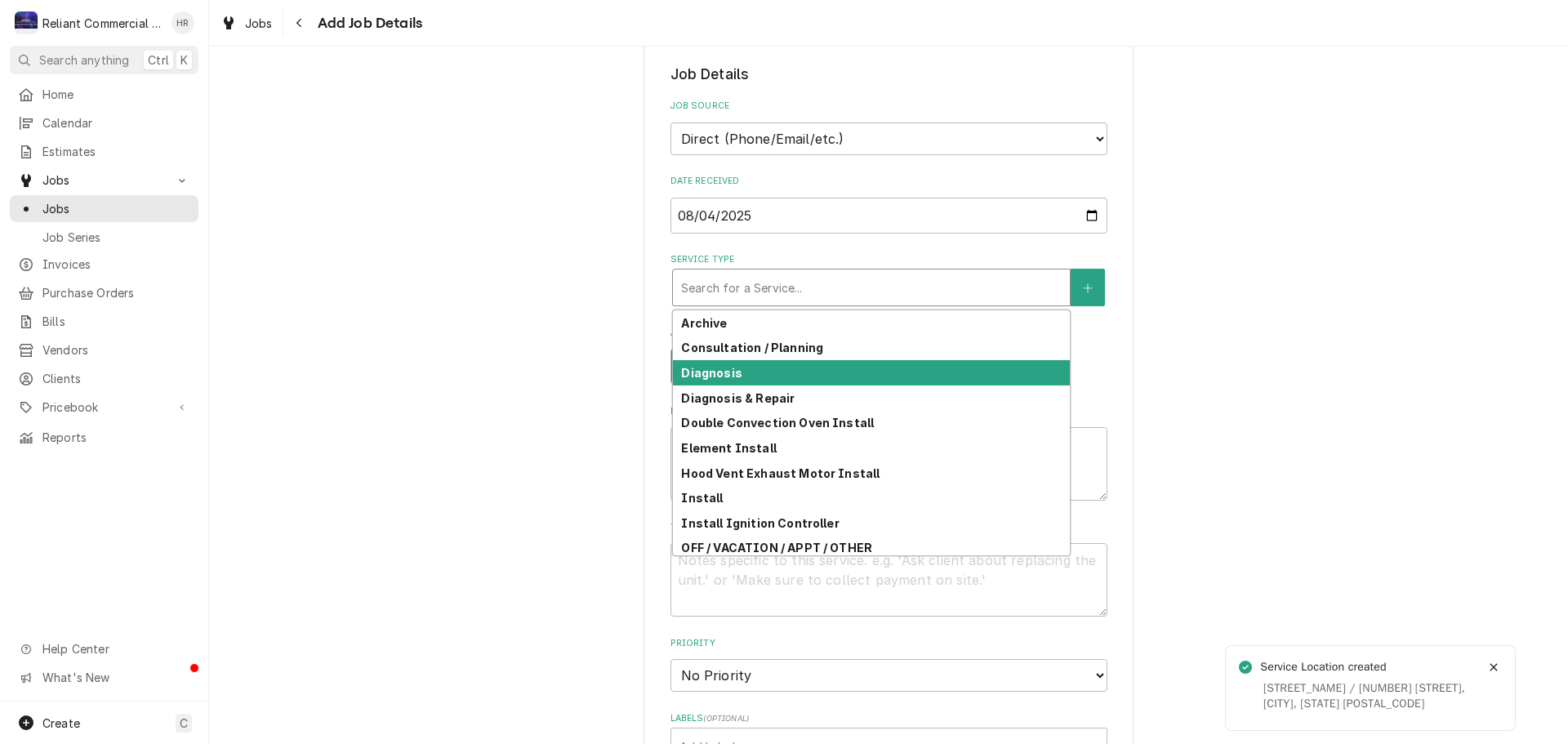 click on "Diagnosis" at bounding box center (871, 372) 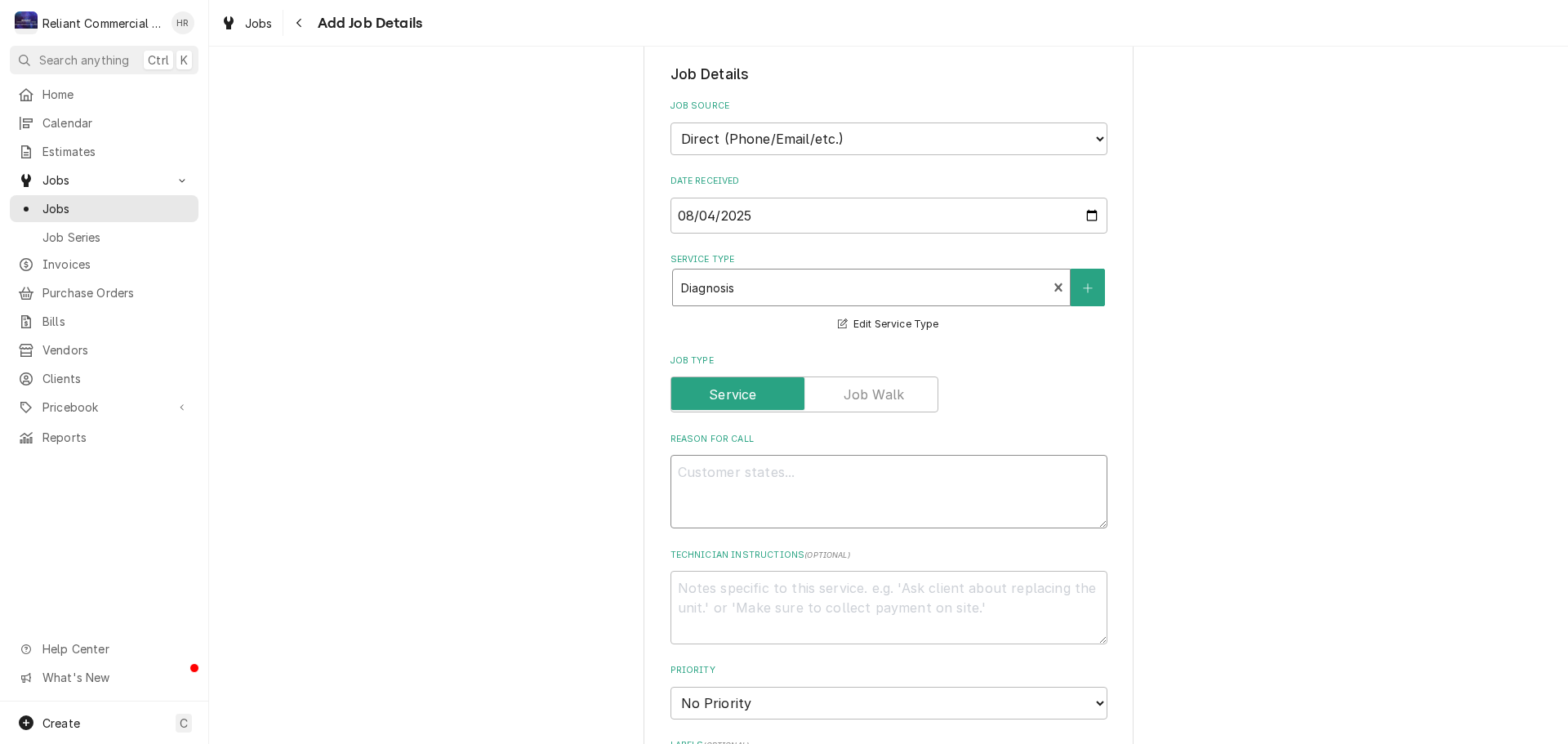 click on "Reason For Call" at bounding box center (889, 492) 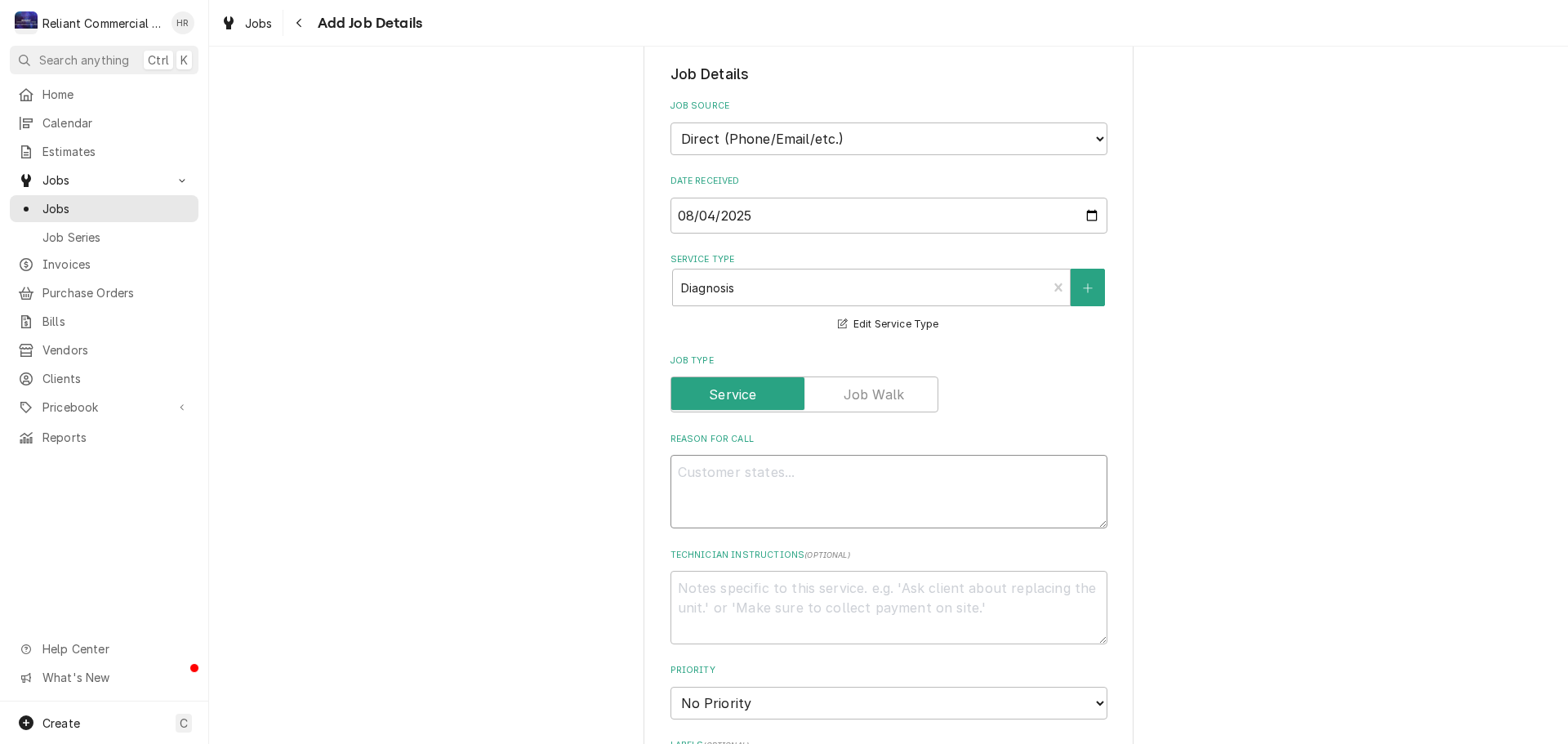 type on "x" 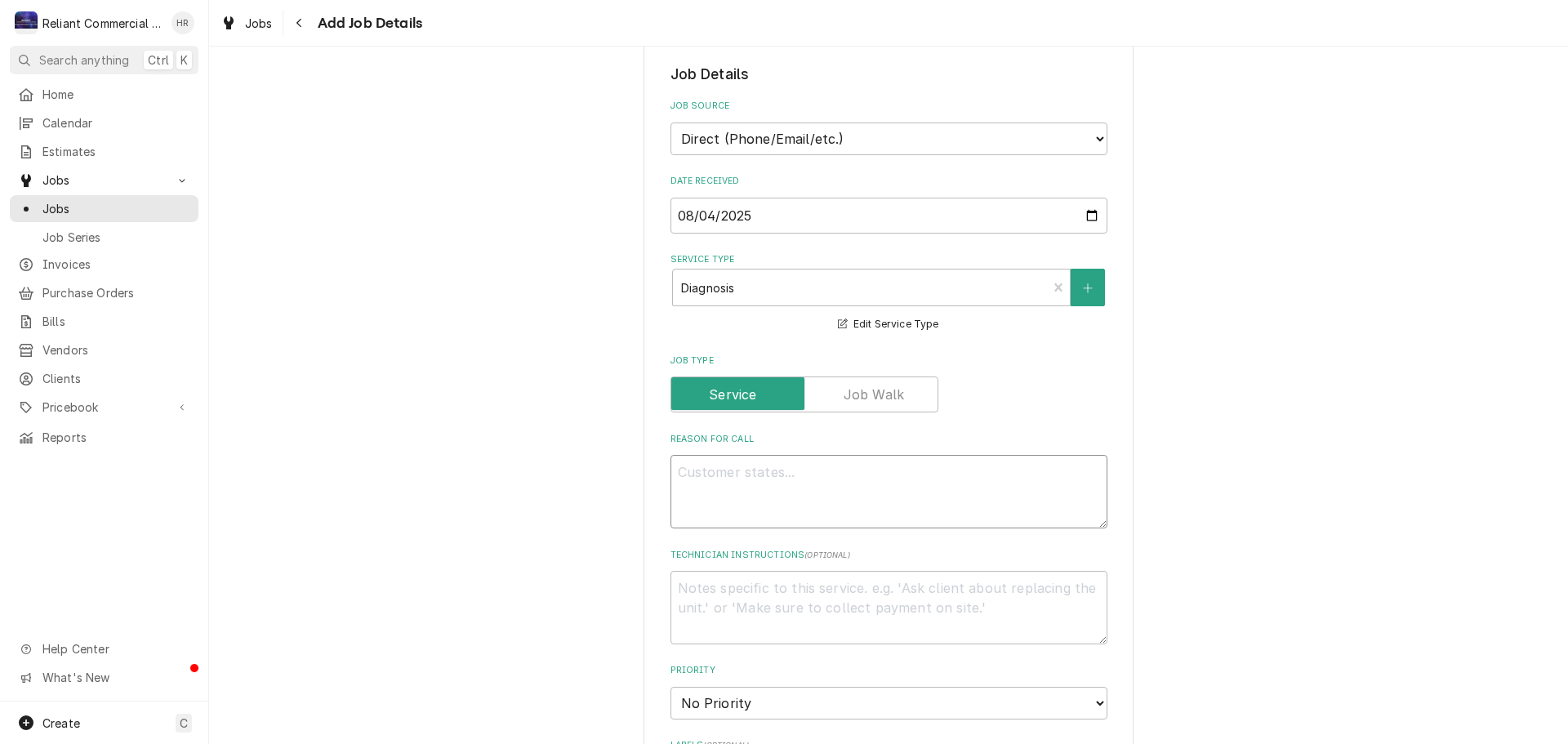 type on "M" 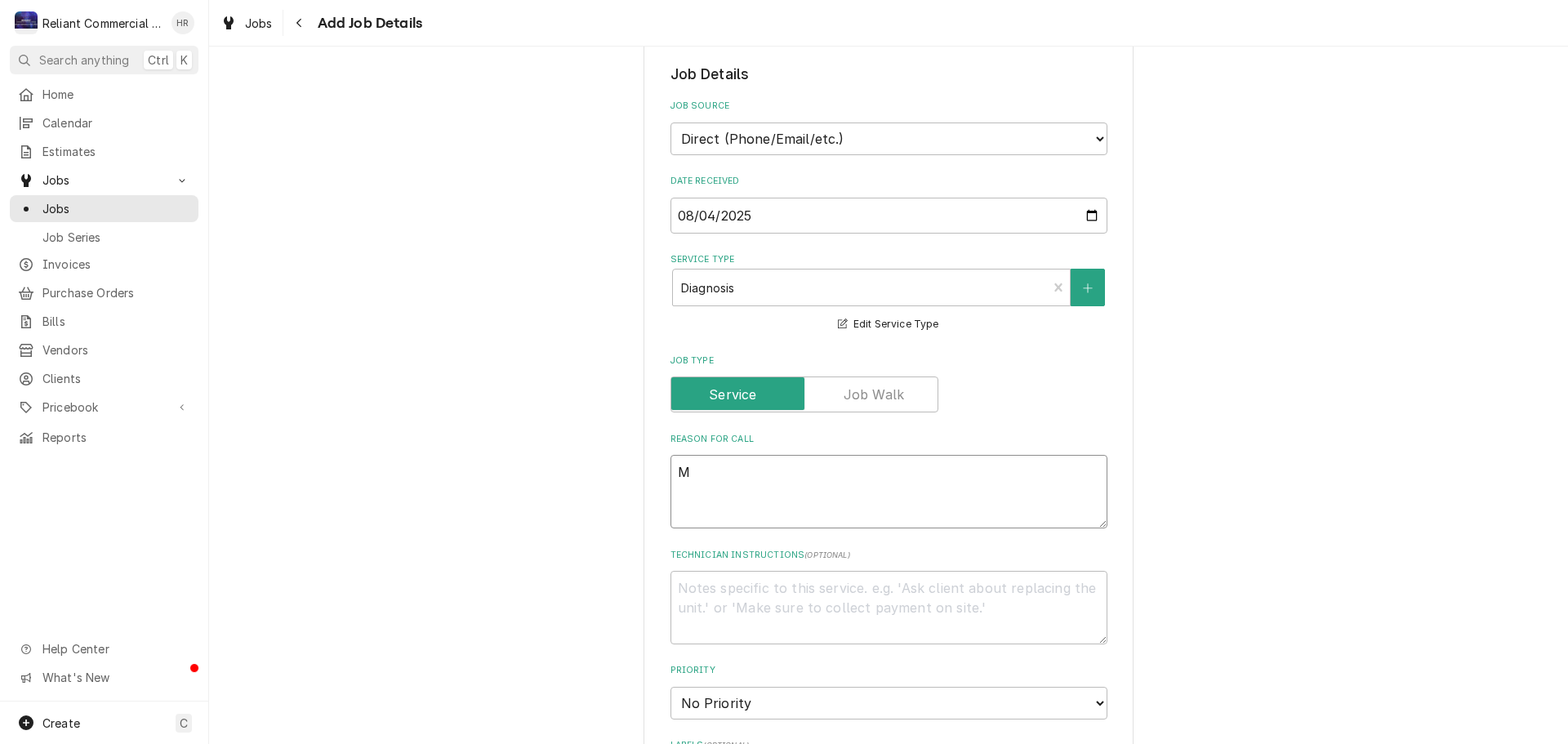 type on "x" 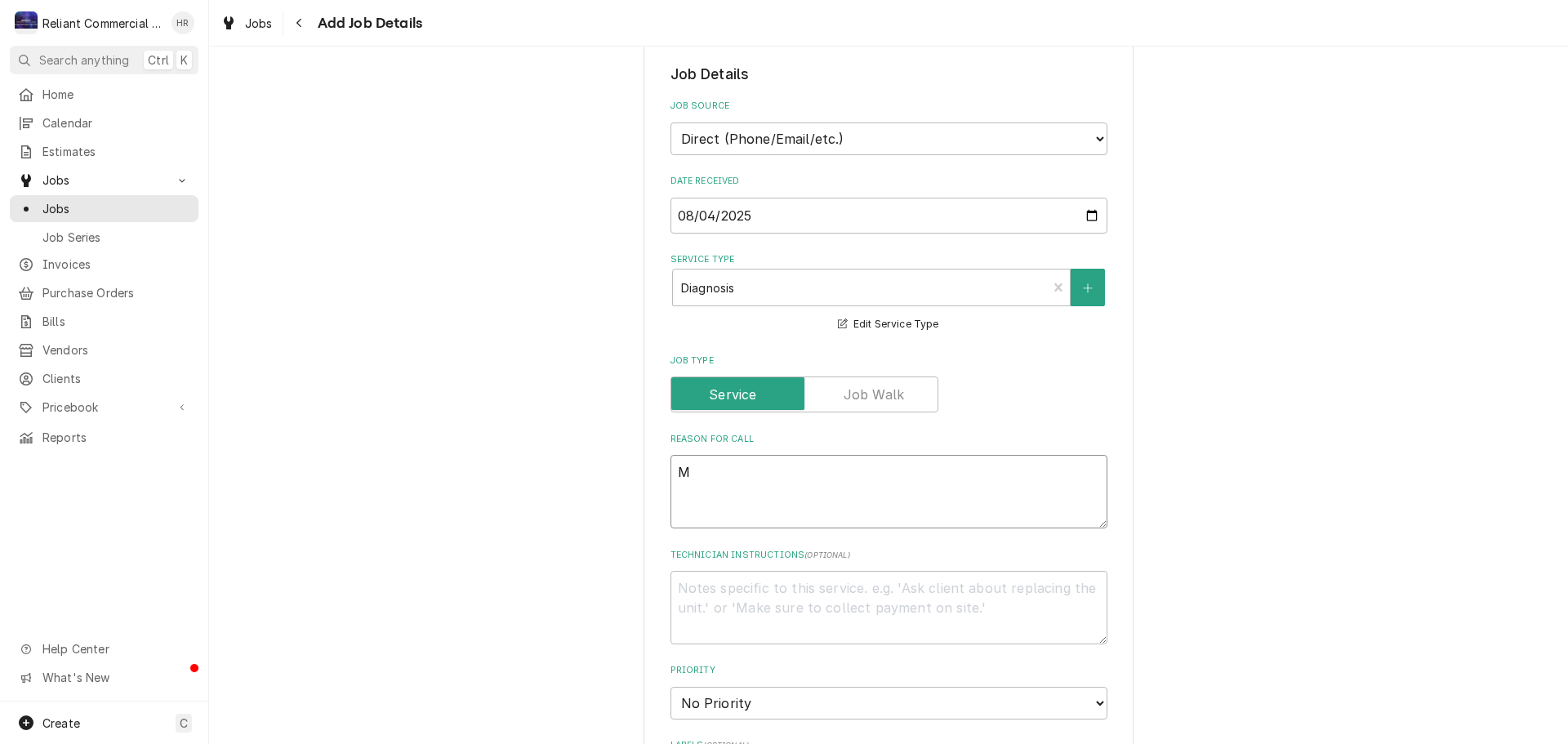 type on "Mi" 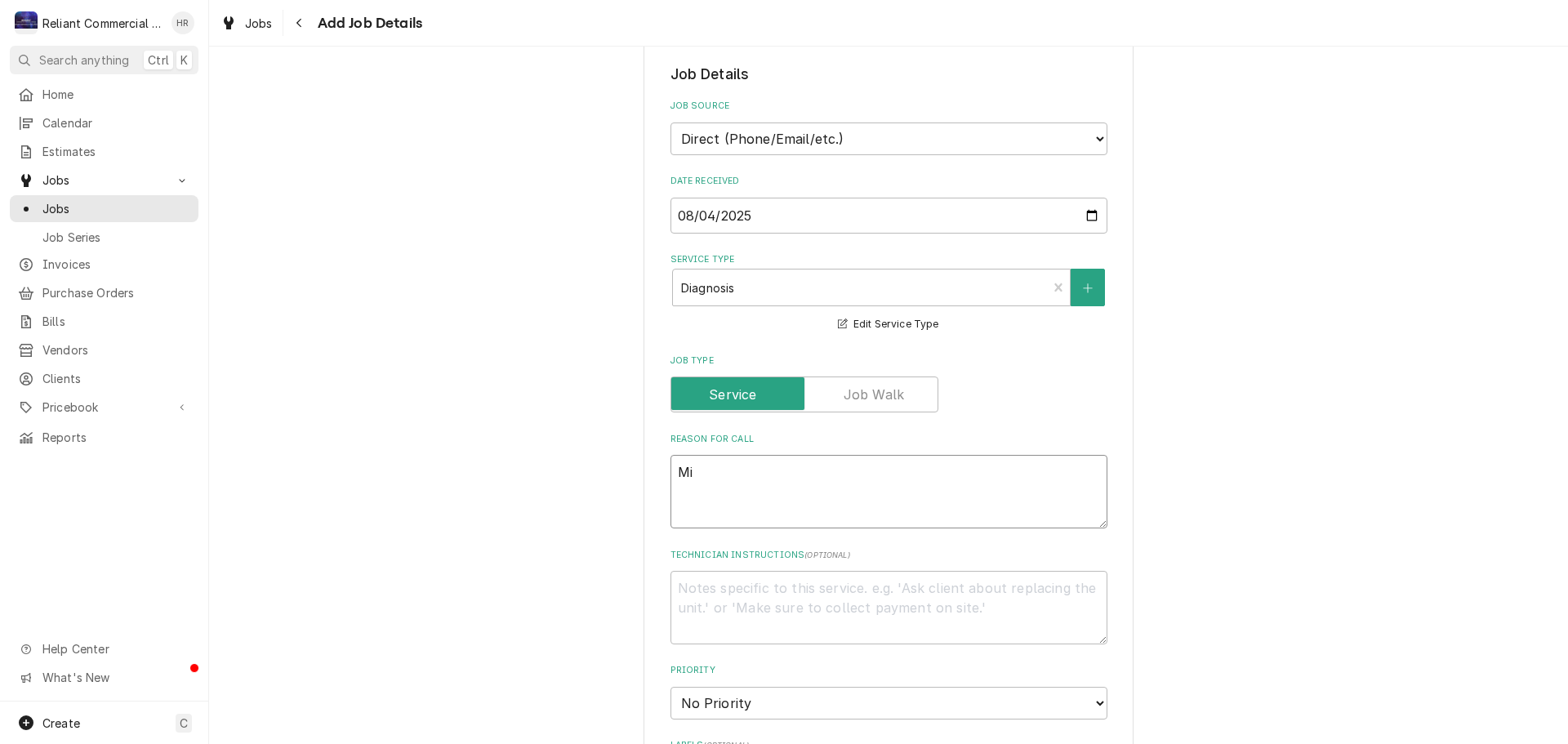 type on "x" 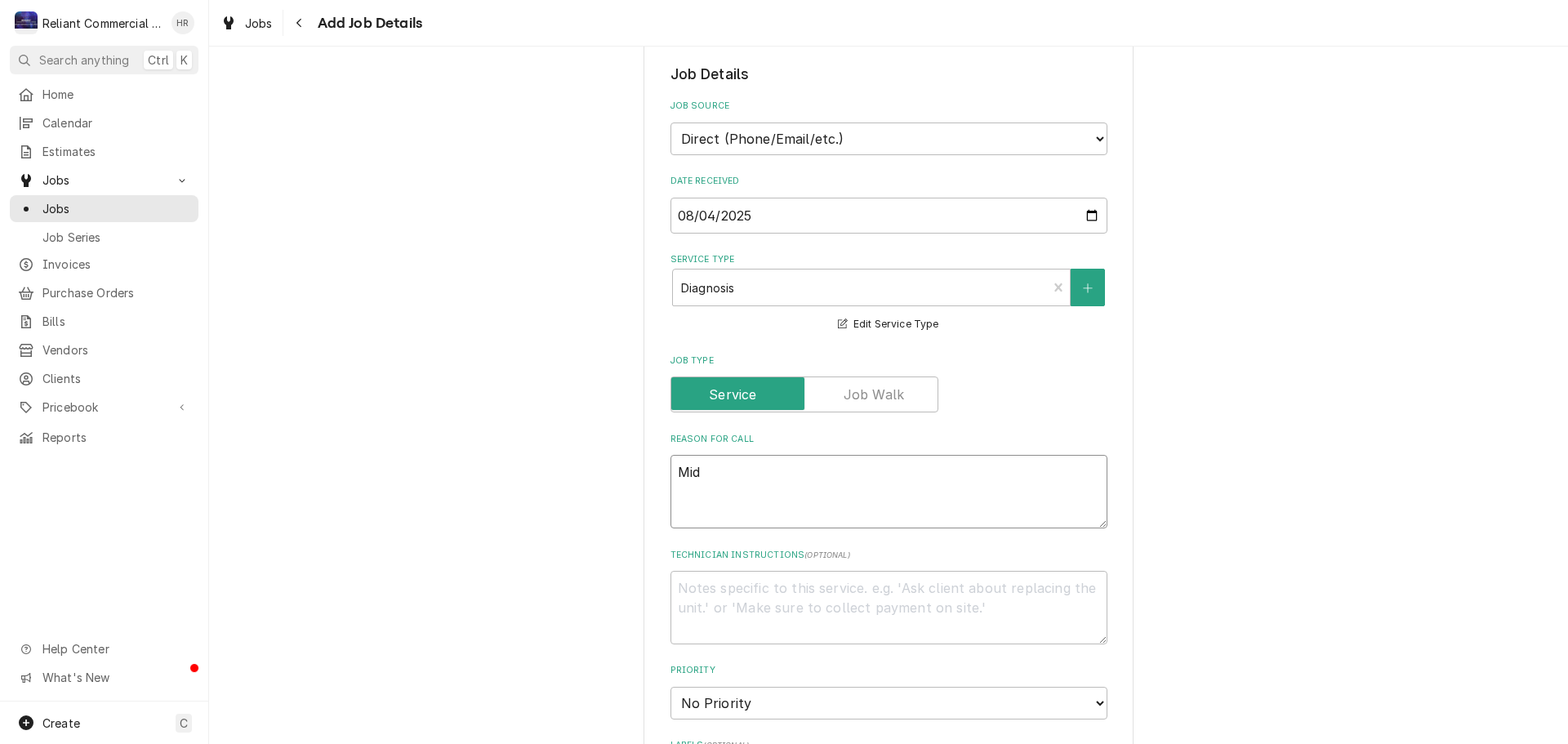type on "x" 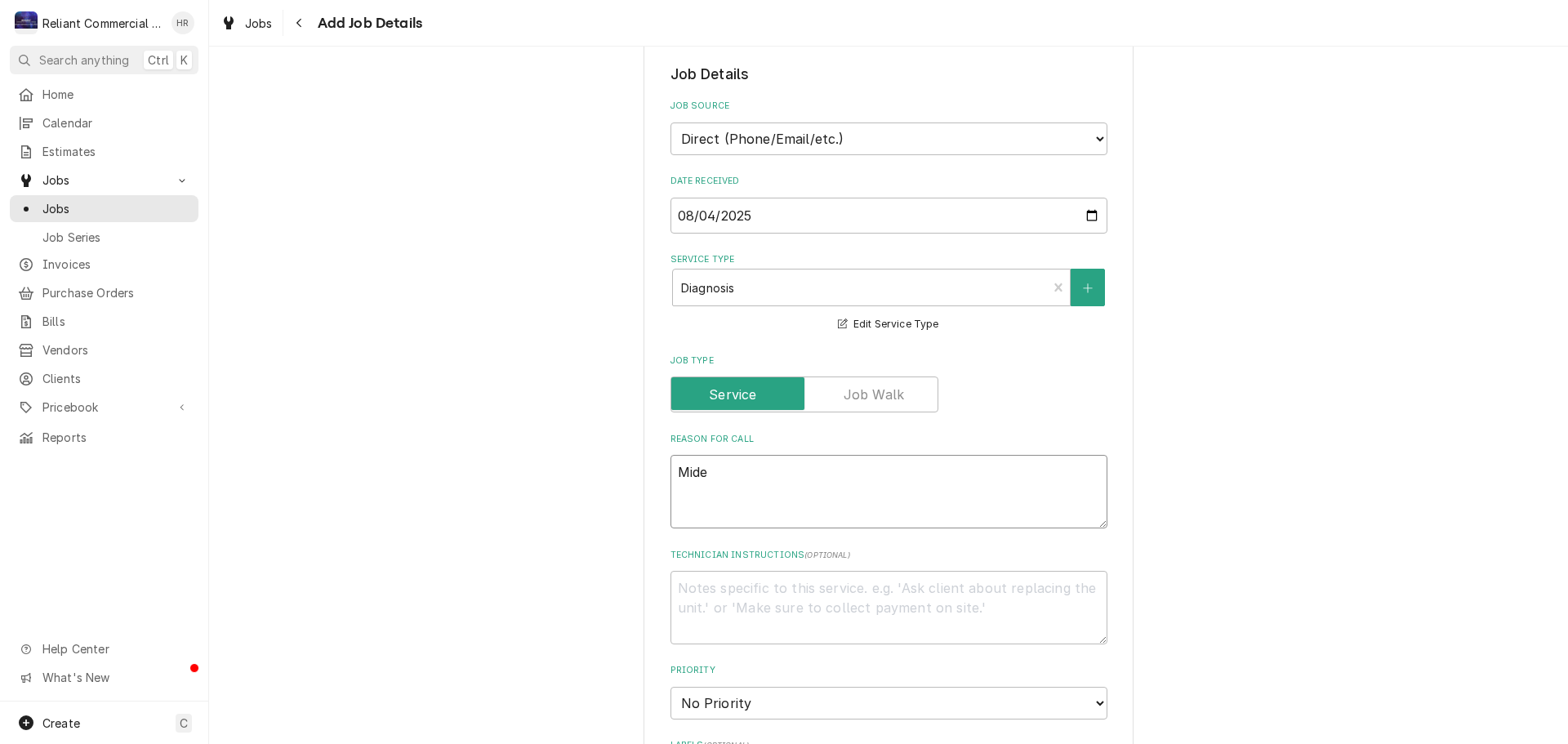 type on "x" 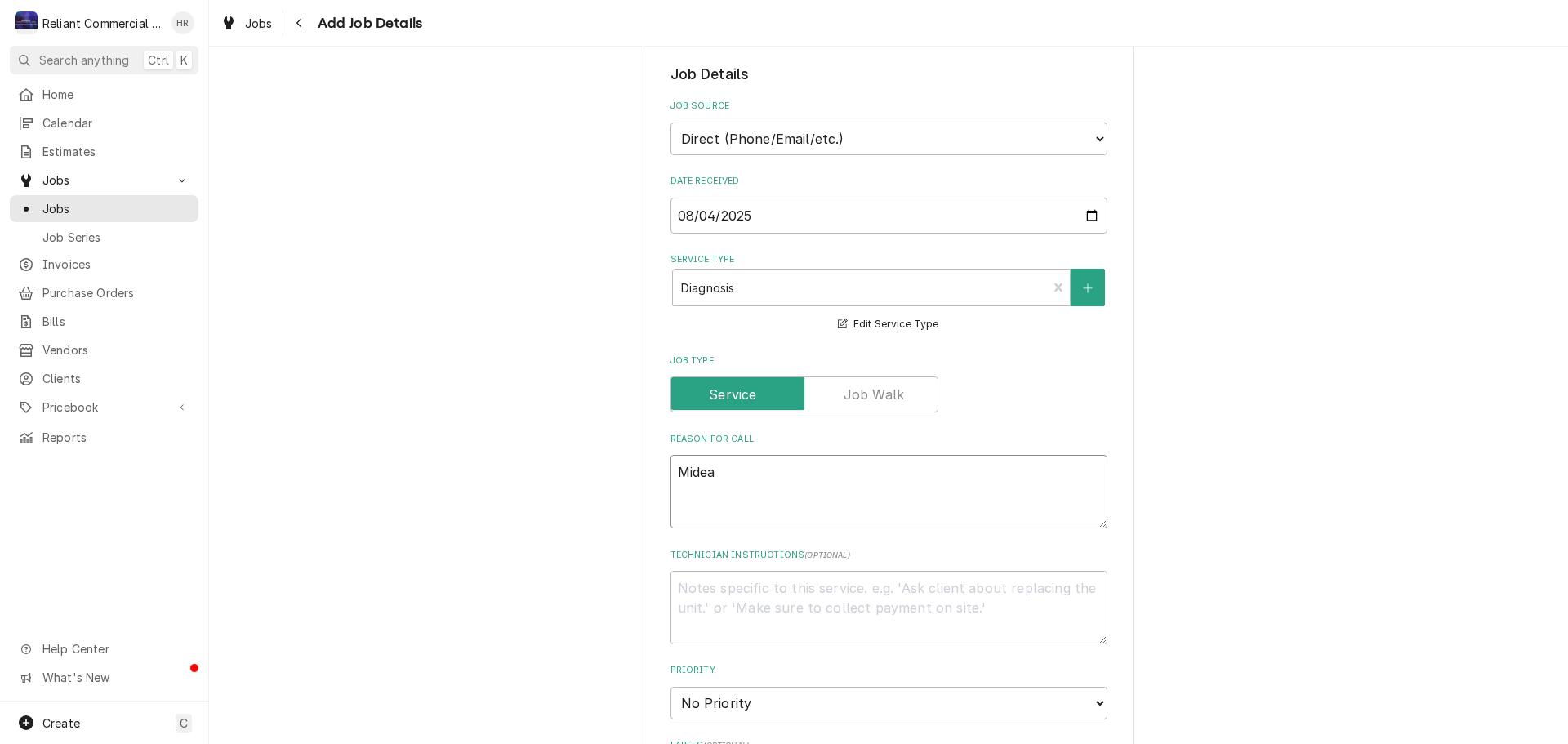 type on "x" 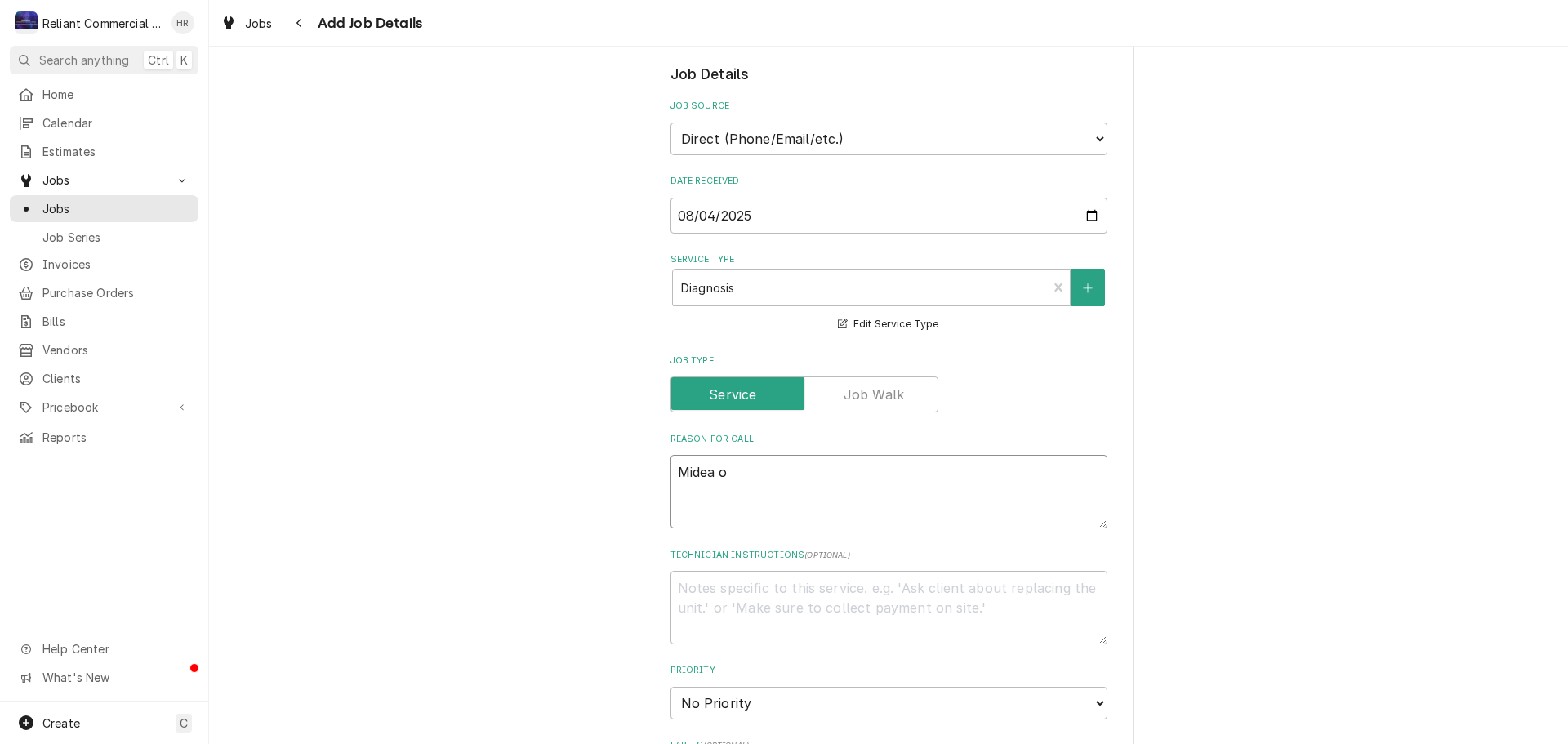 type on "x" 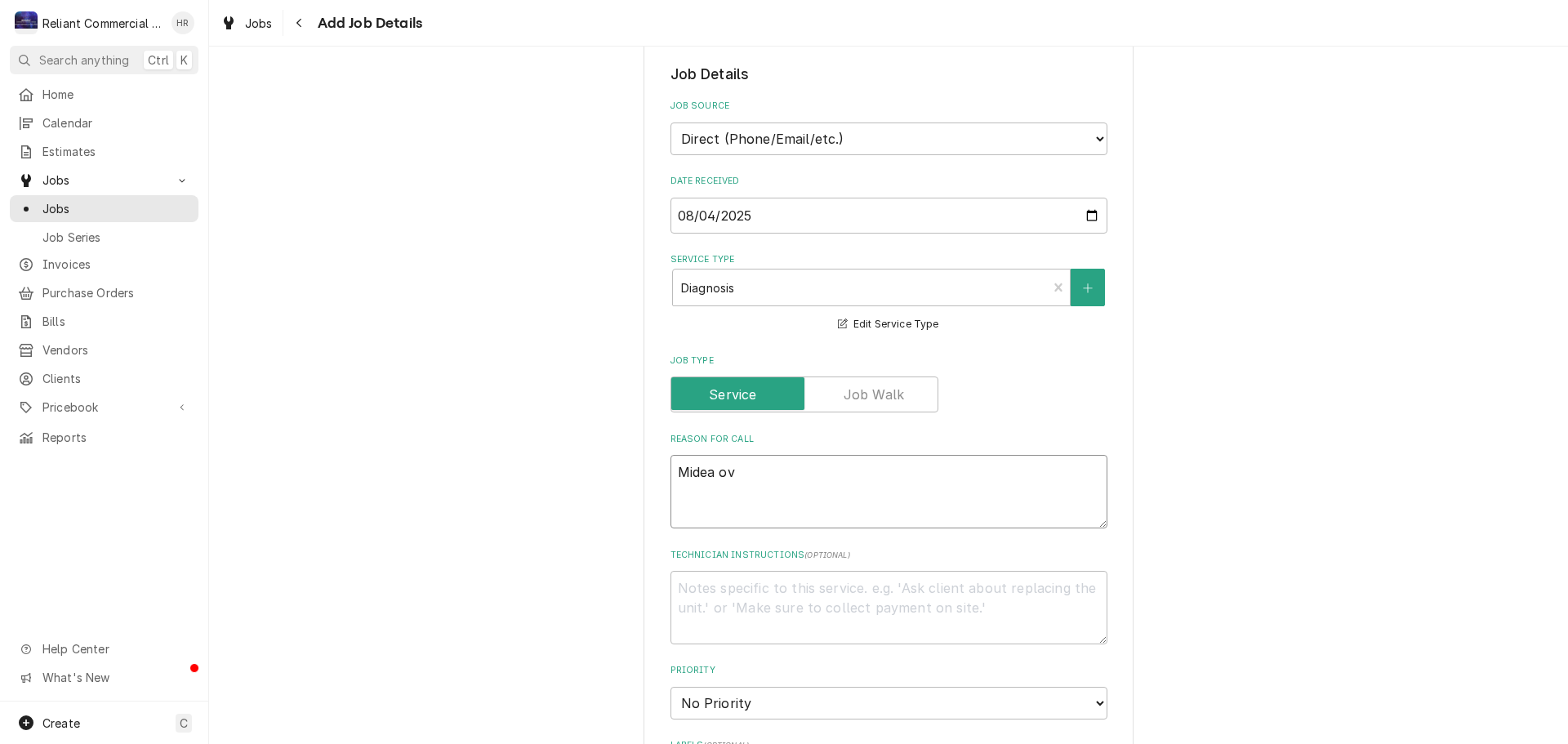 type on "x" 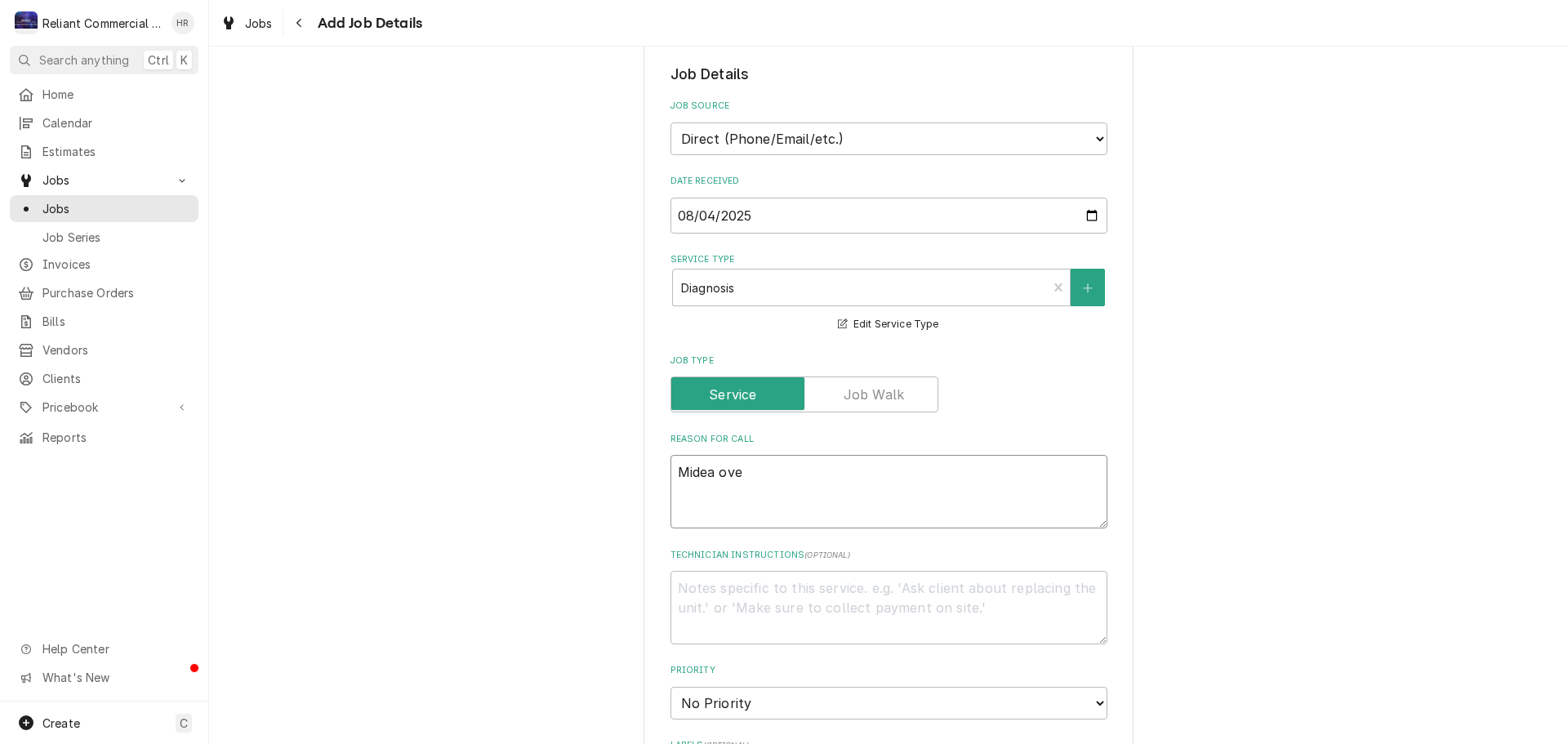 type on "x" 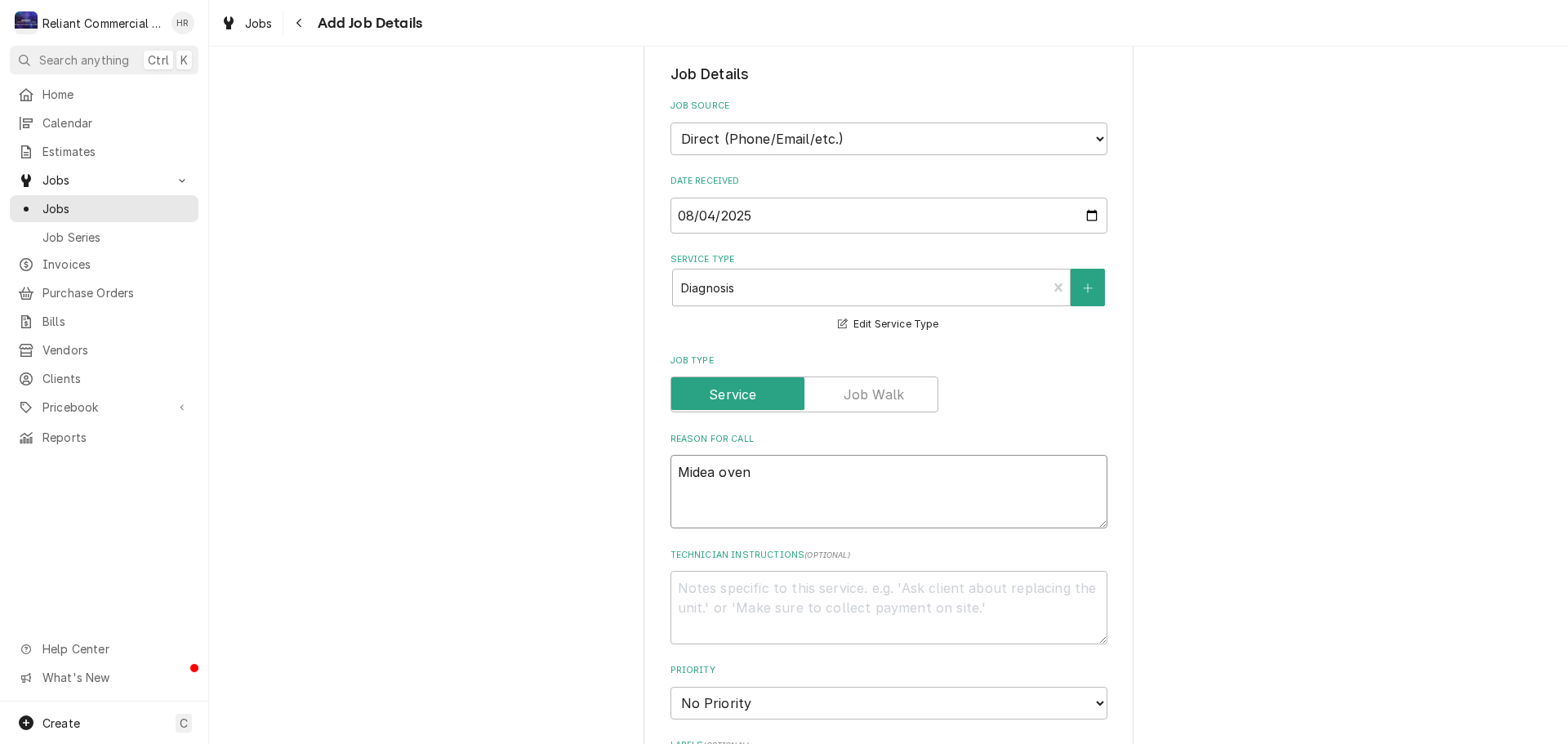 type on "x" 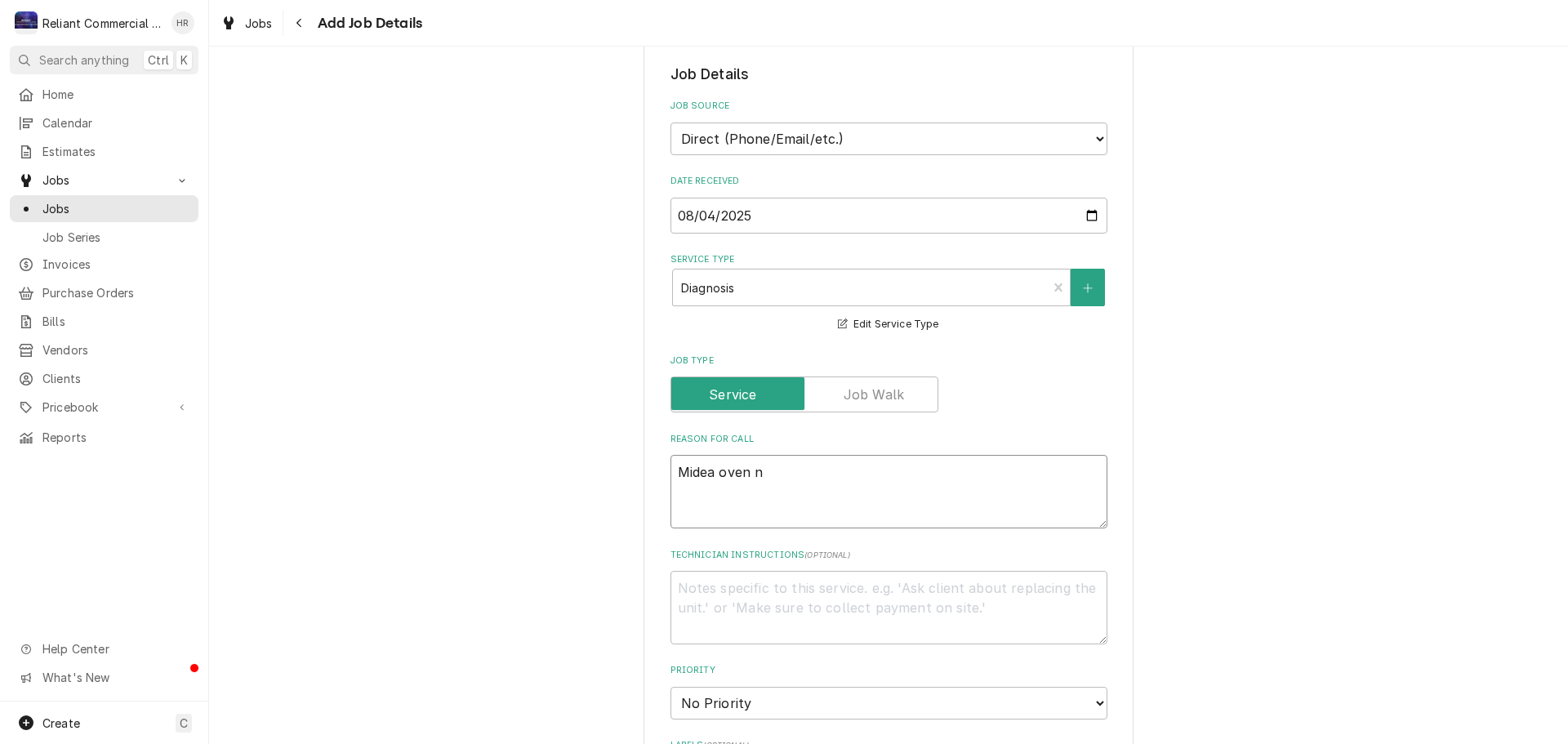 type on "x" 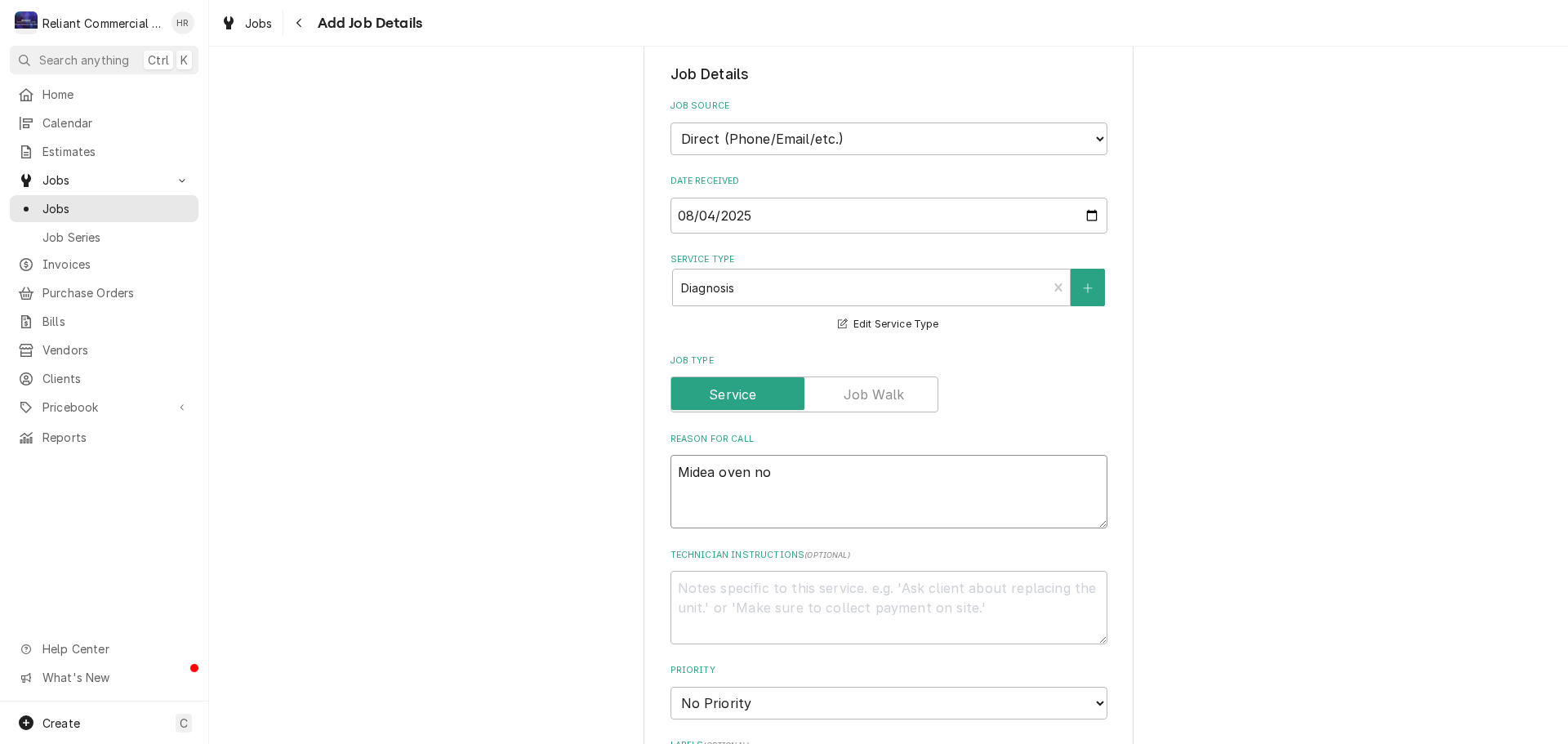 type on "x" 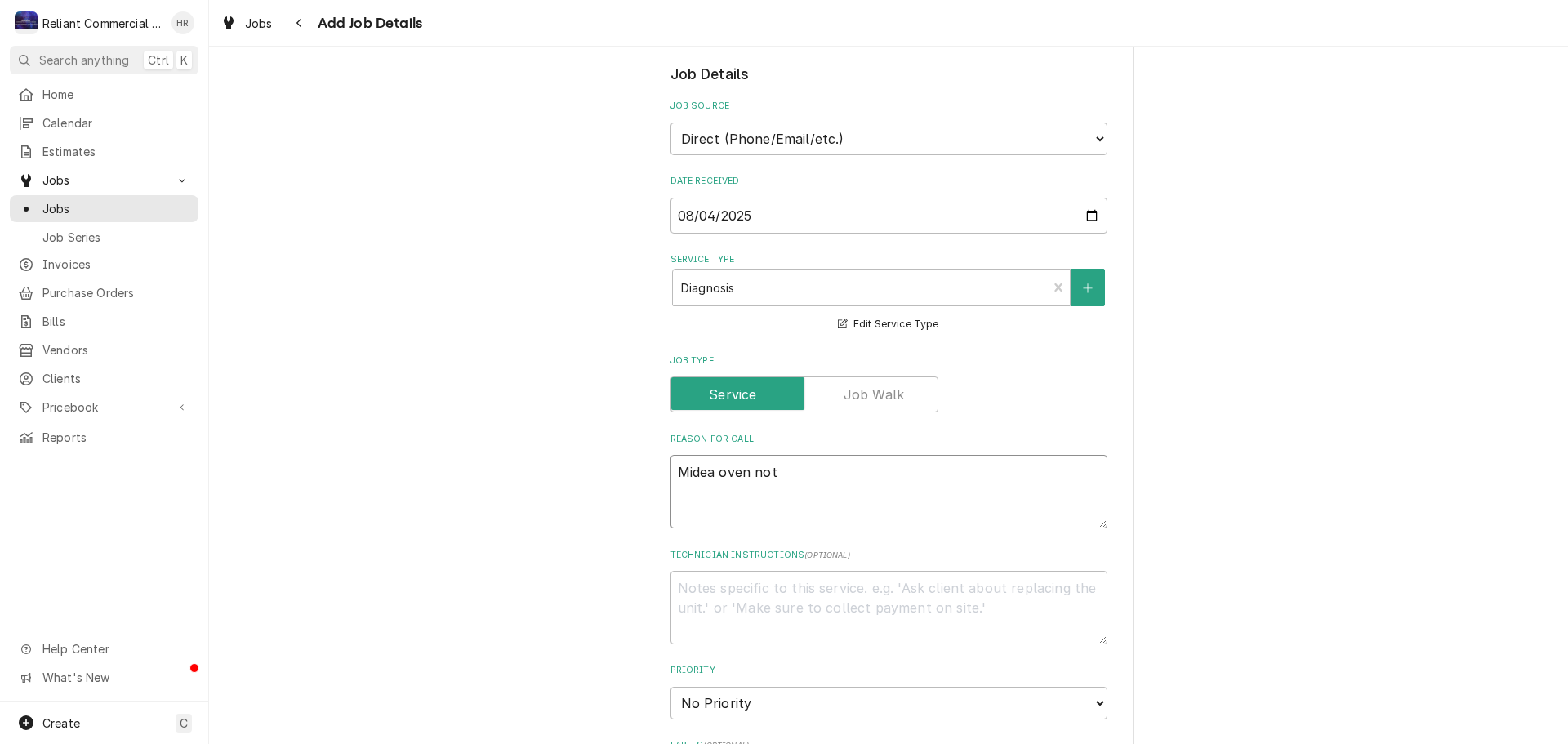 type on "x" 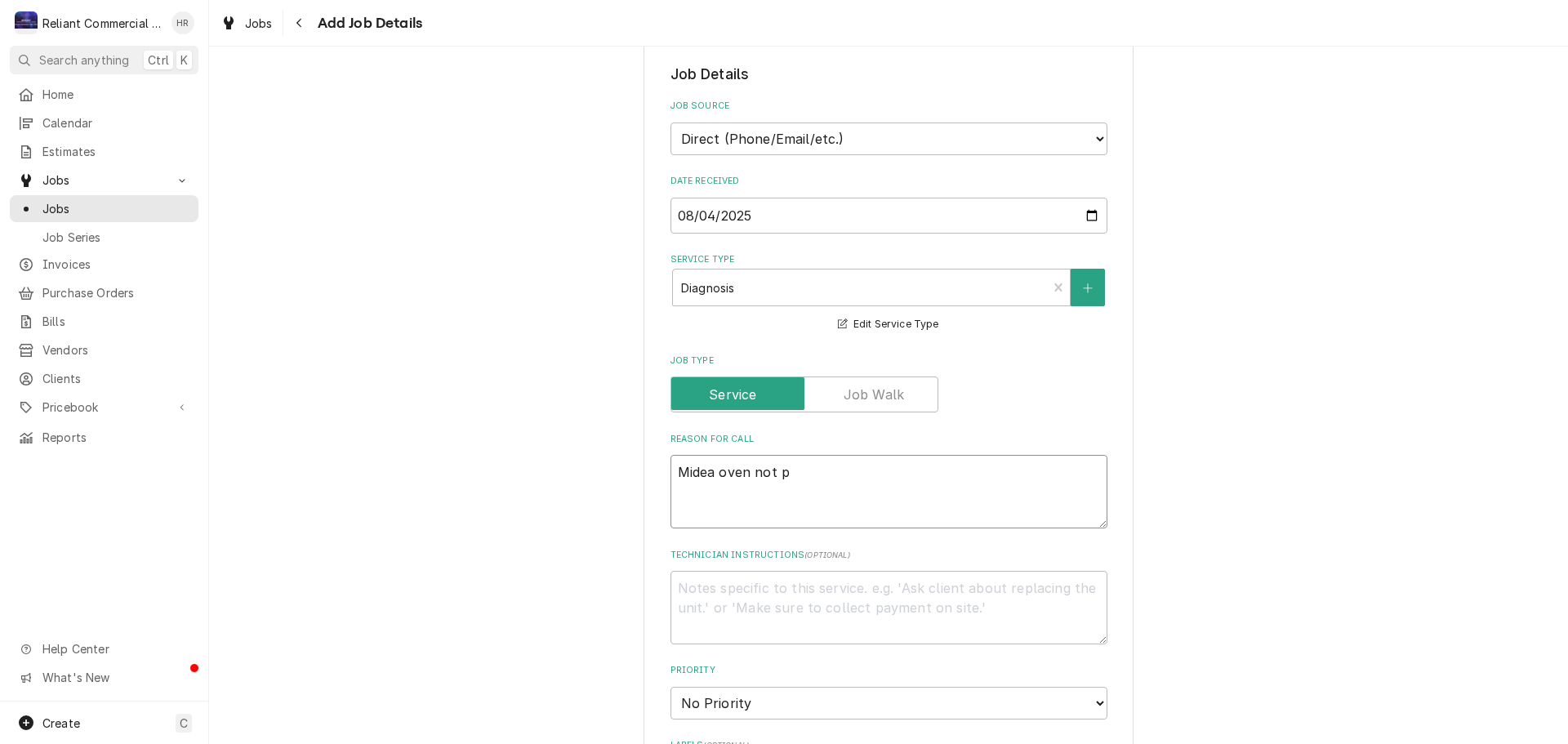 type on "x" 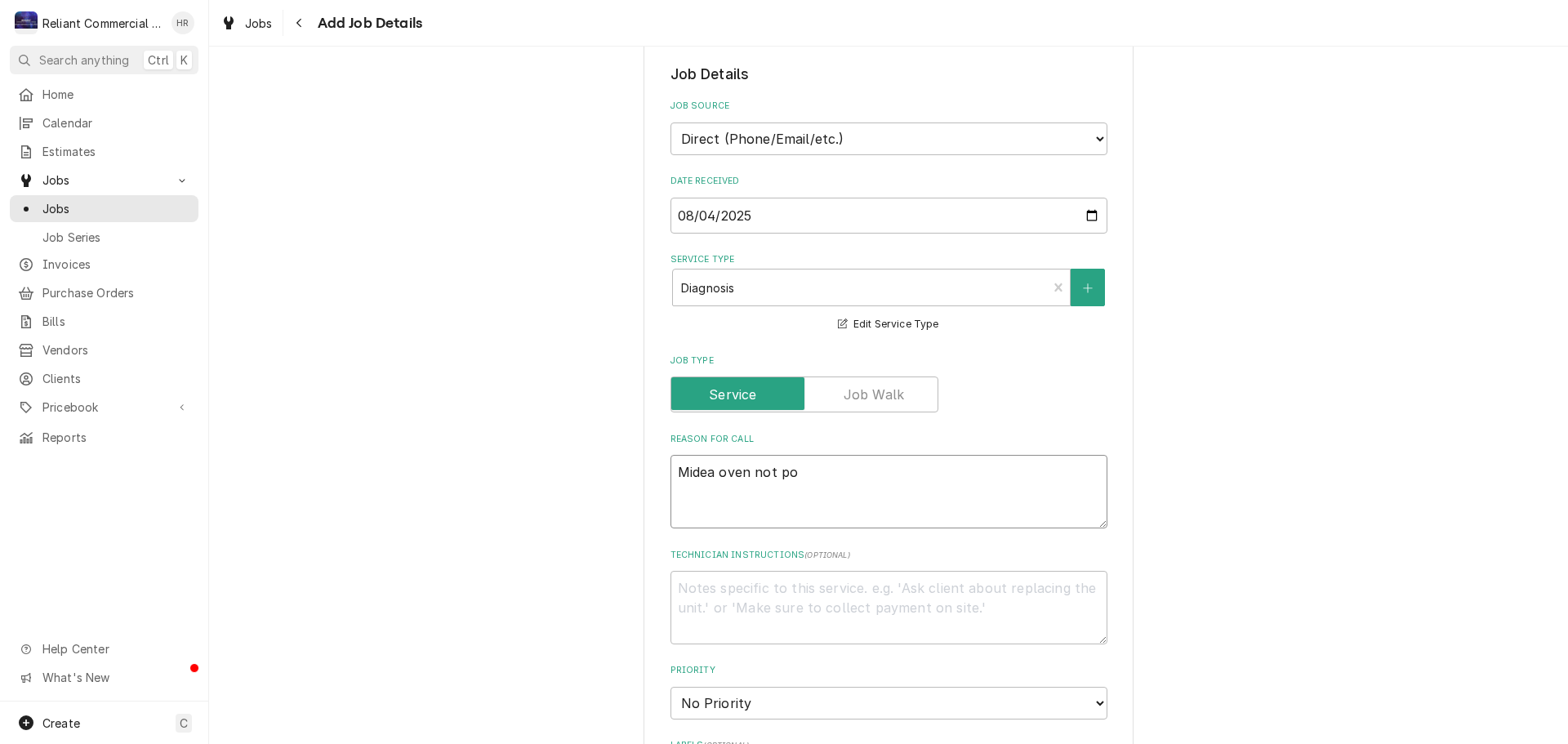 type on "x" 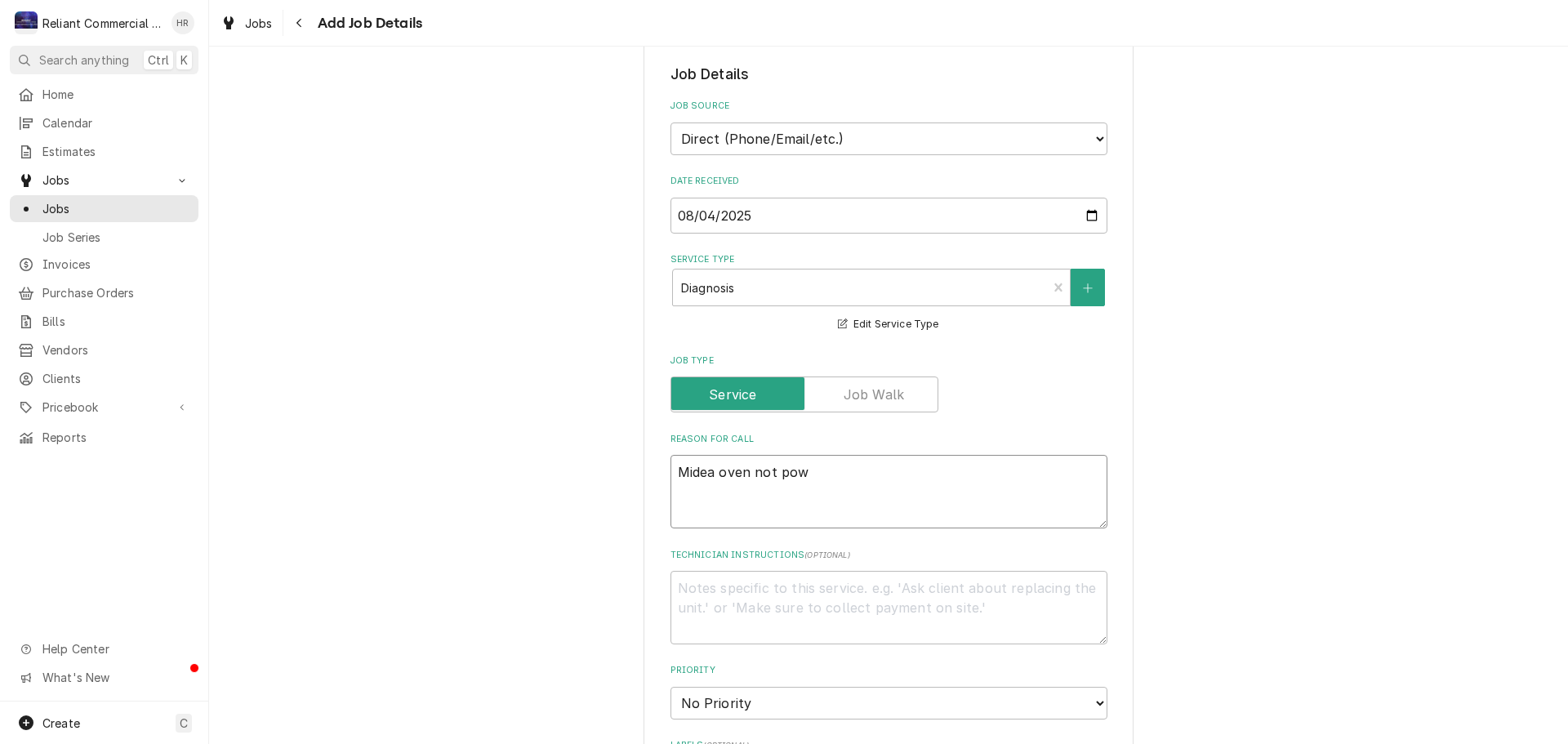 type on "x" 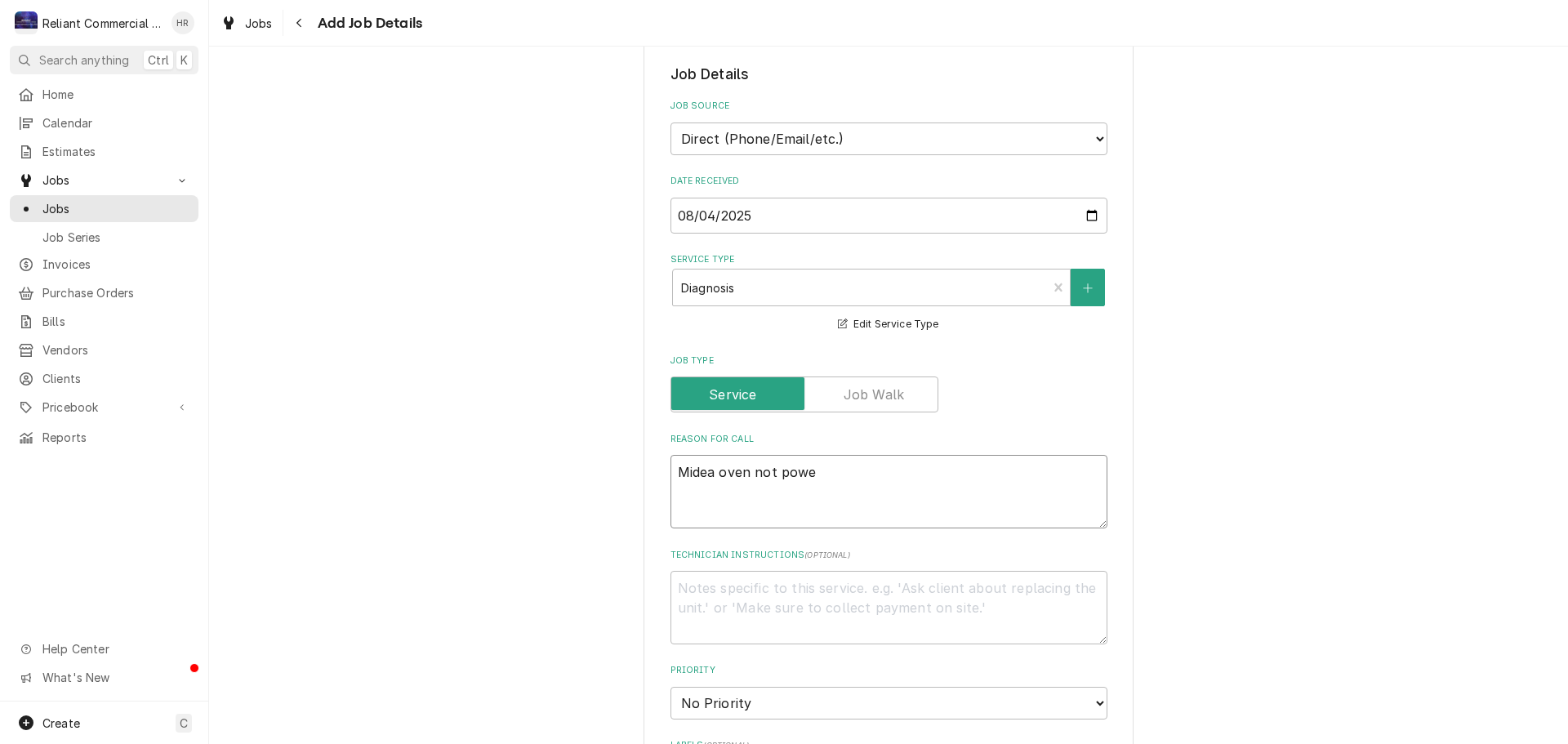 type on "x" 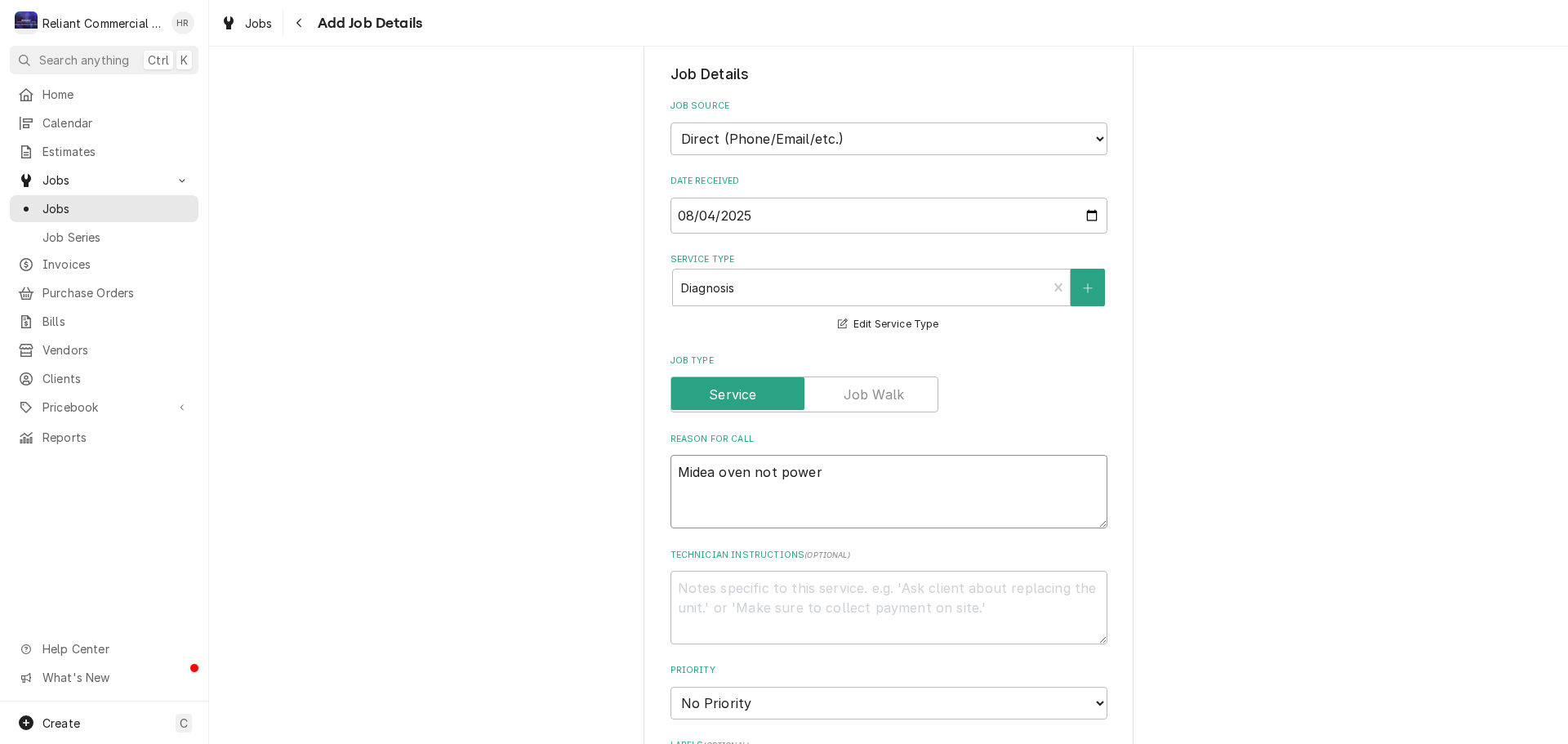 type on "x" 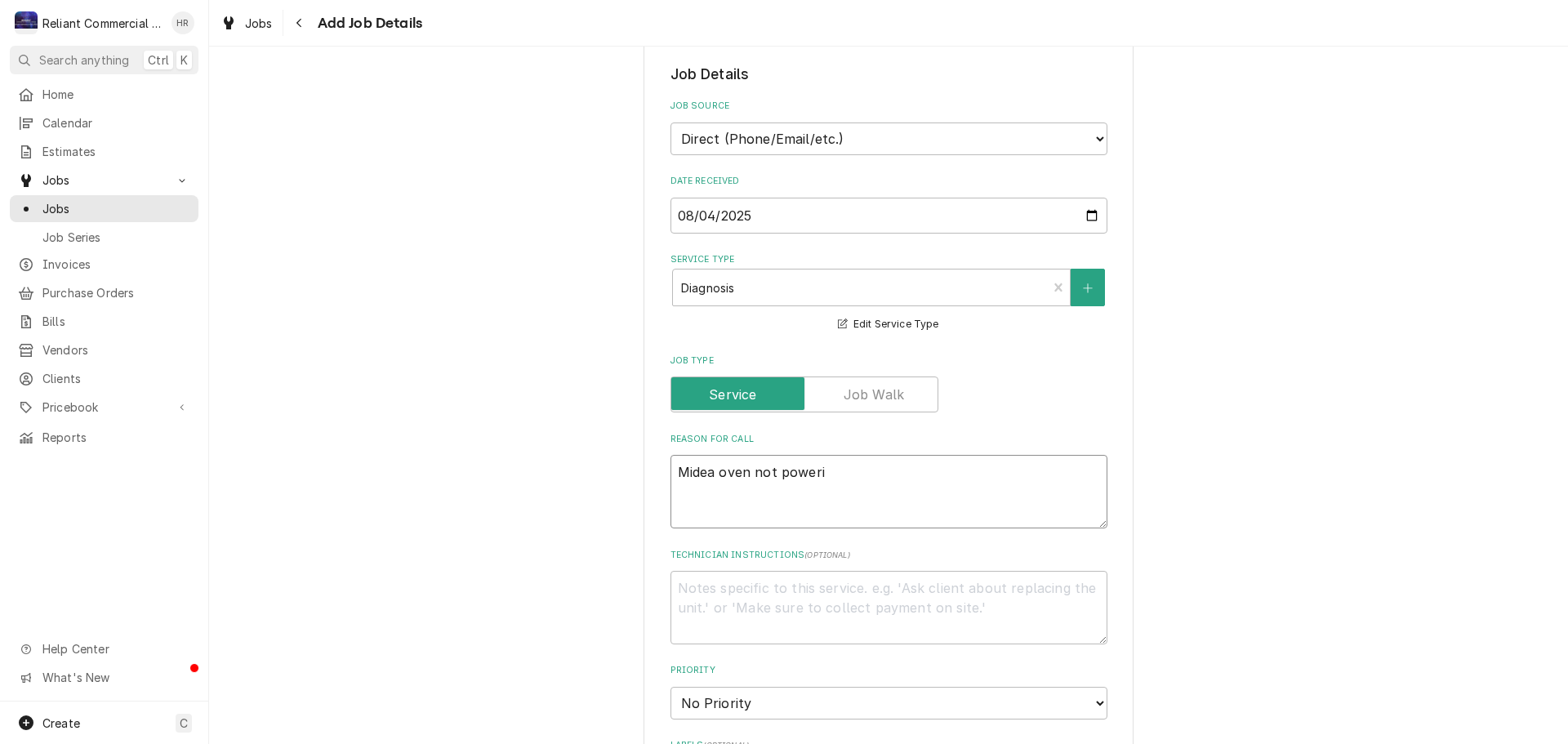 type on "x" 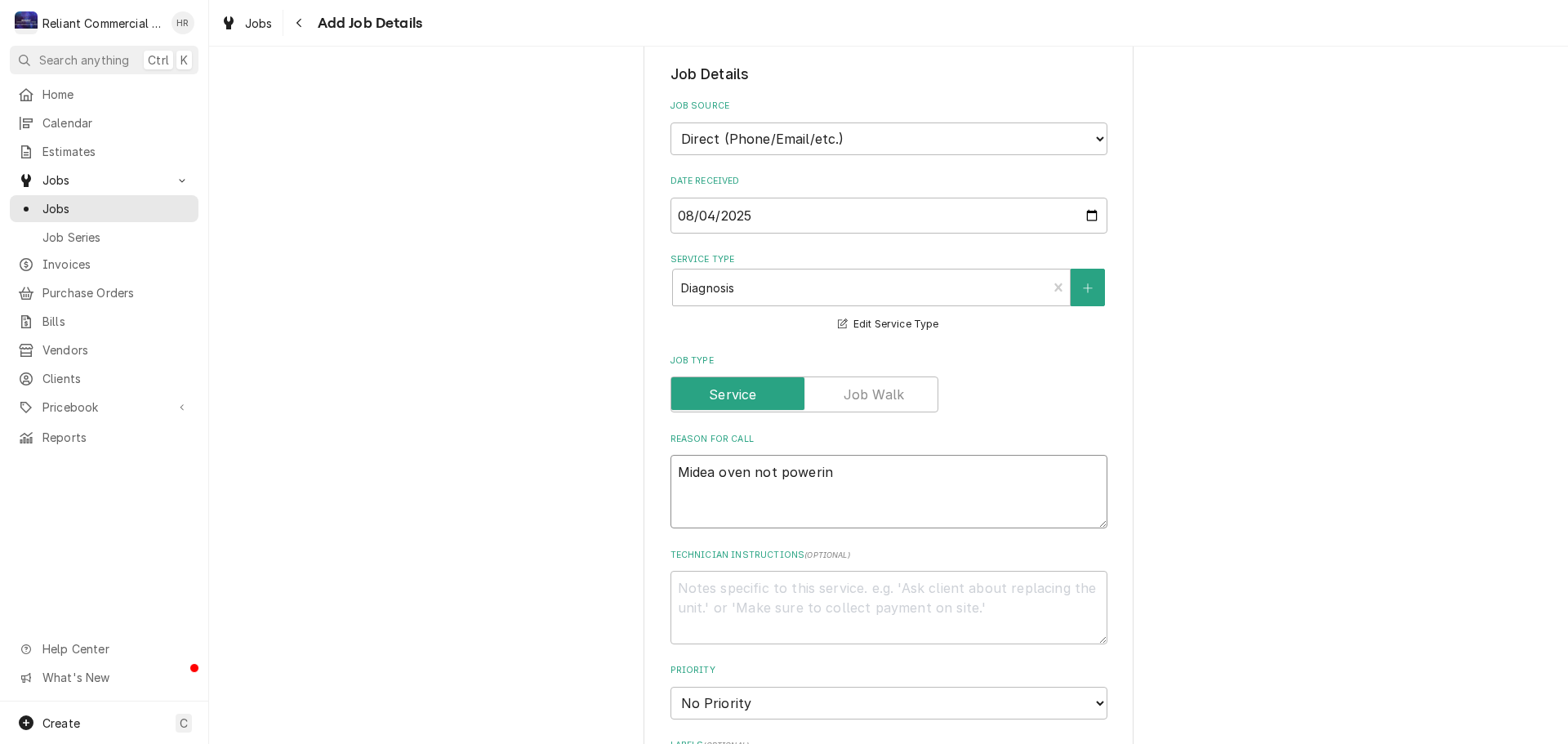 type on "x" 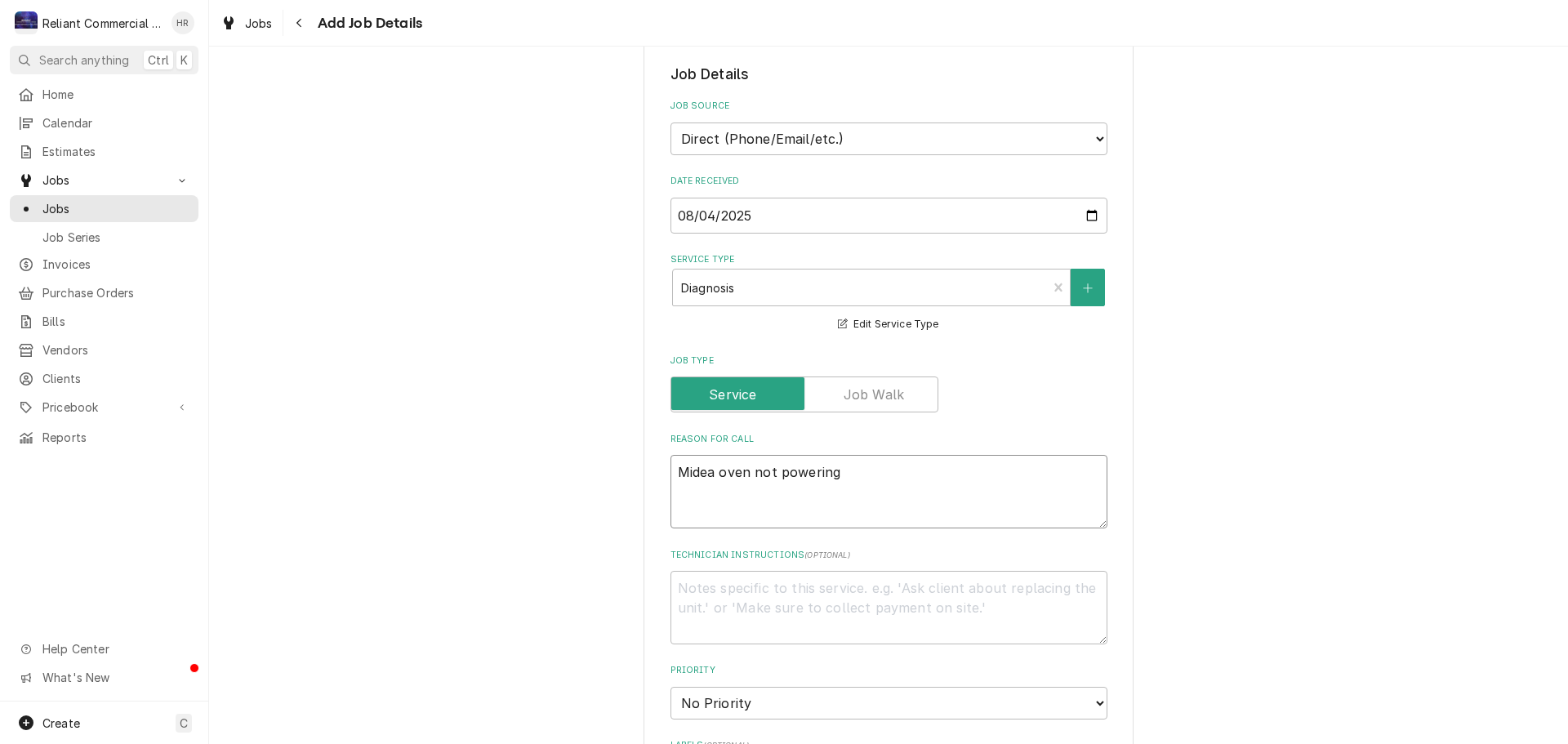 type on "x" 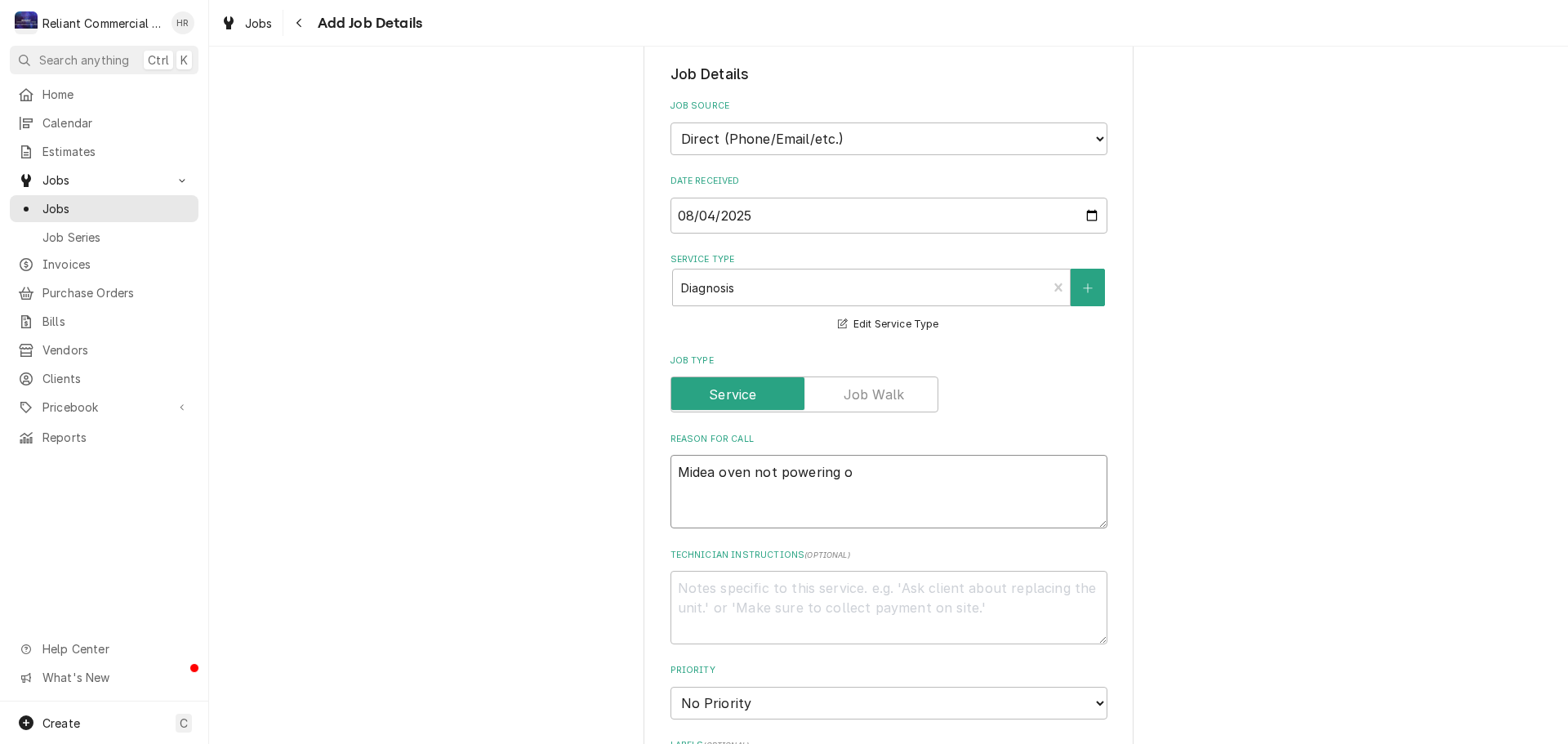 type on "x" 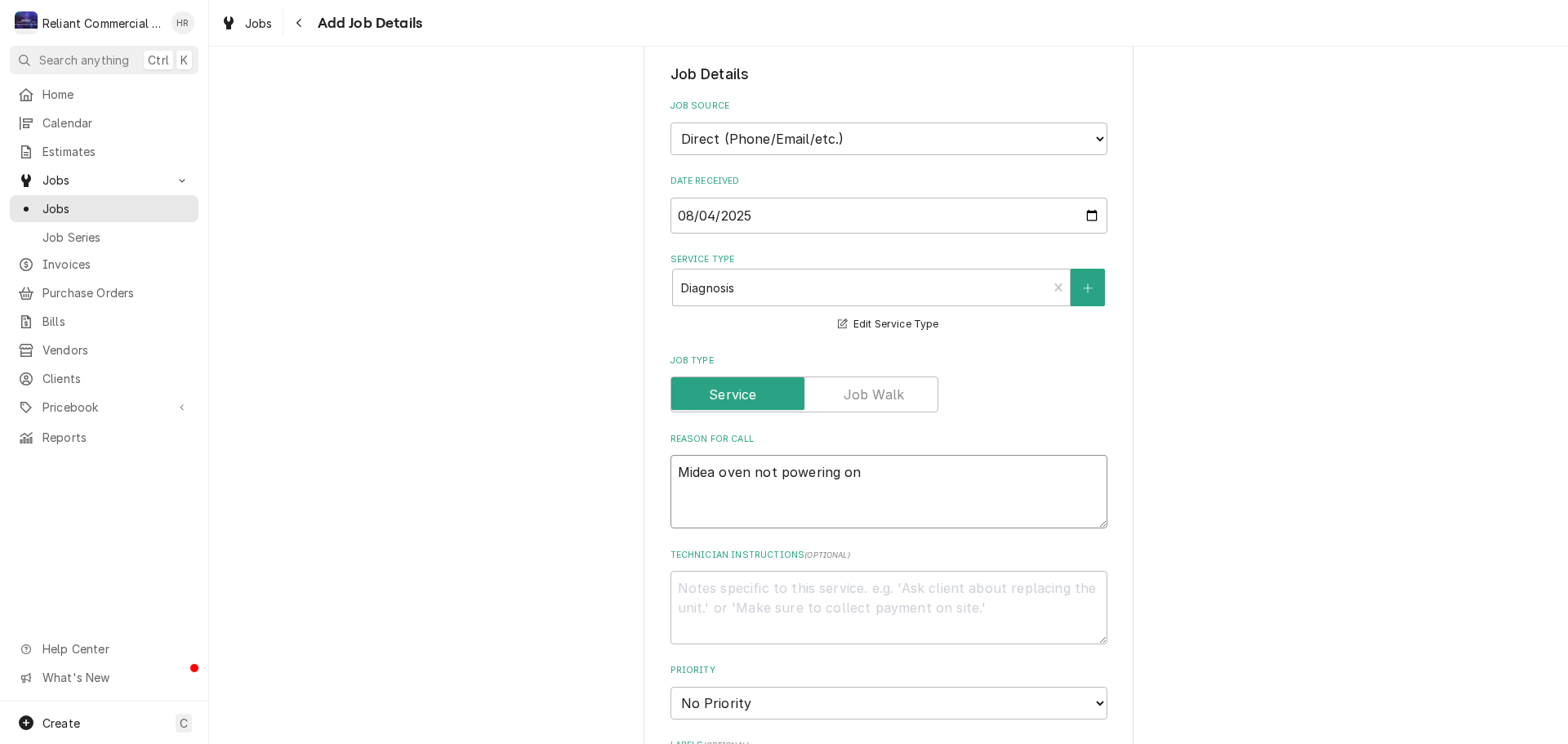type on "x" 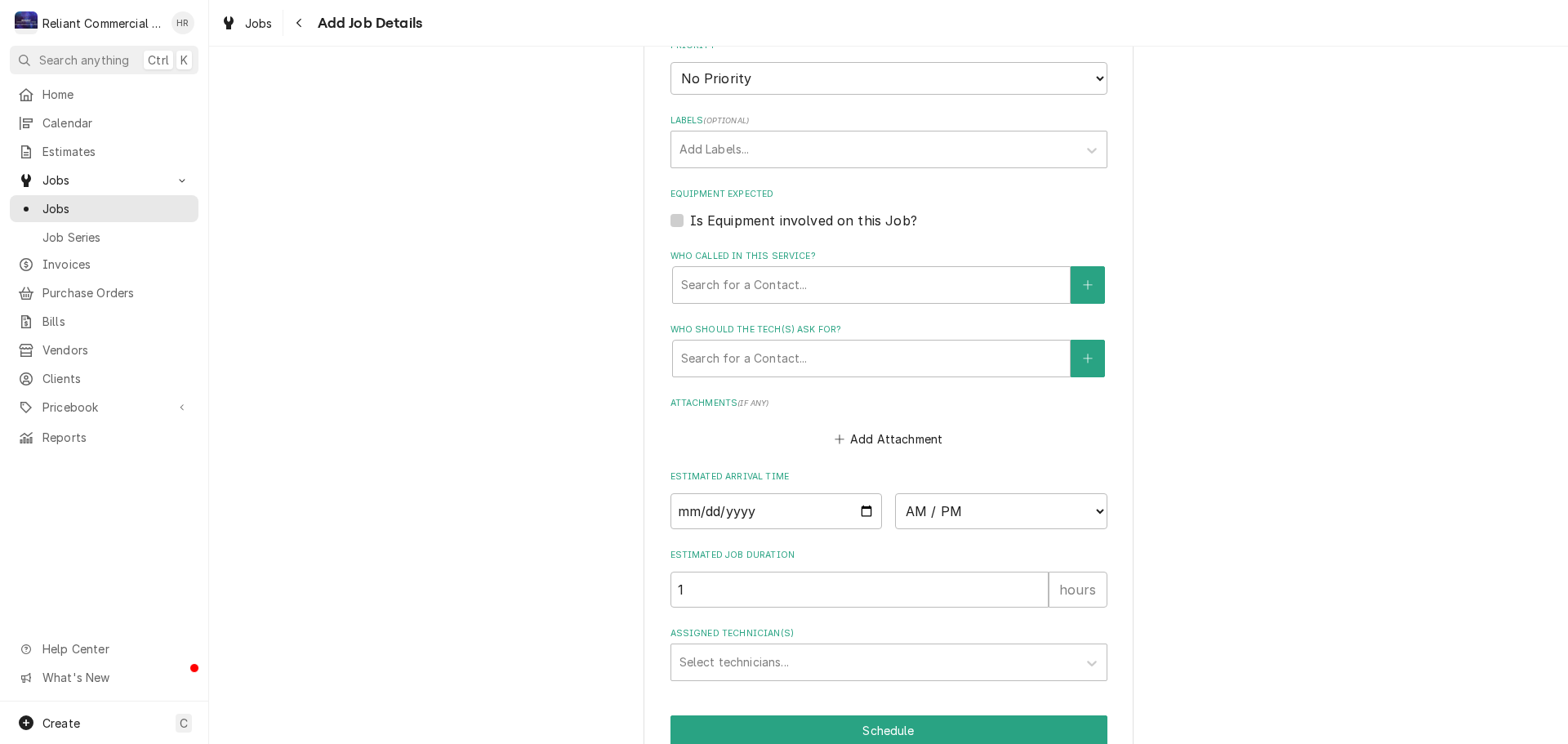 scroll, scrollTop: 980, scrollLeft: 0, axis: vertical 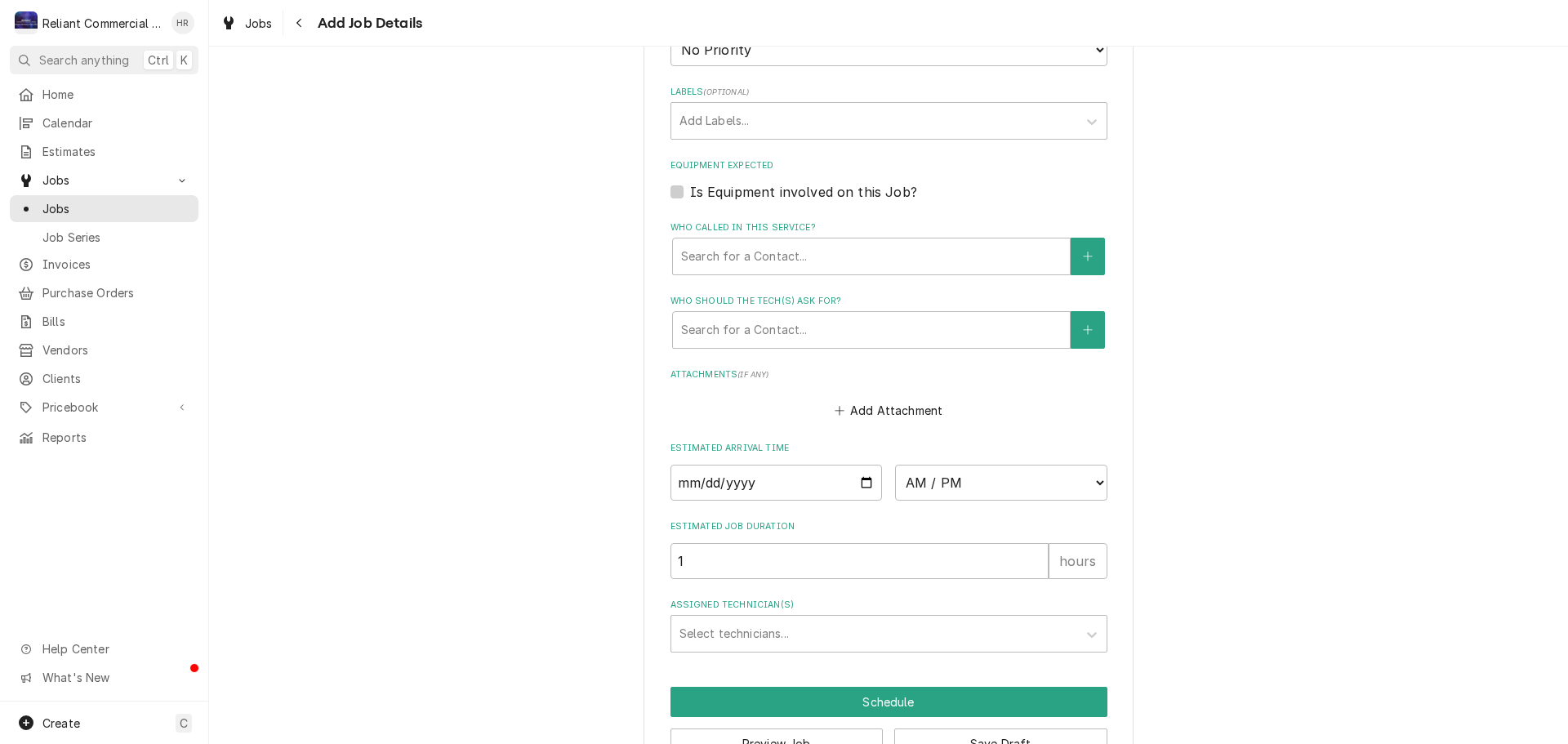 type on "Midea oven not powering on" 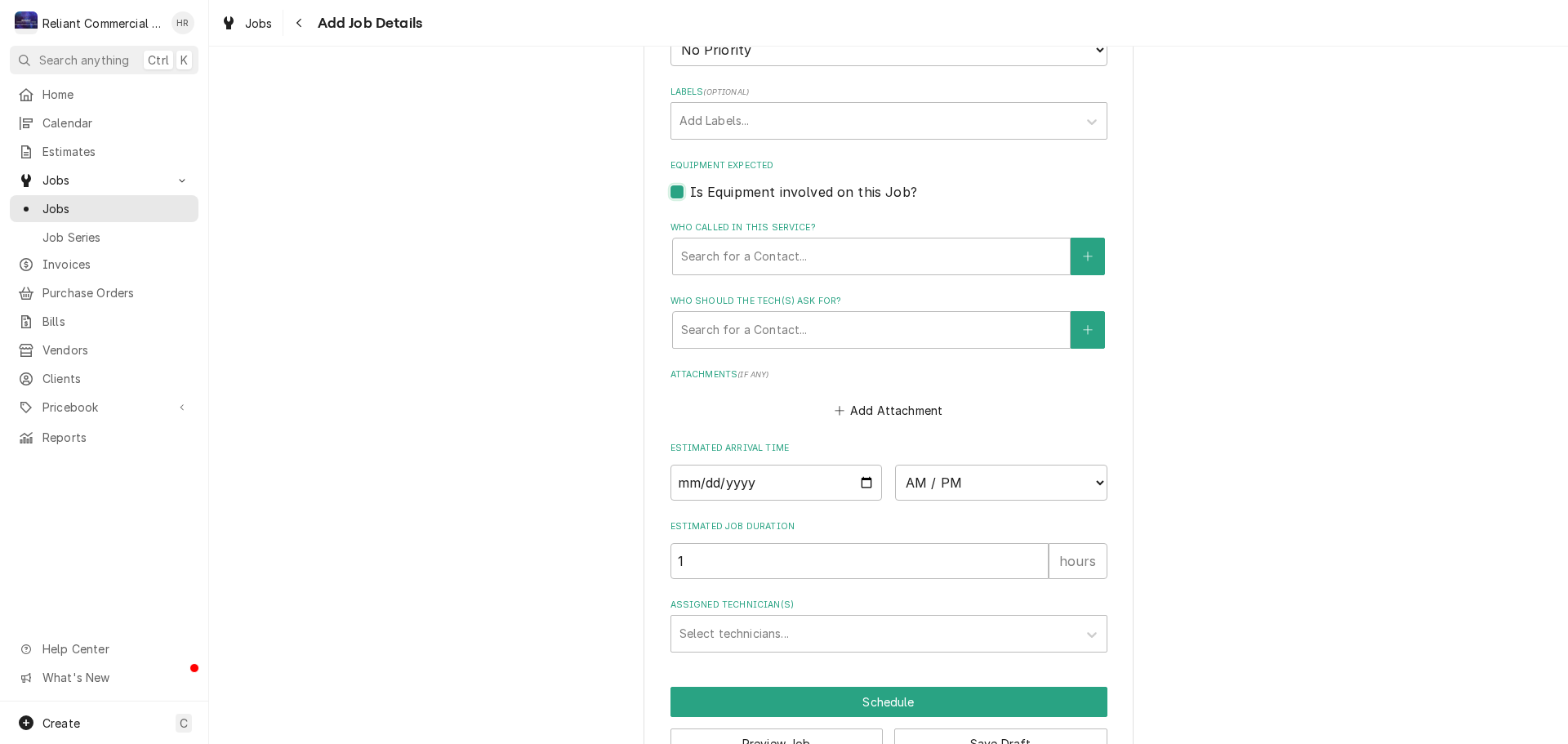 checkbox on "true" 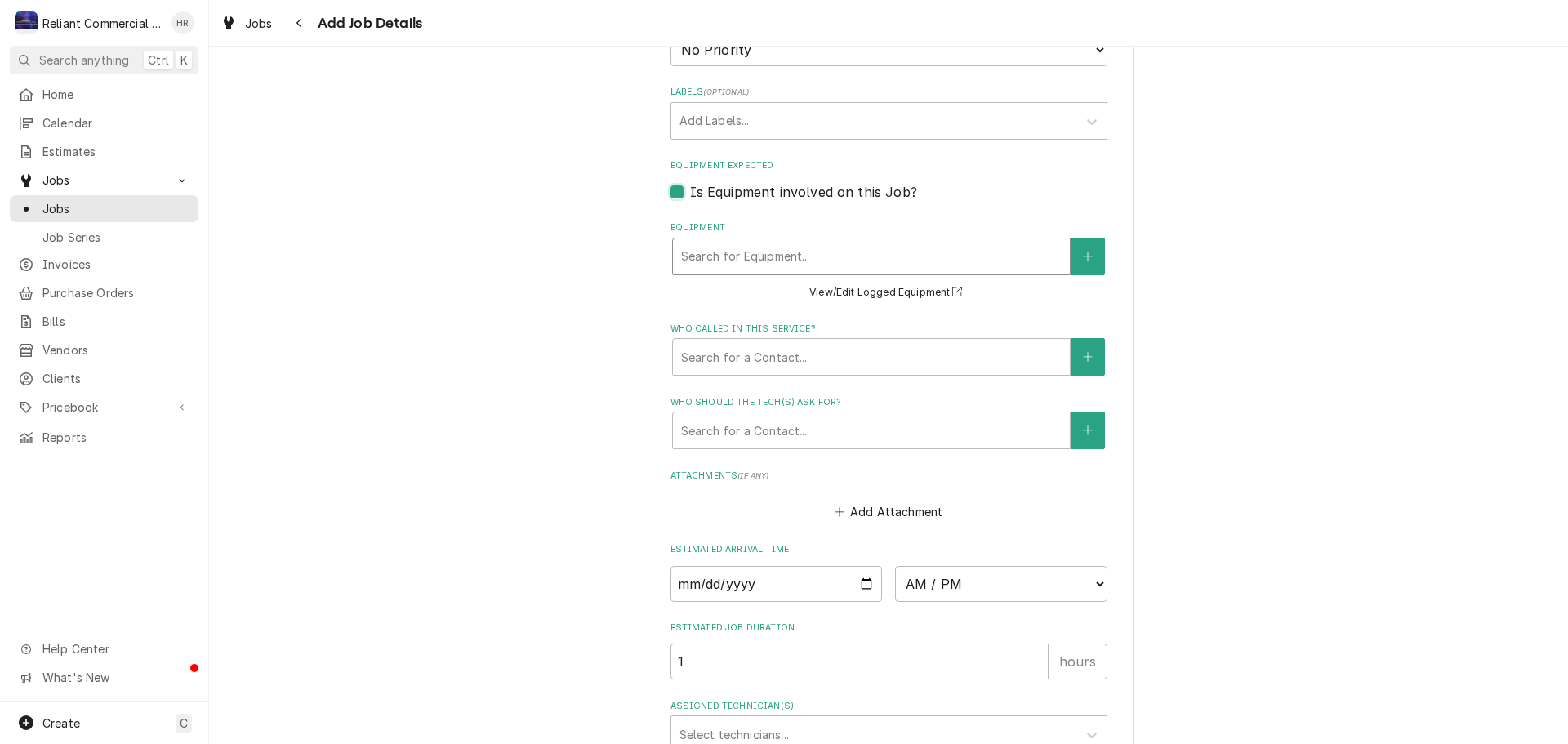 type on "x" 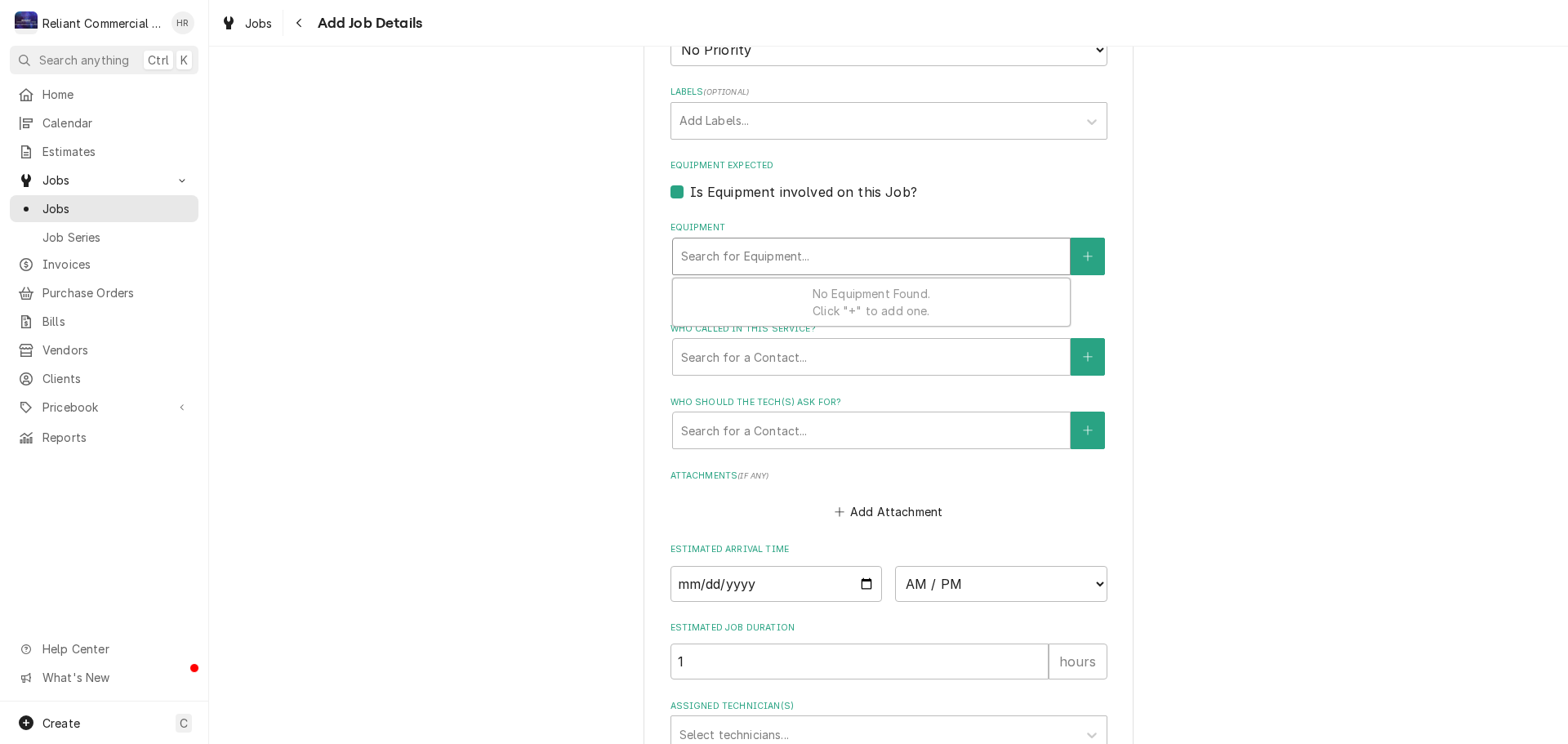 click at bounding box center (871, 256) 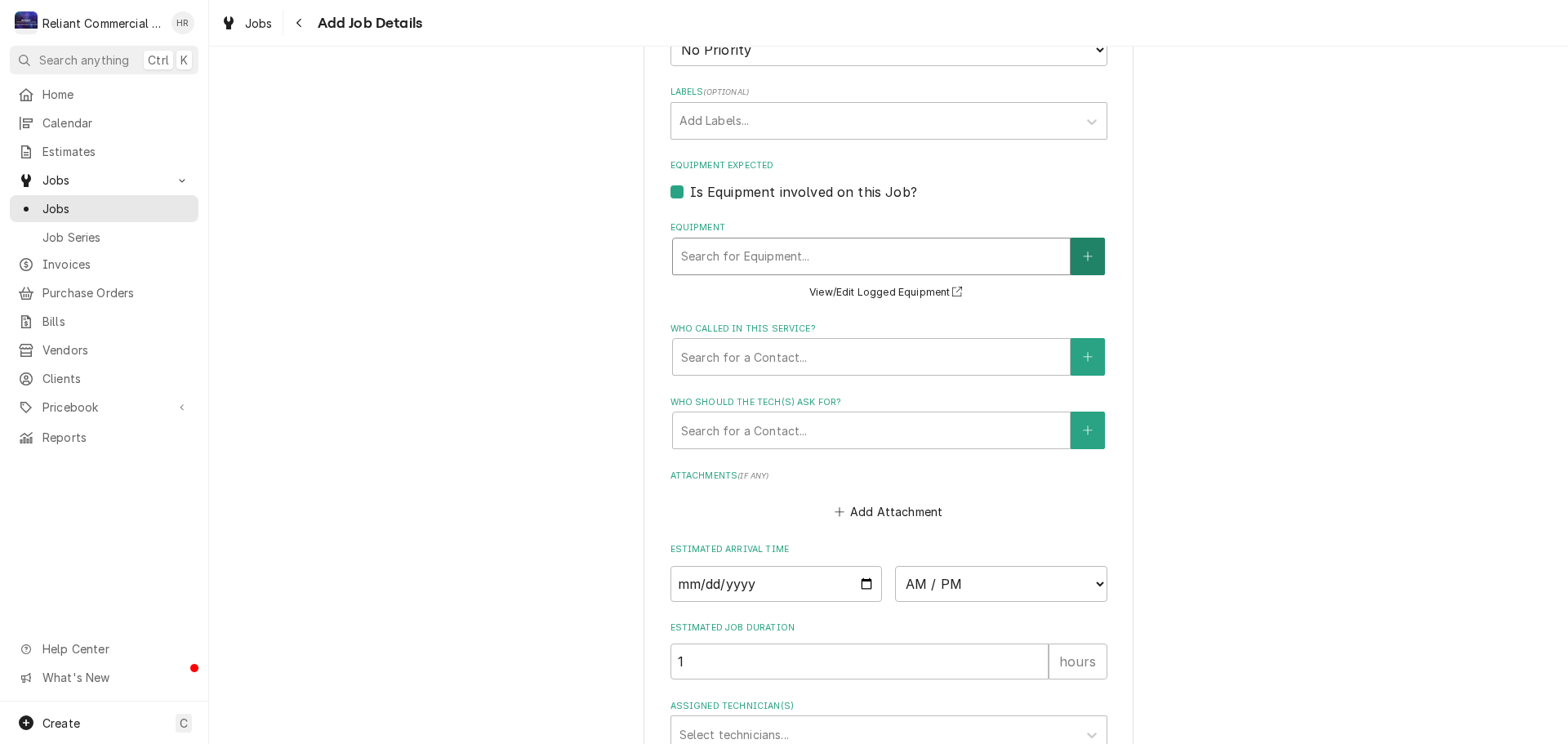 click at bounding box center [1088, 256] 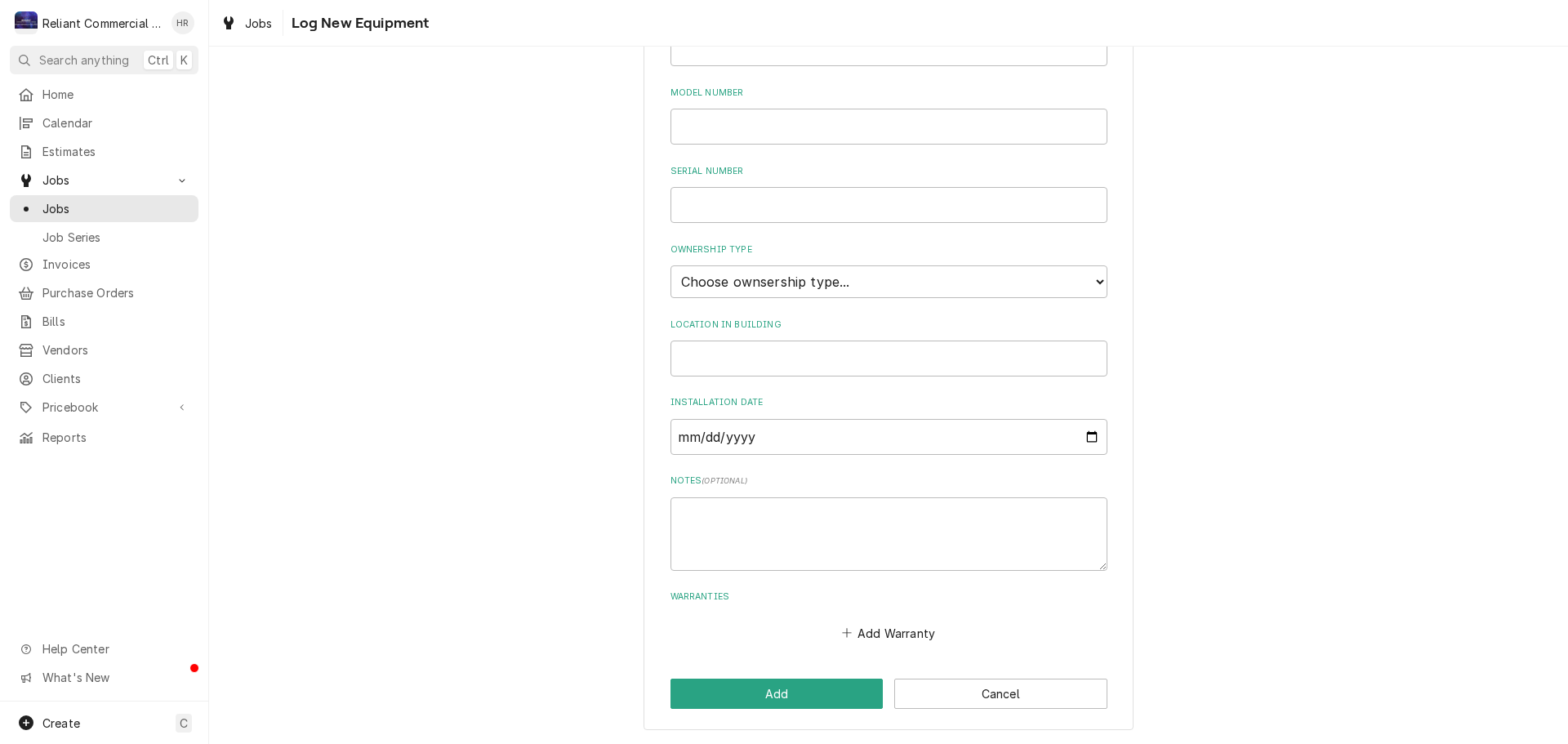 scroll, scrollTop: 0, scrollLeft: 0, axis: both 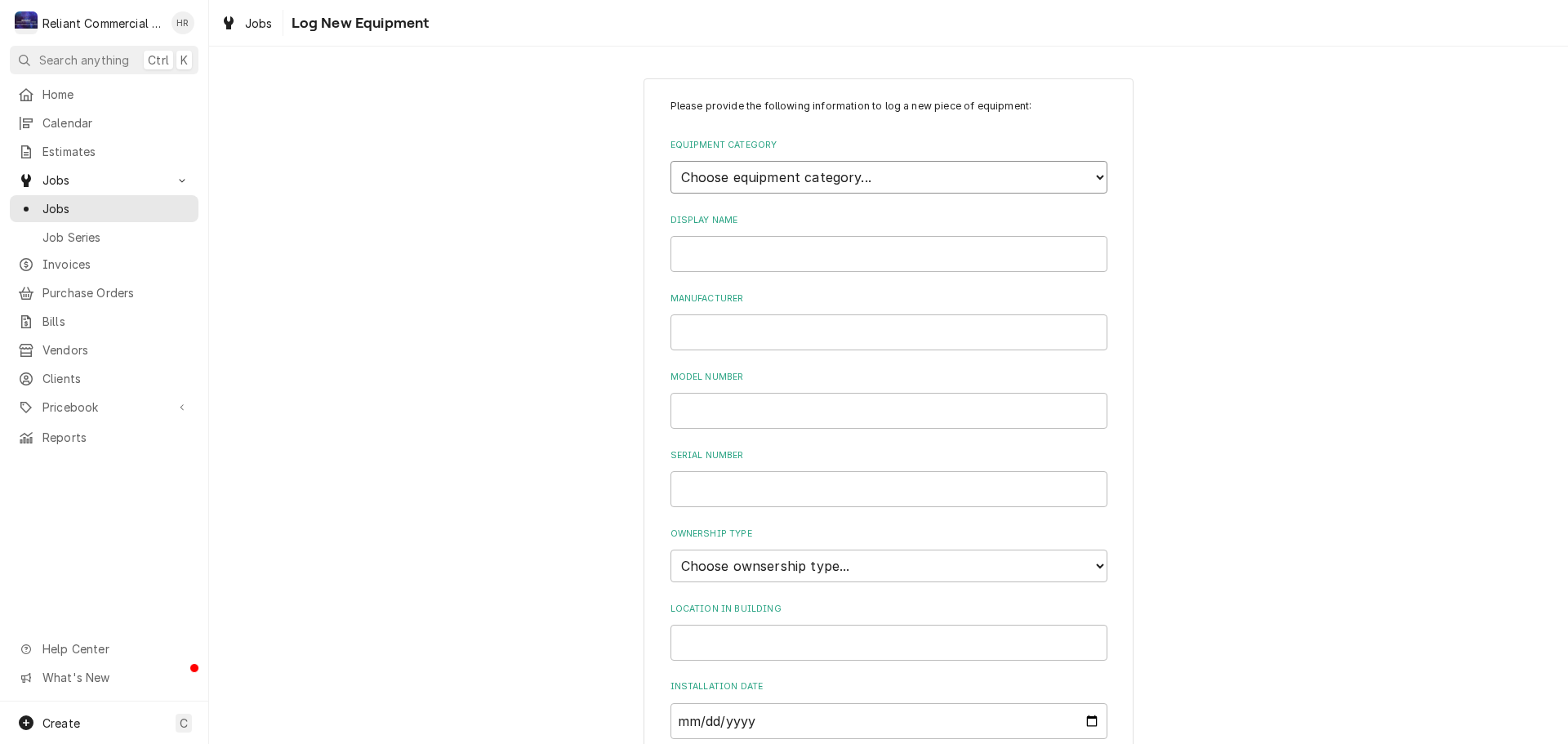 click on "Choose equipment category... Cooking Equipment Fryers Ovens and Ranges Concession and Condiment Equipment Dishwashing Equipment Holding and Warming Equipment Refrigeration Food Preparation Equipment Laundry Plumbing Worktable, Shelf, and Transport Cart Water Filtration Lighting and Electrical Other" at bounding box center (889, 177) 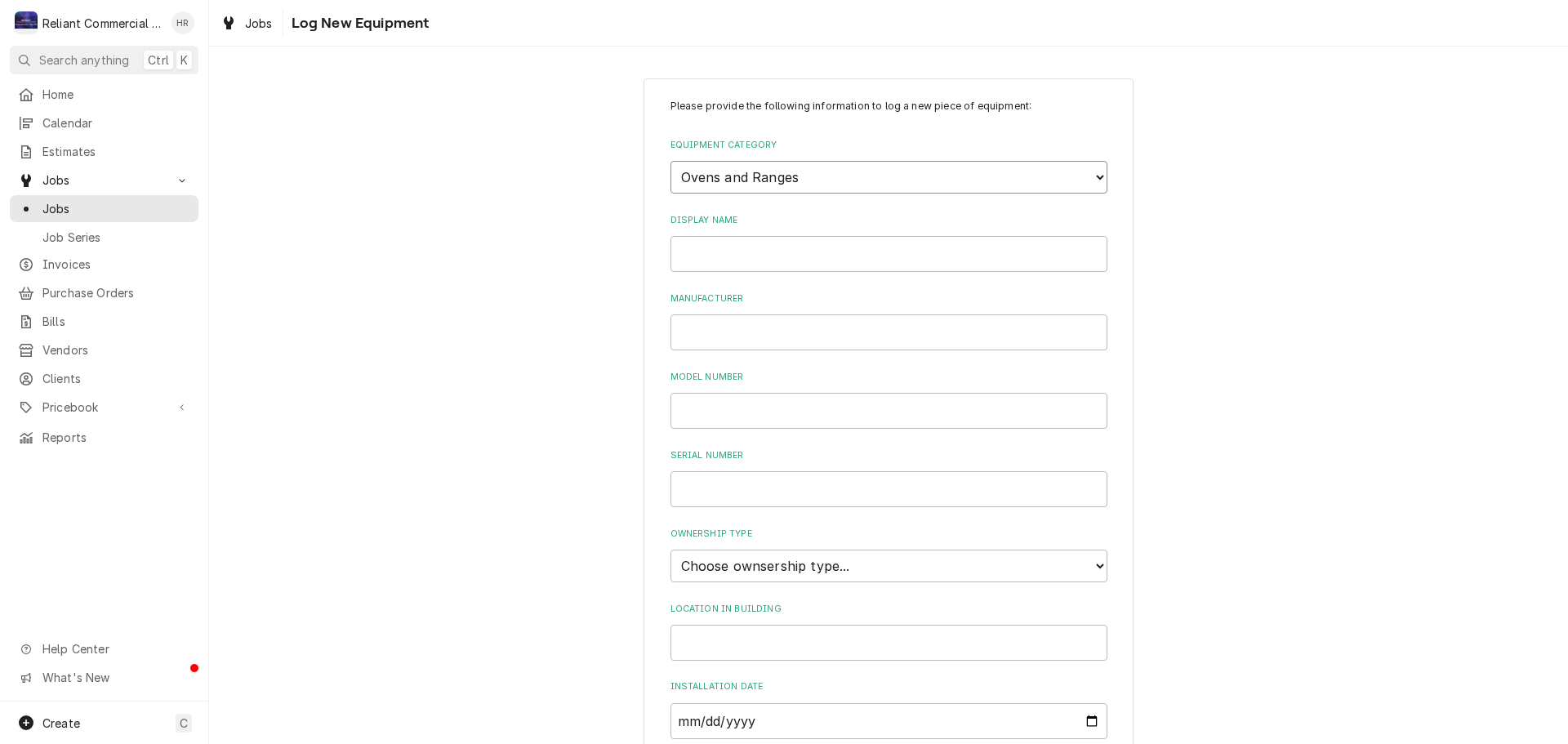 click on "Choose equipment category... Cooking Equipment Fryers Ovens and Ranges Concession and Condiment Equipment Dishwashing Equipment Holding and Warming Equipment Refrigeration Food Preparation Equipment Laundry Plumbing Worktable, Shelf, and Transport Cart Water Filtration Lighting and Electrical Other" at bounding box center (889, 177) 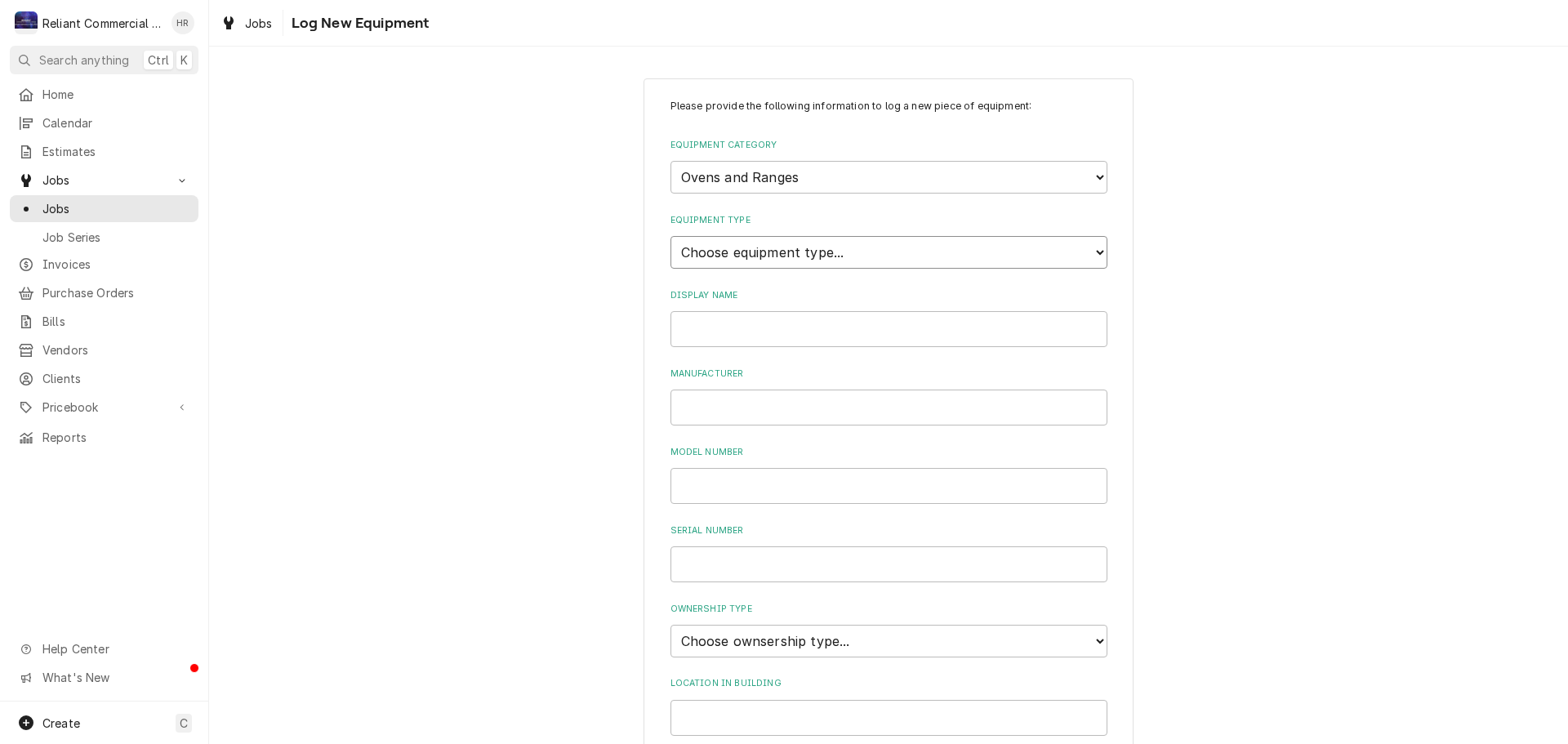 click on "Choose equipment type... Combi Oven Convection Oven Countertop Electric Range Countertop Gas Range Electric Oven Electric Range Gas Oven Gas Range Rotisserie Oven Smoker Steamer Rack and Rotary Oven Conveyor Oven Speed Oven" at bounding box center [889, 252] 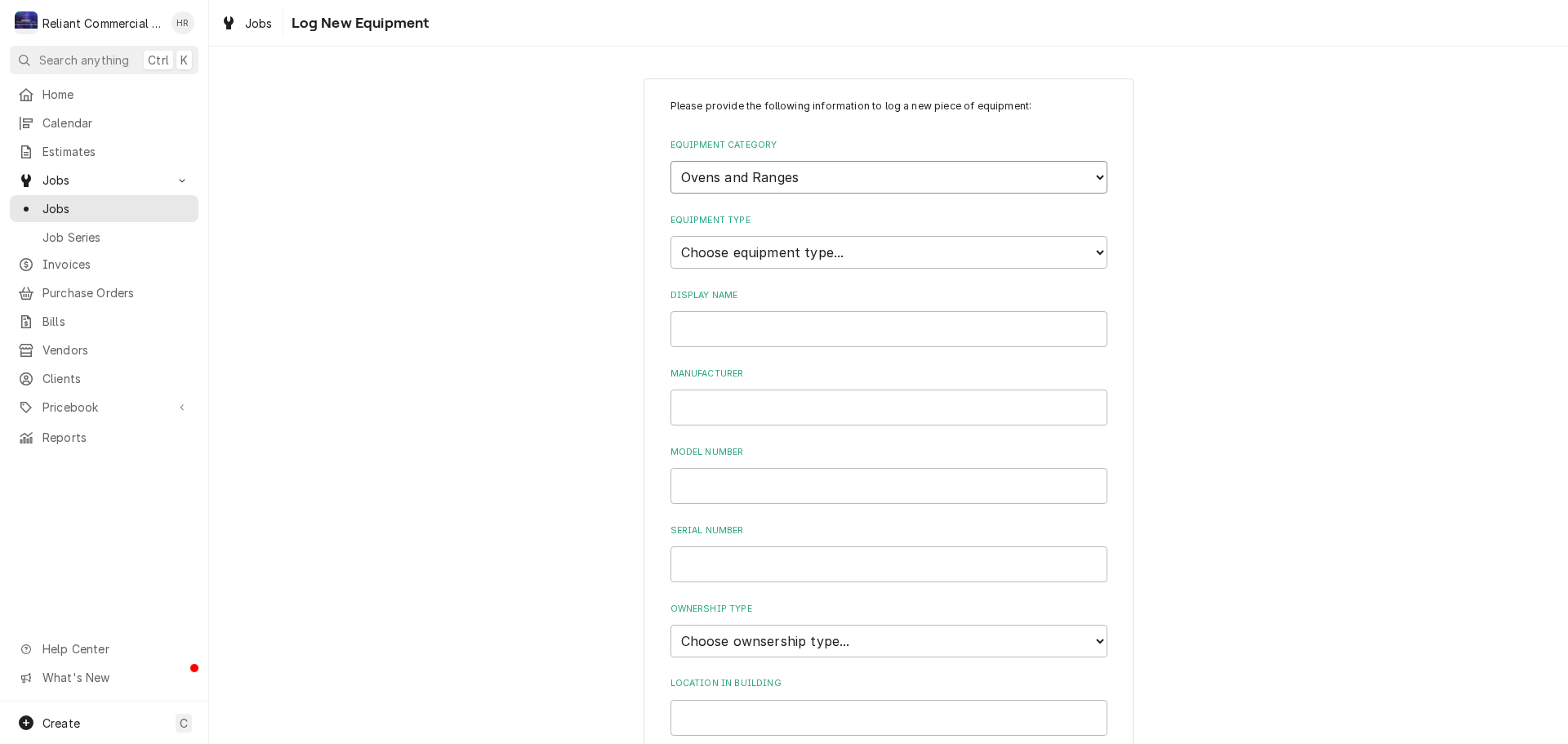 click on "Choose equipment category... Cooking Equipment Fryers Ovens and Ranges Concession and Condiment Equipment Dishwashing Equipment Holding and Warming Equipment Refrigeration Food Preparation Equipment Laundry Plumbing Worktable, Shelf, and Transport Cart Water Filtration Lighting and Electrical Other" at bounding box center (889, 177) 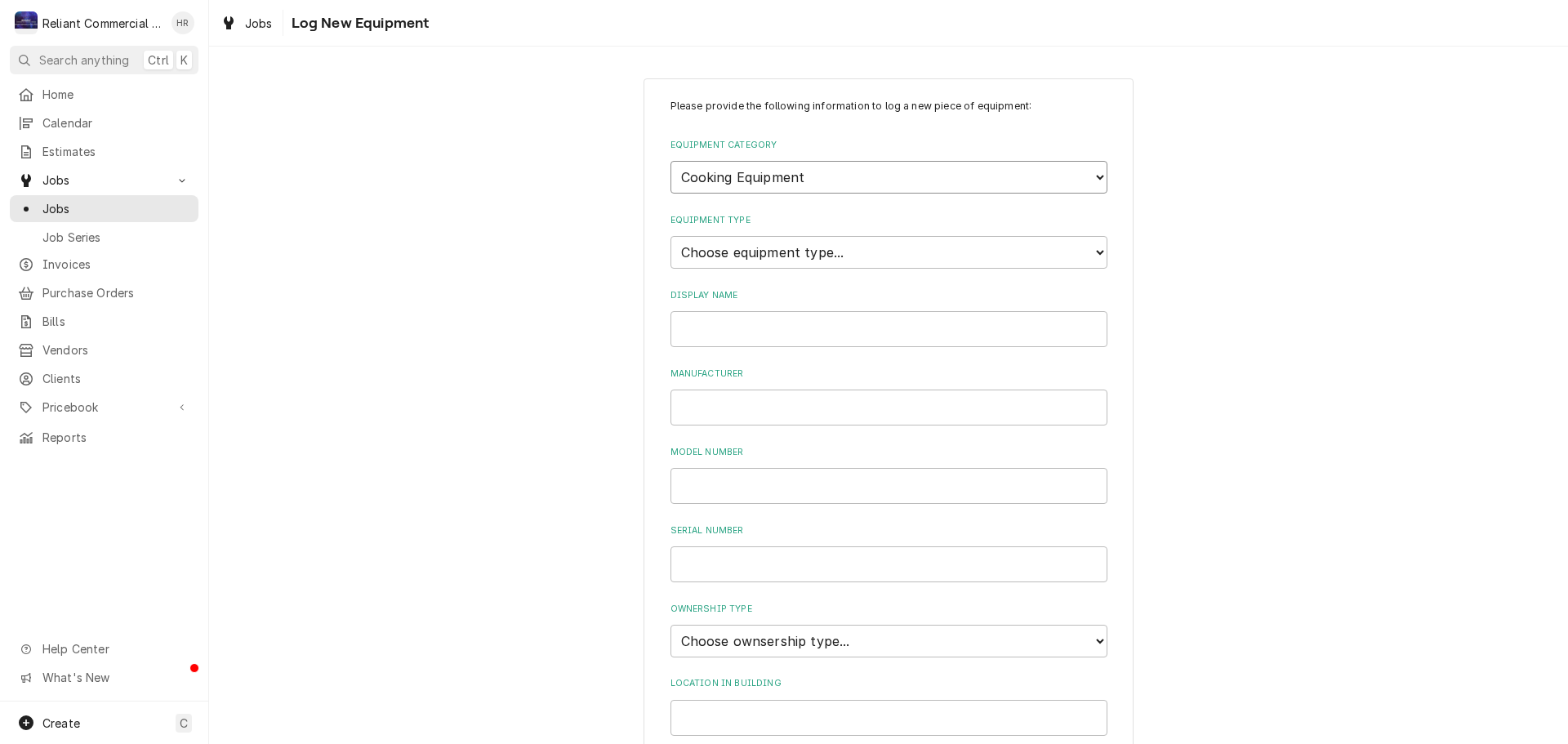 click on "Choose equipment category... Cooking Equipment Fryers Ovens and Ranges Concession and Condiment Equipment Dishwashing Equipment Holding and Warming Equipment Refrigeration Food Preparation Equipment Laundry Plumbing Worktable, Shelf, and Transport Cart Water Filtration Lighting and Electrical Other" at bounding box center (889, 177) 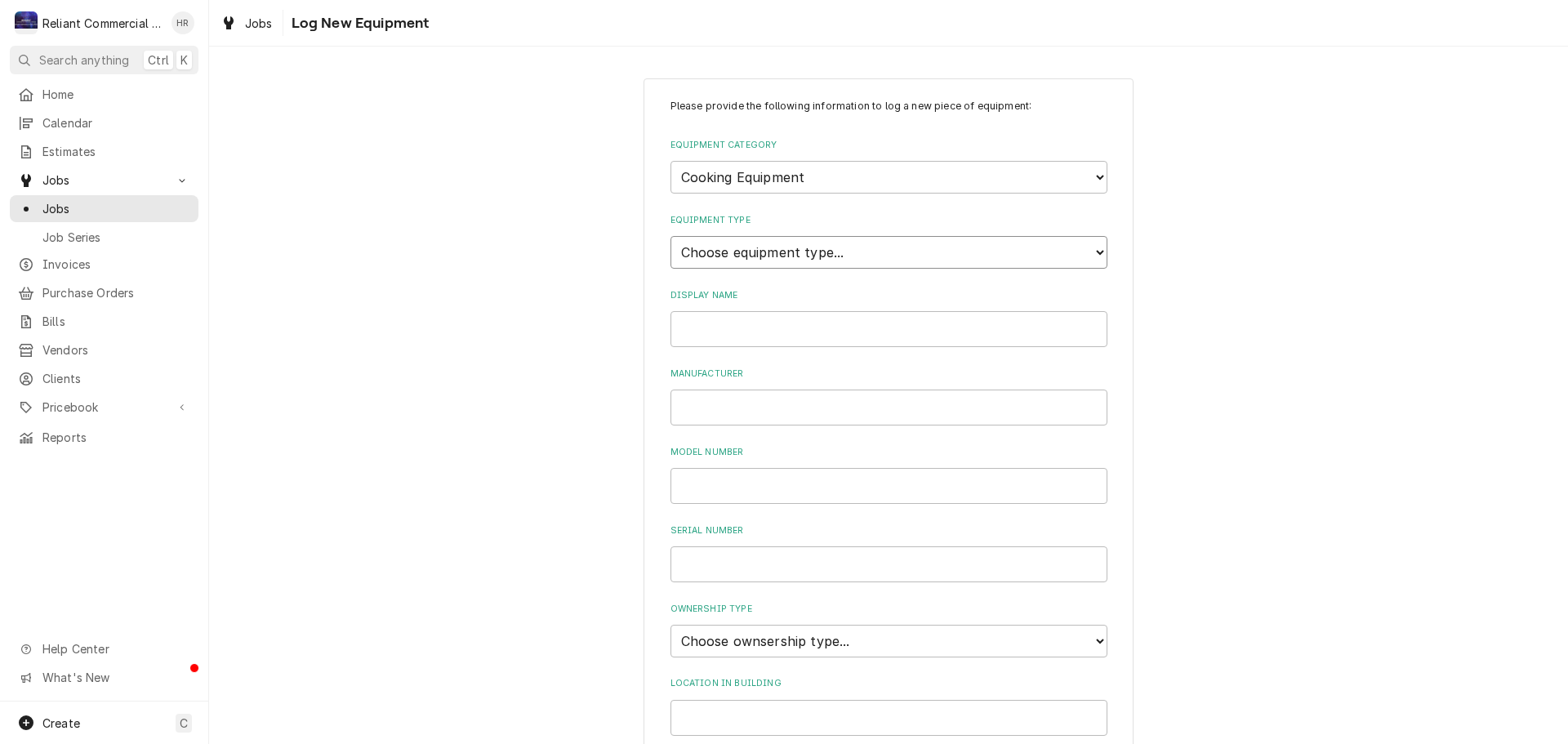click on "Choose equipment type... Broiler Charbroiler Commercial Microwave Commercial Toaster Food Rethermalizer and Bain-Marie Heater Grill and Griddle Kettle, Skillet, and Pan Pasta Cooker Non-Commercial Microwave Rice Cooker Salamander and Cheesemelter Specialty Cooking Equipment Panini Press" at bounding box center (889, 252) 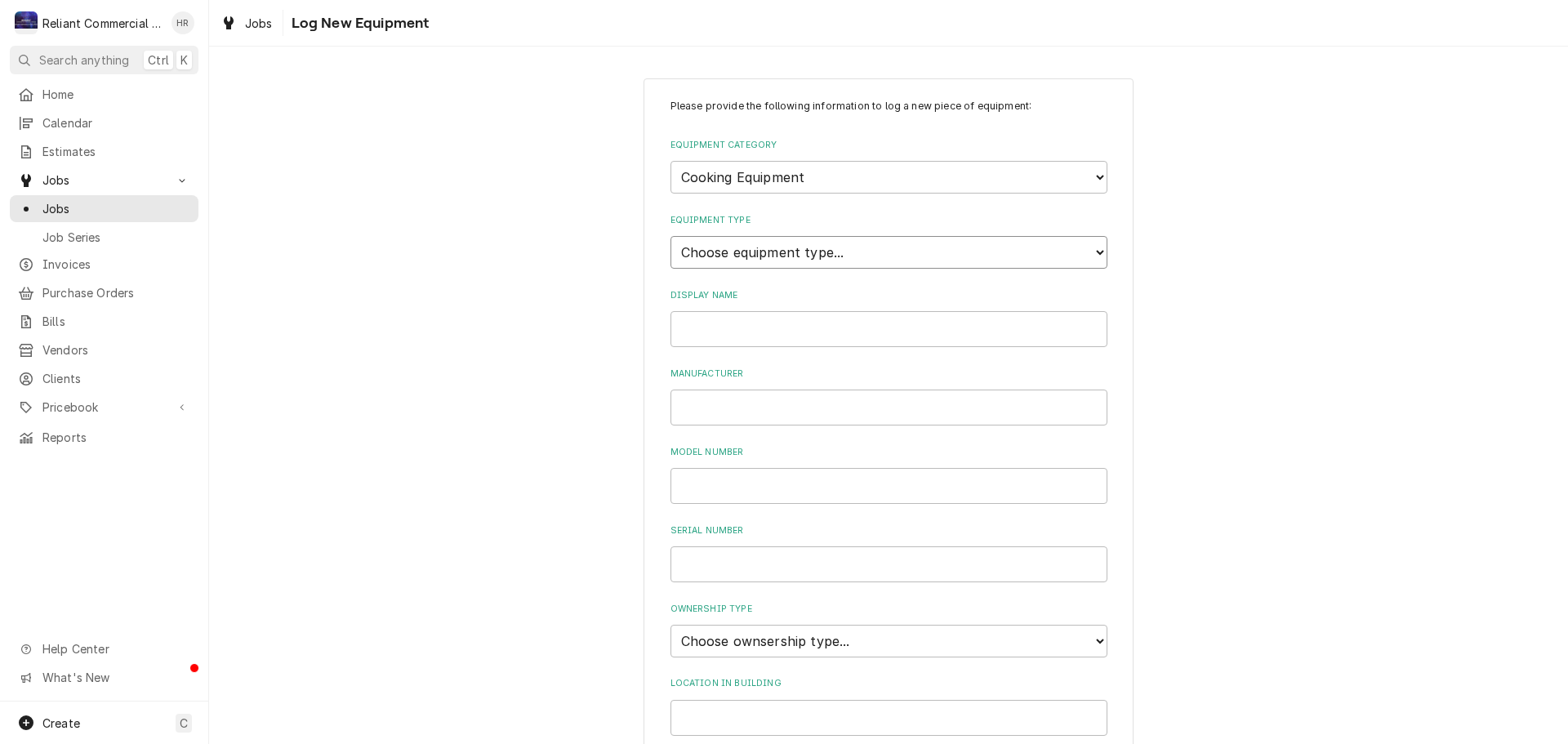 select on "3" 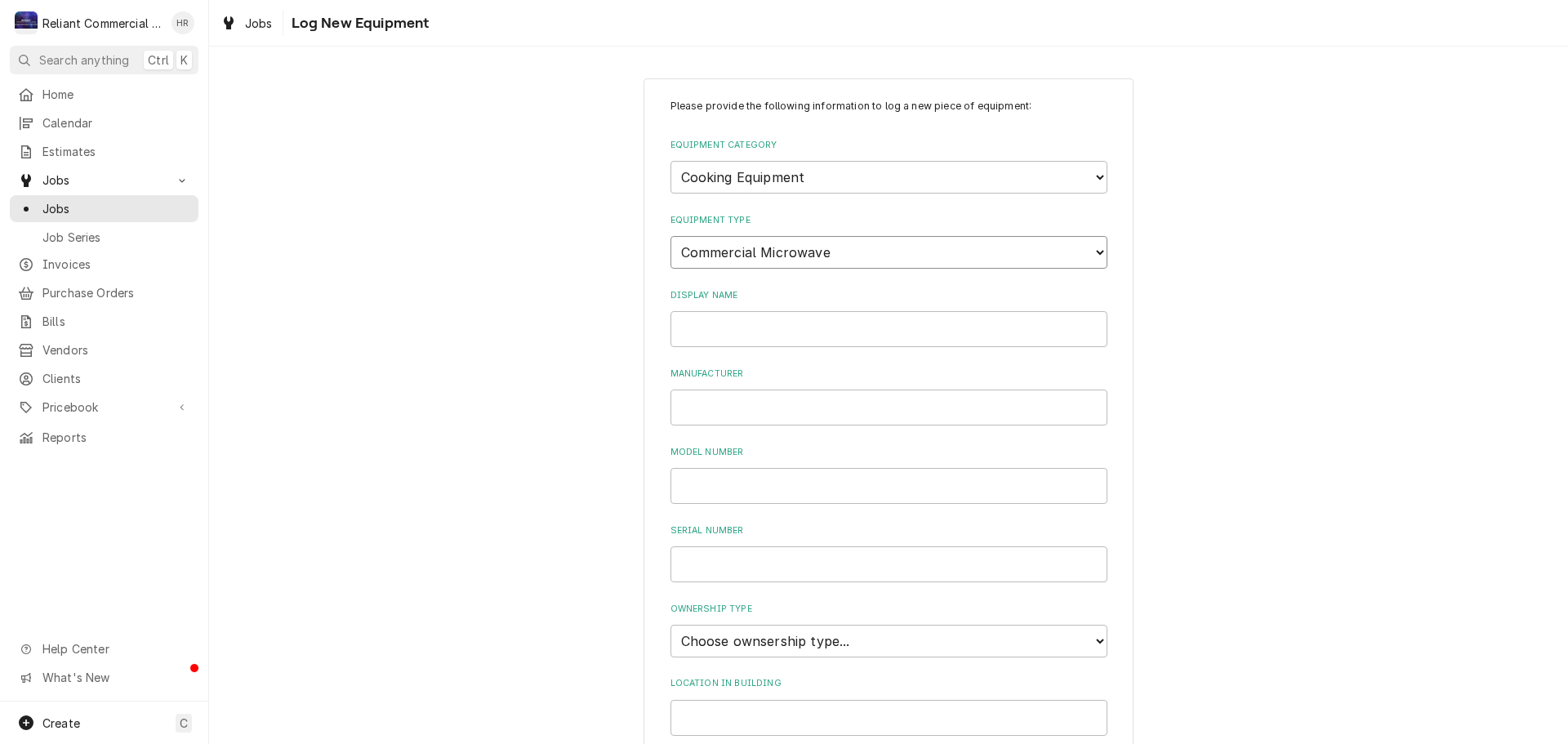 click on "Choose equipment type... Broiler Charbroiler Commercial Microwave Commercial Toaster Food Rethermalizer and Bain-Marie Heater Grill and Griddle Kettle, Skillet, and Pan Pasta Cooker Non-Commercial Microwave Rice Cooker Salamander and Cheesemelter Specialty Cooking Equipment Panini Press" at bounding box center [889, 252] 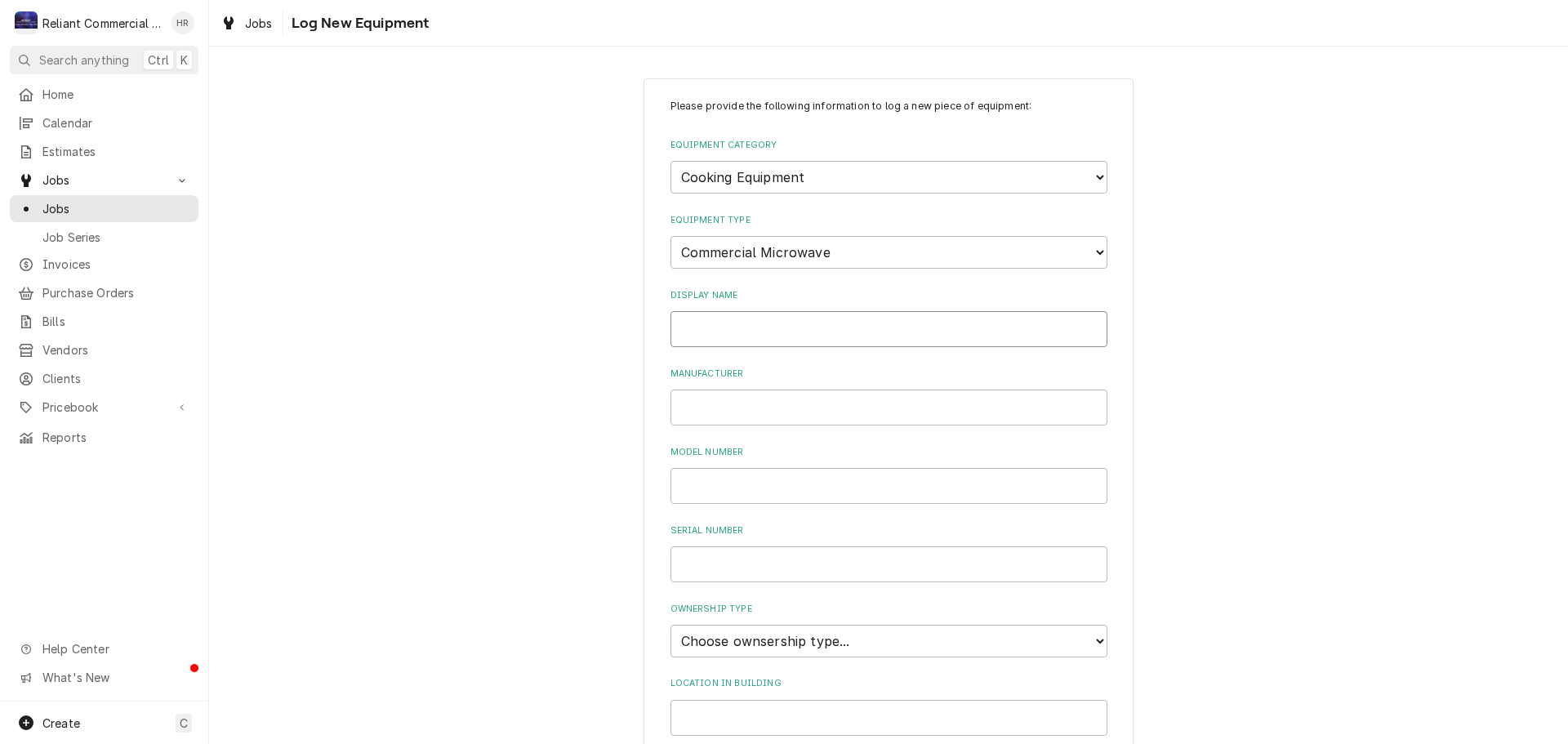 click on "Display Name" at bounding box center [889, 329] 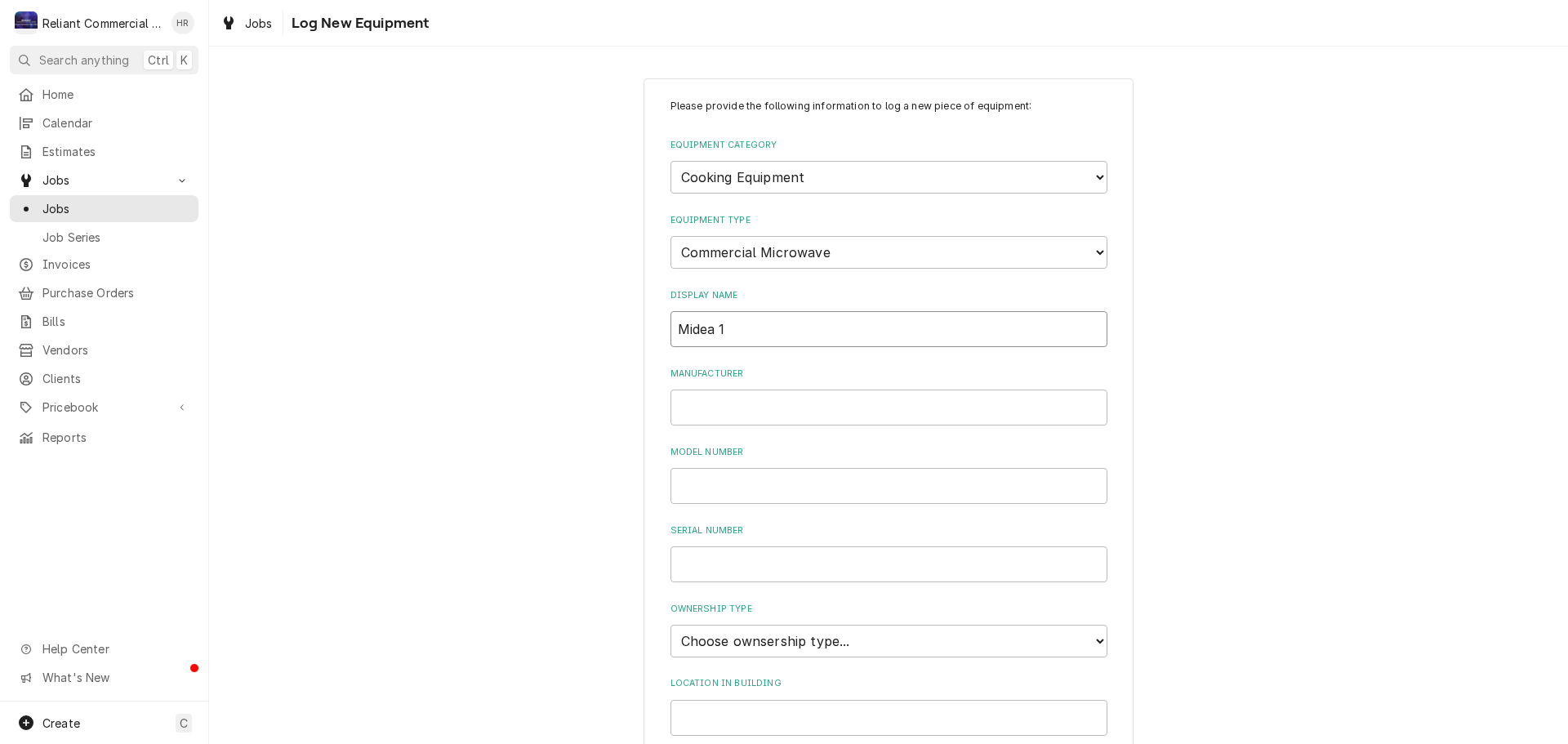 type on "Midea 1" 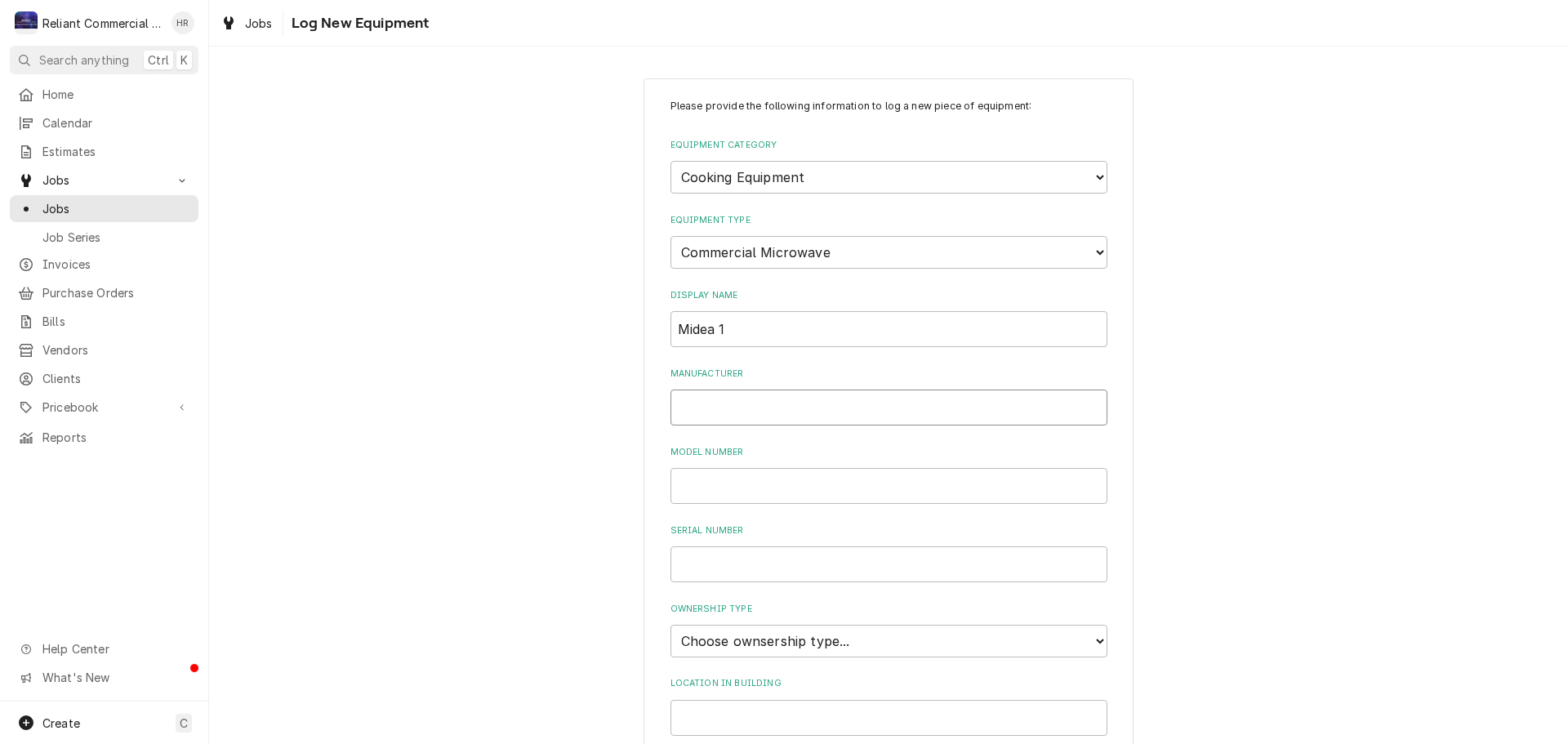 click on "Manufacturer" at bounding box center [889, 408] 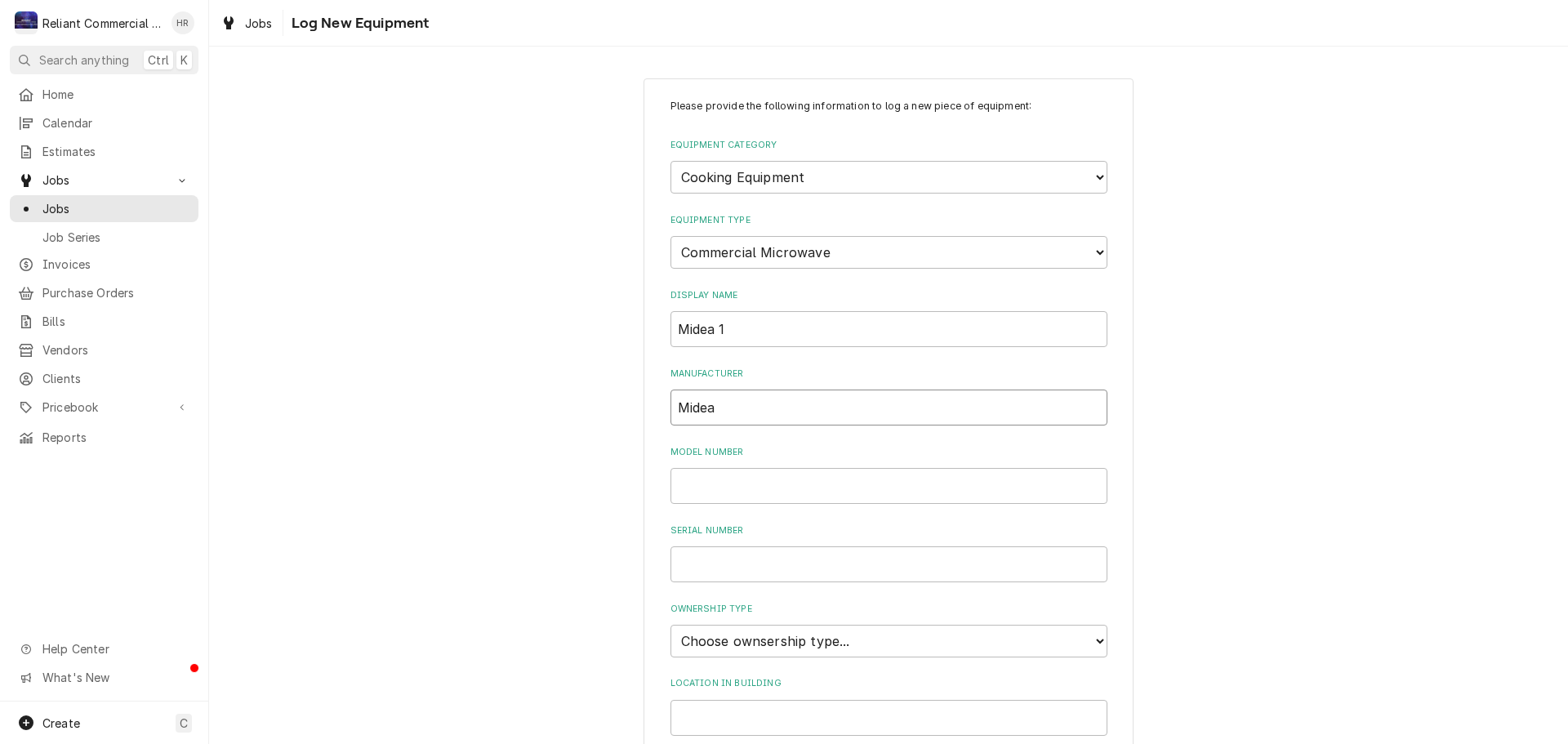 scroll, scrollTop: 245, scrollLeft: 0, axis: vertical 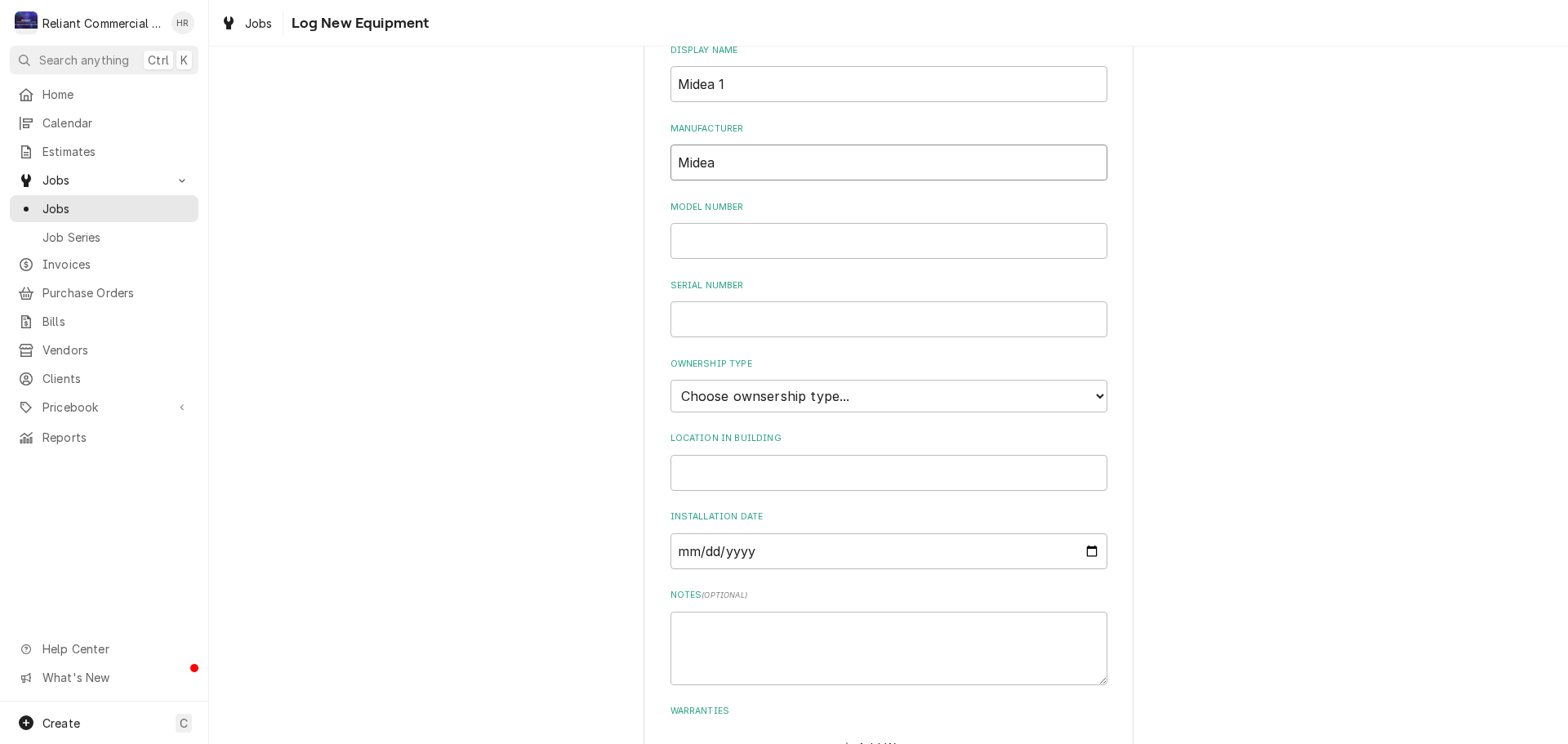 type on "Midea" 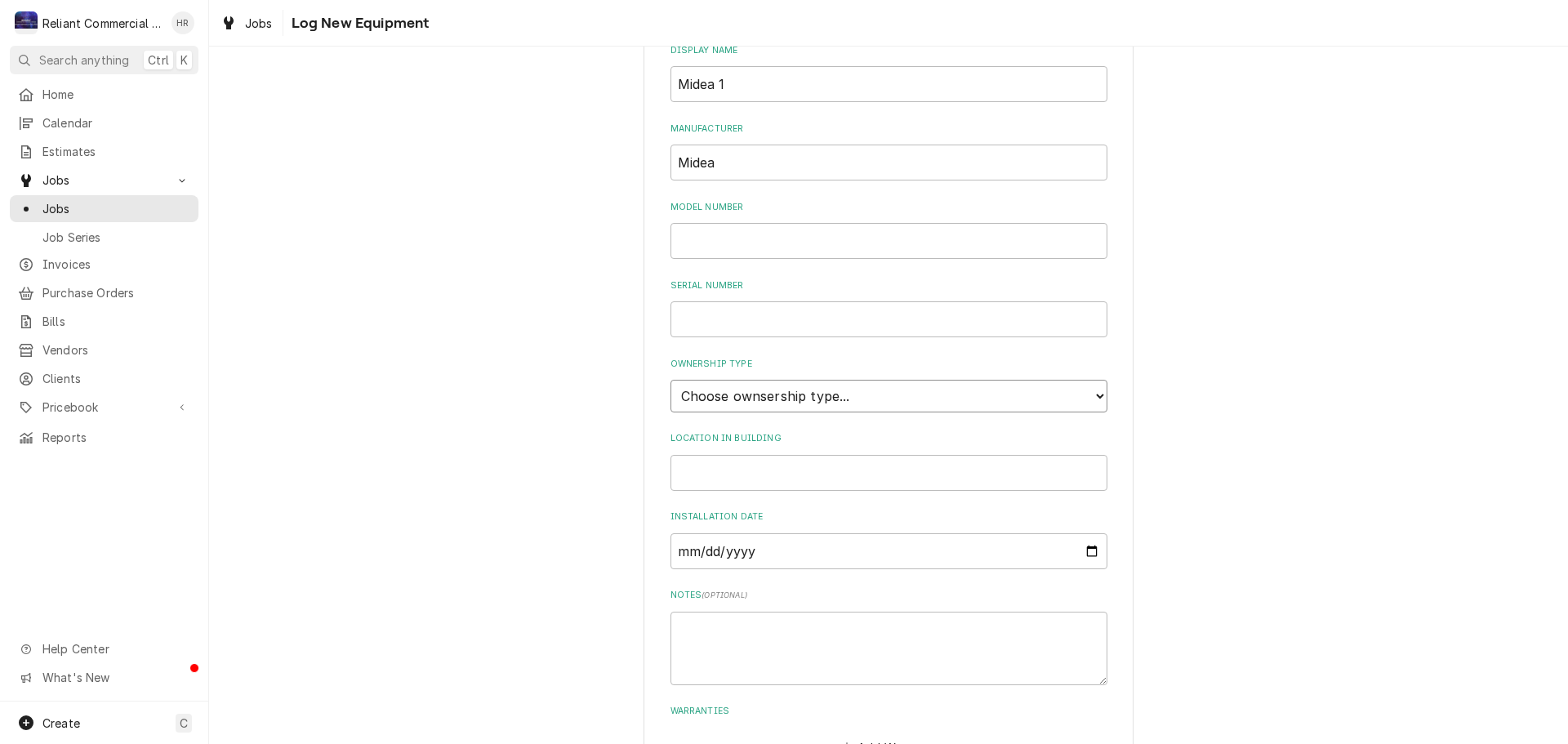 click on "Choose ownsership type... Unknown Owned Leased Rented" at bounding box center [889, 396] 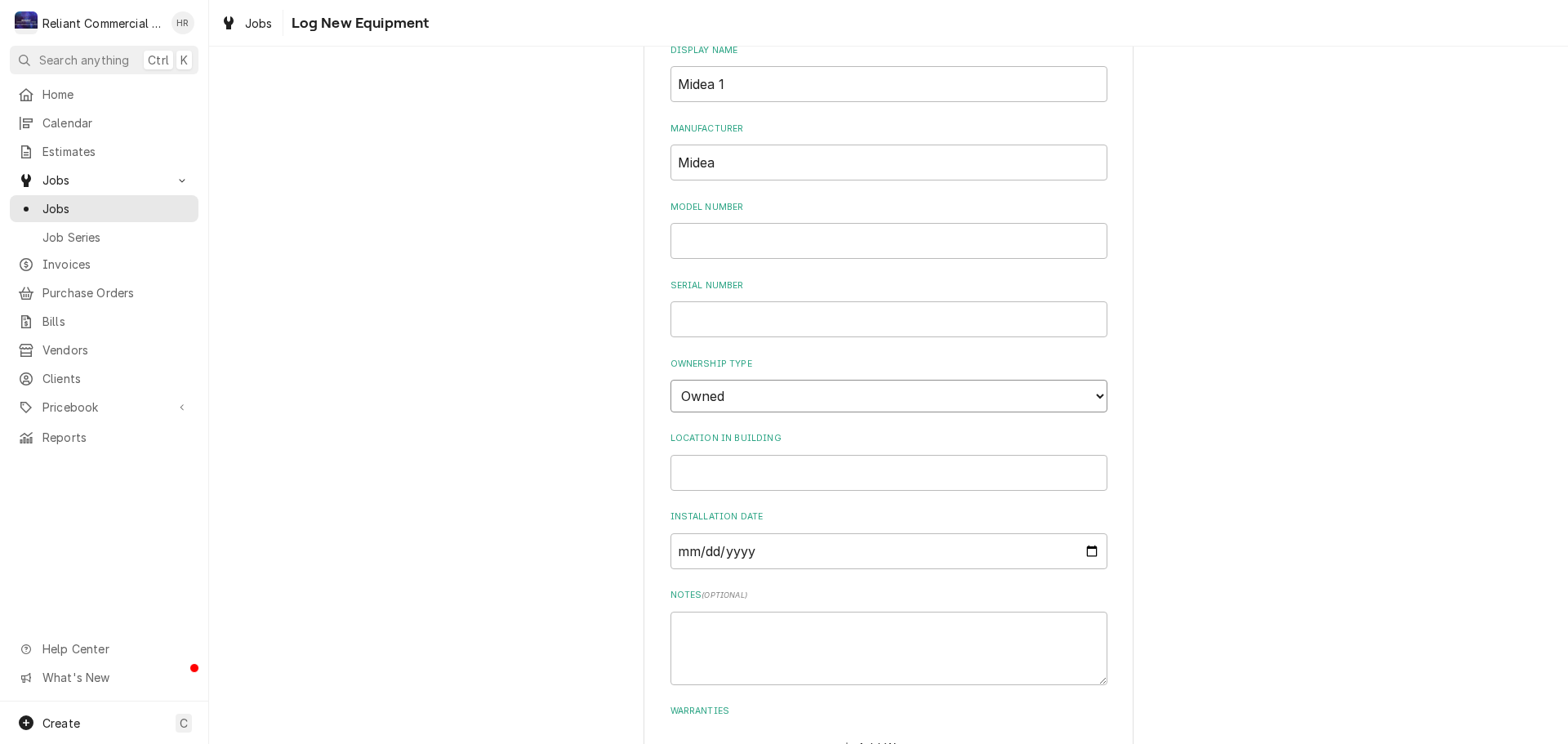click on "Choose ownsership type... Unknown Owned Leased Rented" at bounding box center [889, 396] 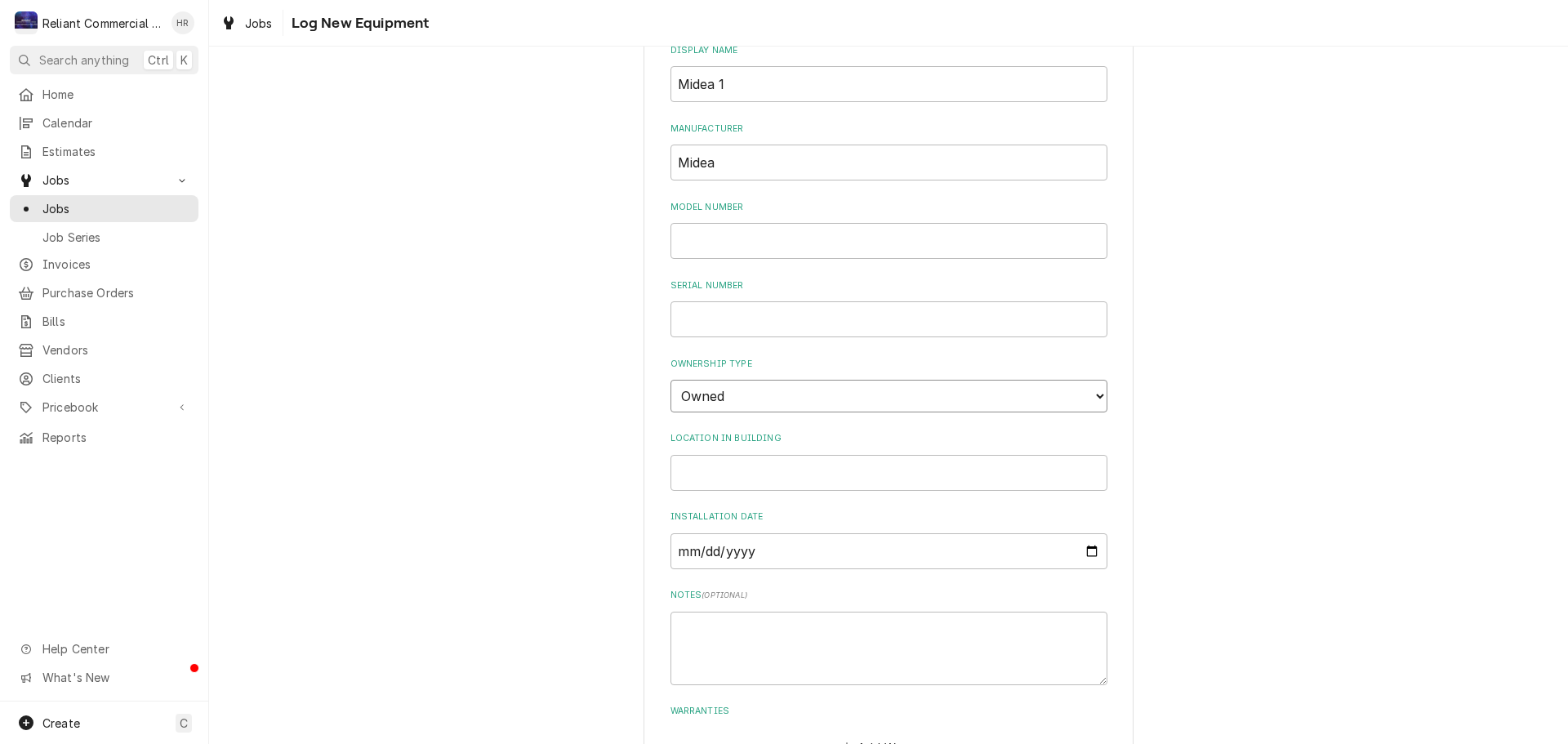 scroll, scrollTop: 359, scrollLeft: 0, axis: vertical 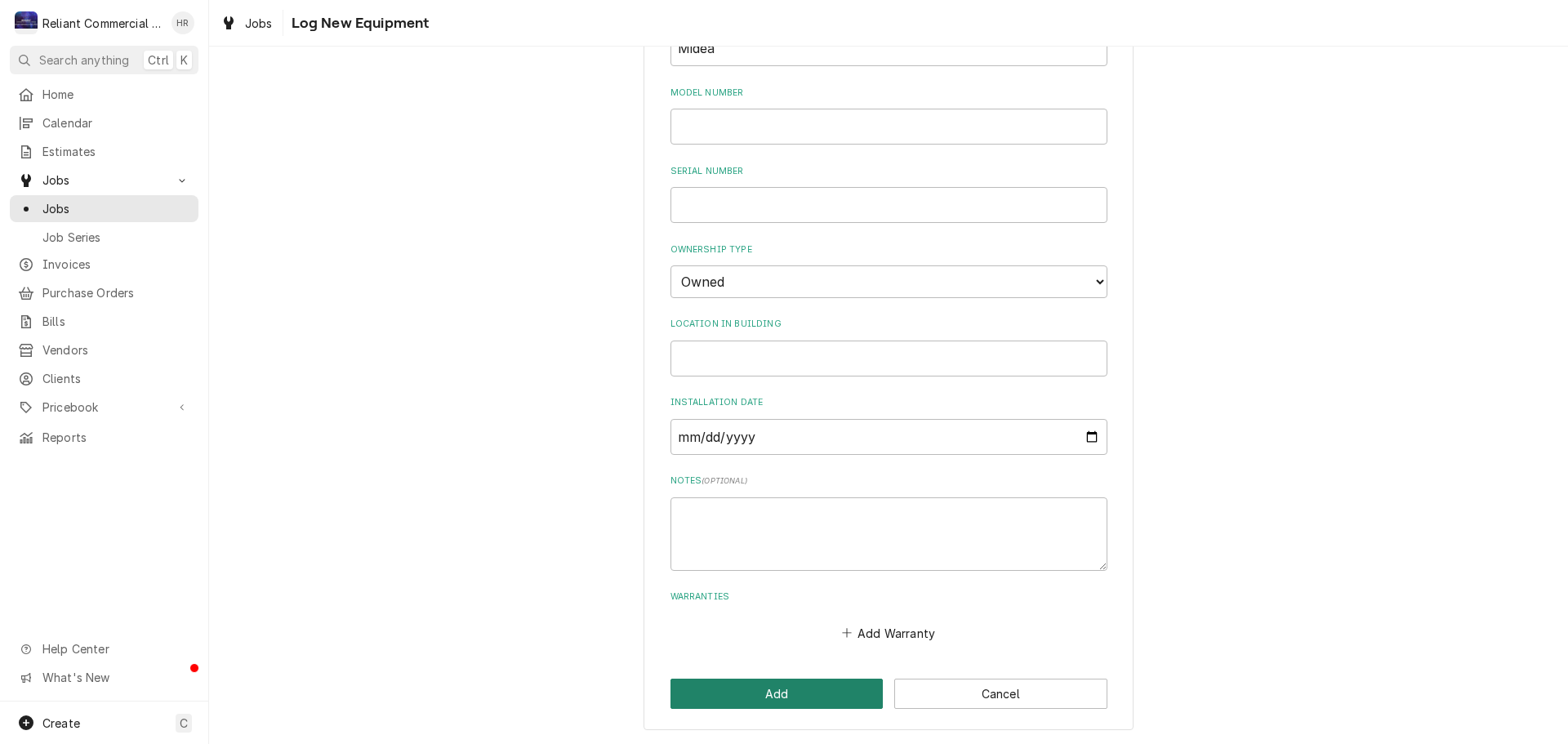 click on "Add" at bounding box center [777, 693] 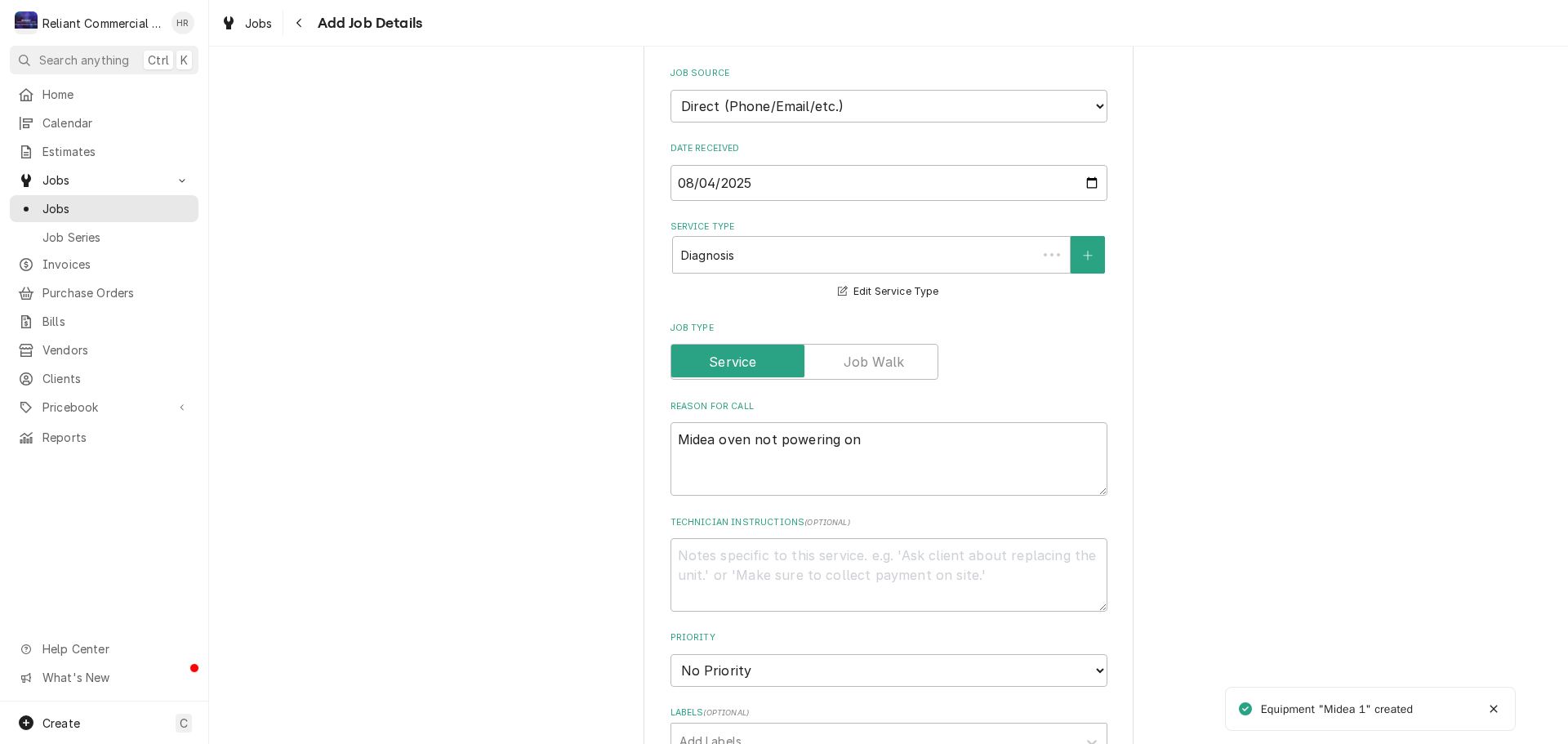 scroll, scrollTop: 980, scrollLeft: 0, axis: vertical 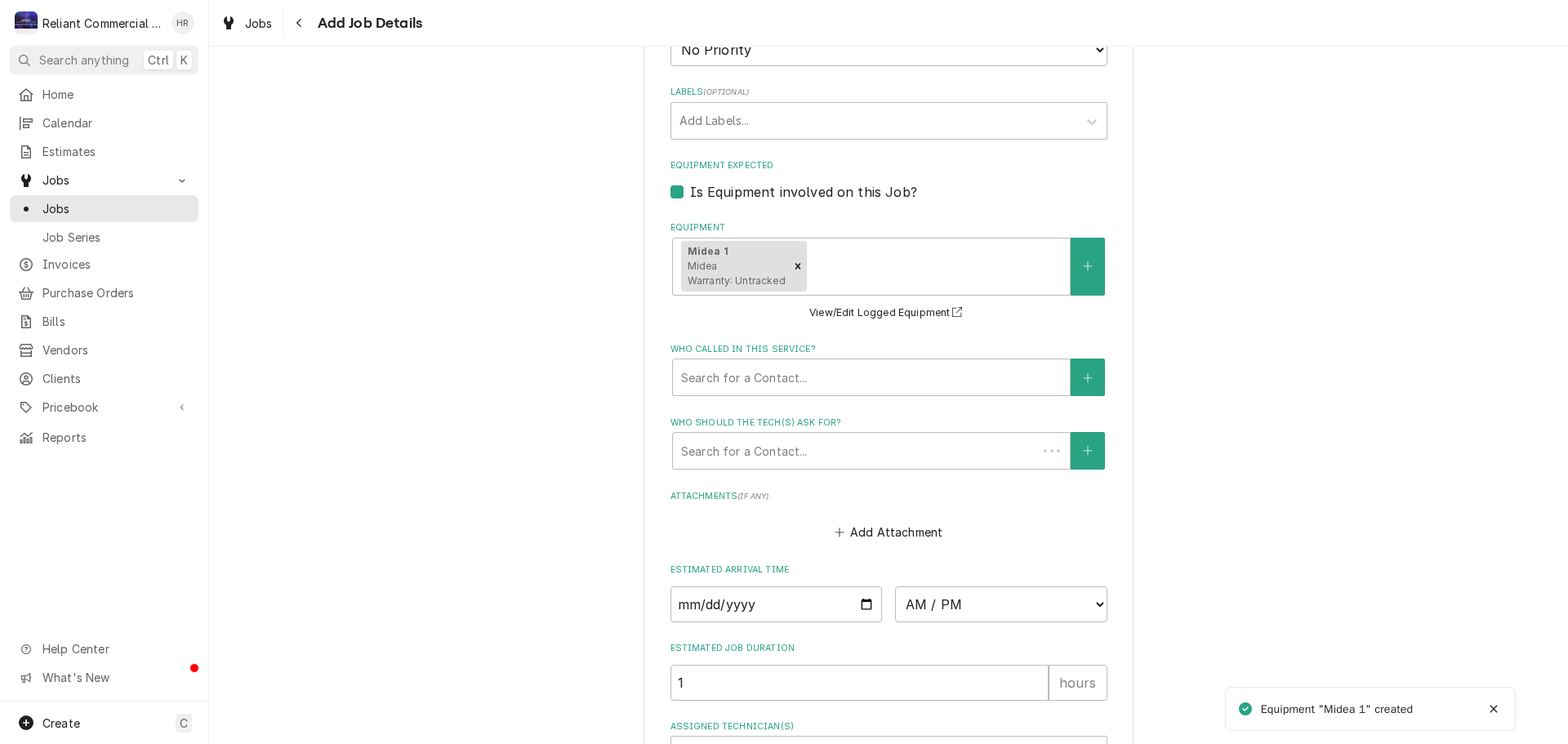 type on "x" 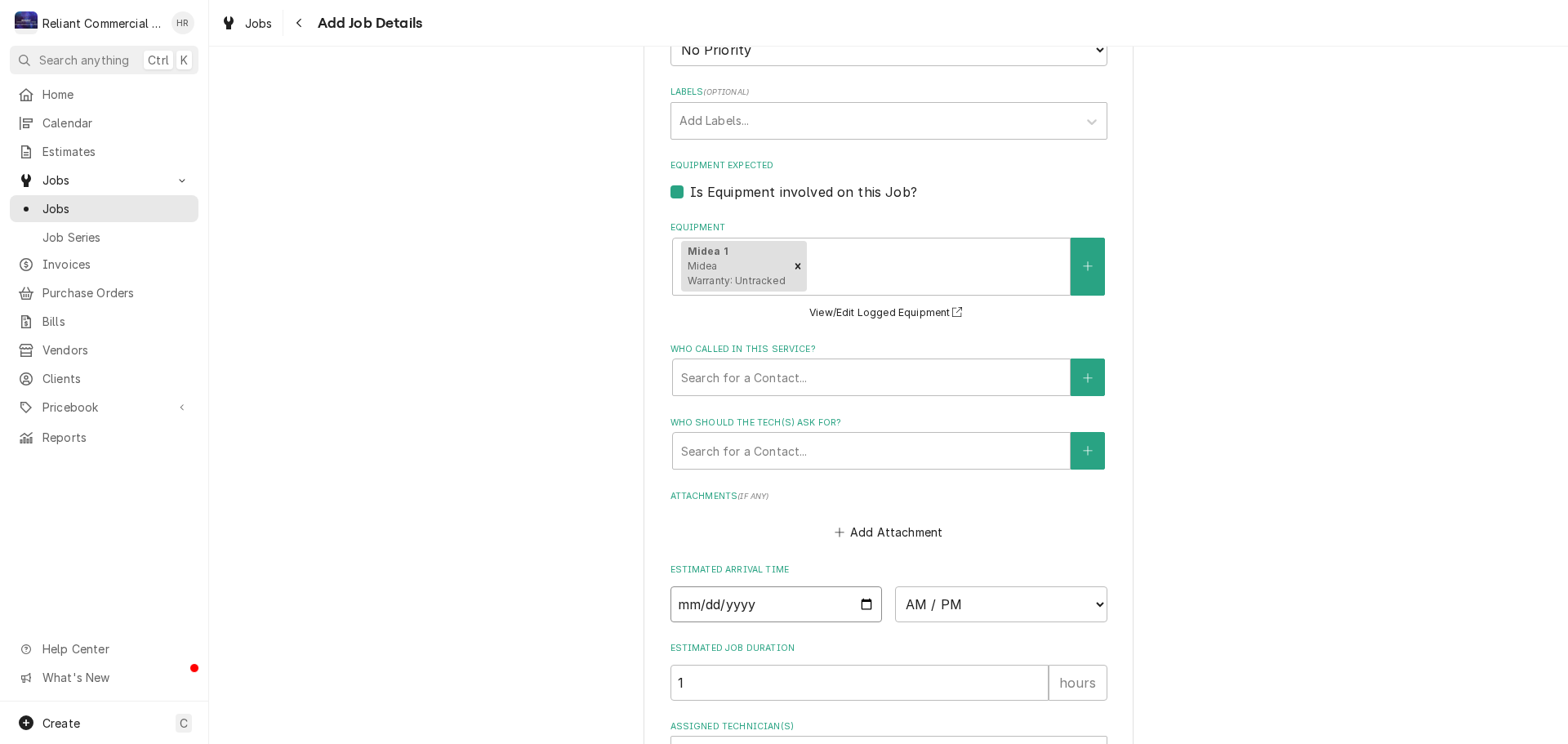 click at bounding box center [777, 604] 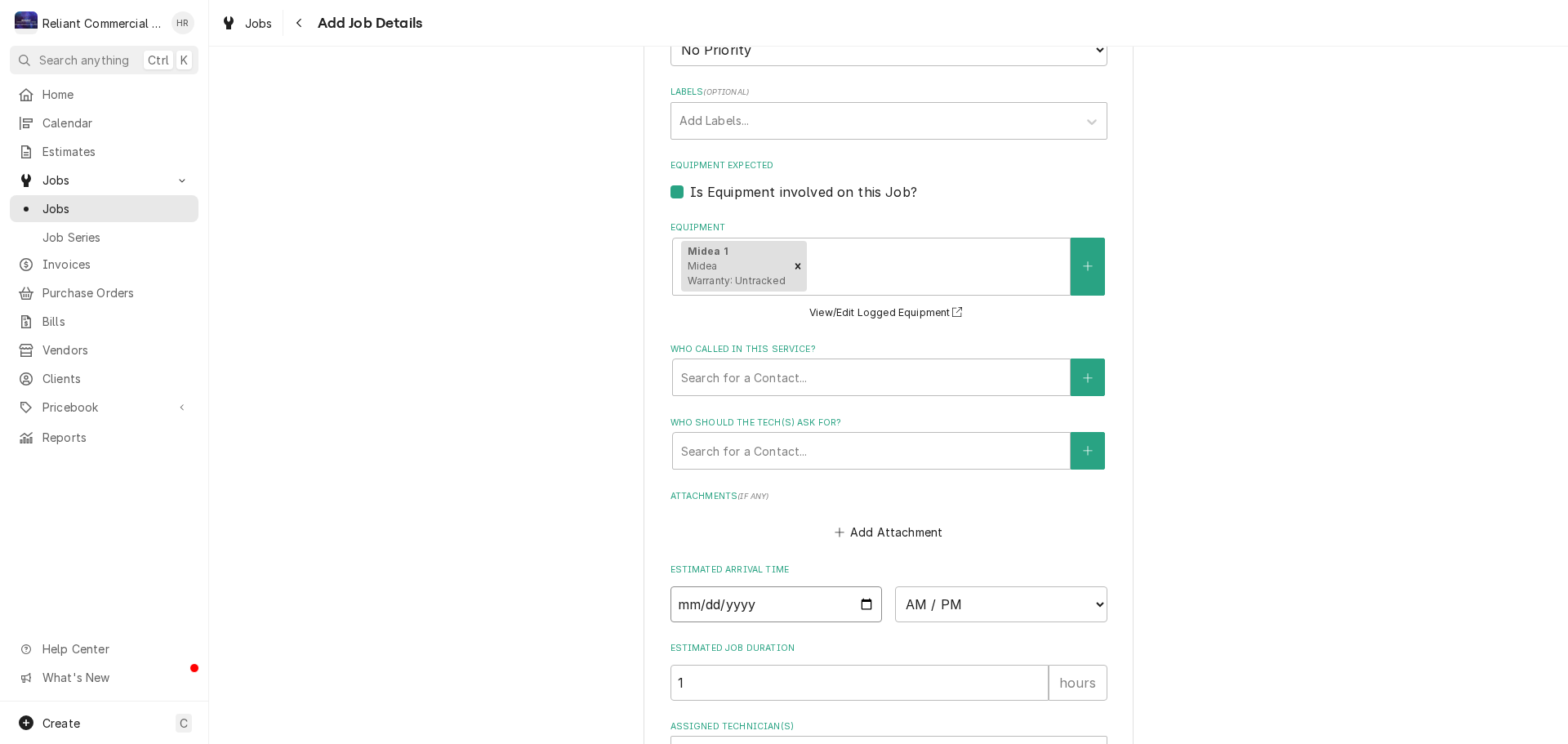 type on "2025-08-04" 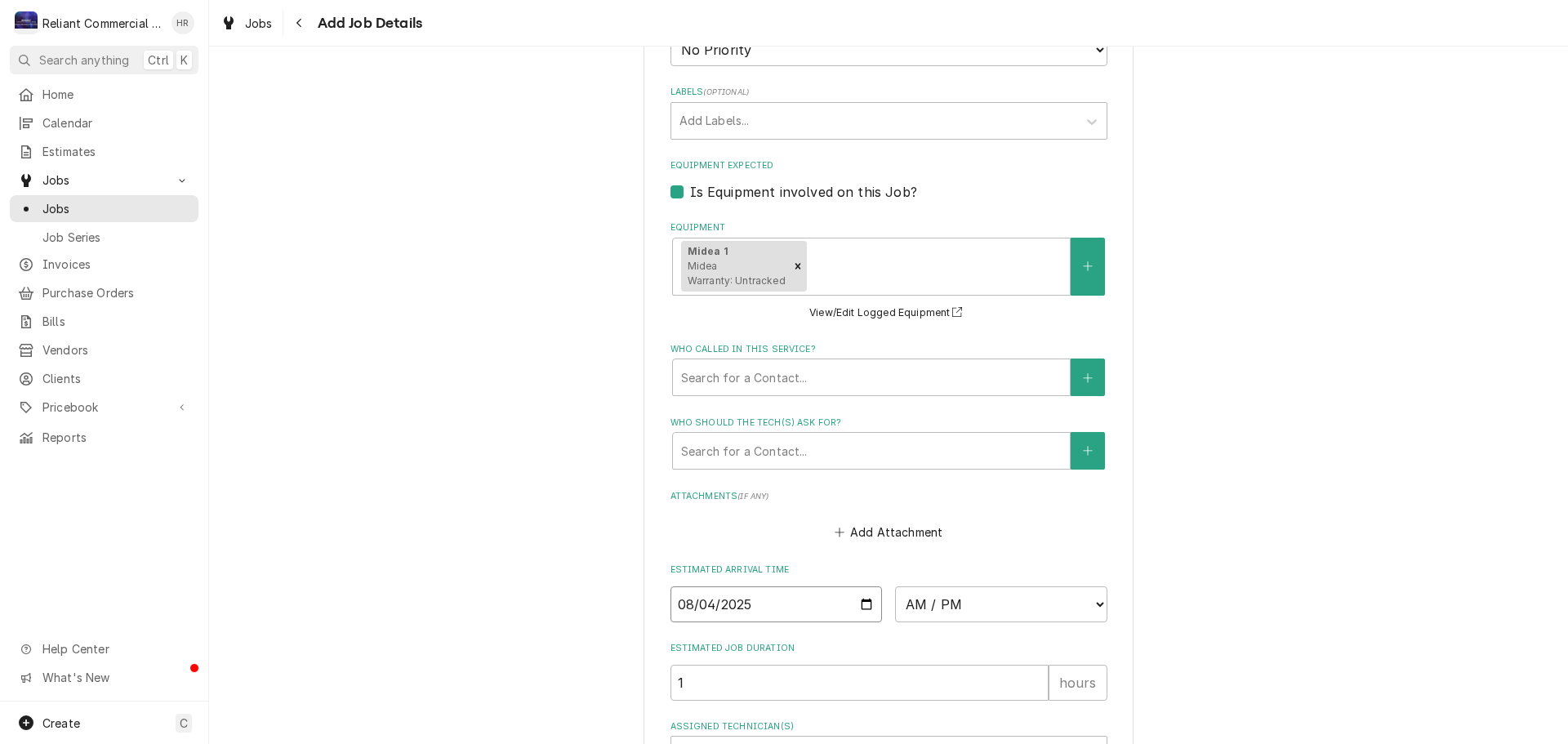 type on "x" 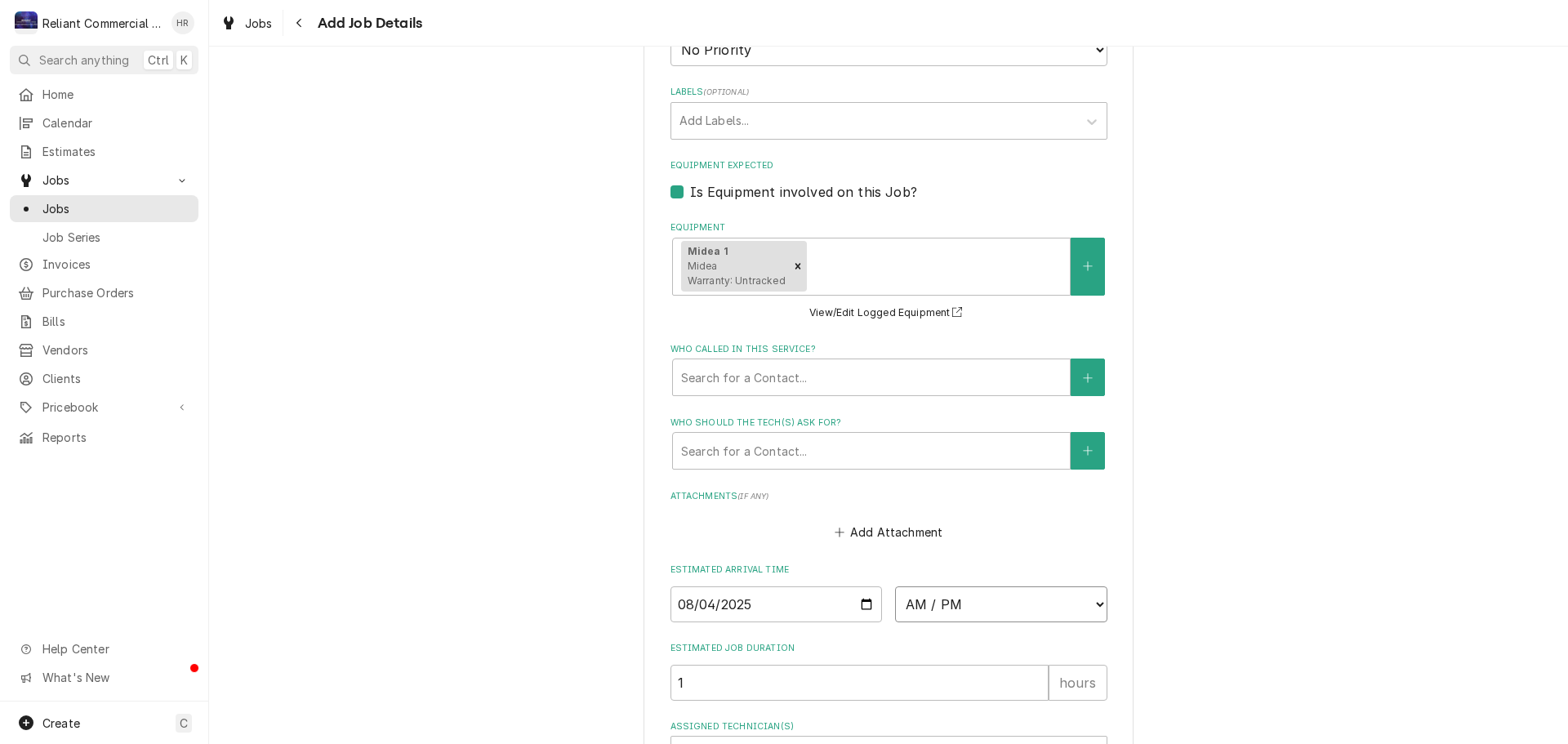 click on "AM / PM 6:00 AM 6:15 AM 6:30 AM 6:45 AM 7:00 AM 7:15 AM 7:30 AM 7:45 AM 8:00 AM 8:15 AM 8:30 AM 8:45 AM 9:00 AM 9:15 AM 9:30 AM 9:45 AM 10:00 AM 10:15 AM 10:30 AM 10:45 AM 11:00 AM 11:15 AM 11:30 AM 11:45 AM 12:00 PM 12:15 PM 12:30 PM 12:45 PM 1:00 PM 1:15 PM 1:30 PM 1:45 PM 2:00 PM 2:15 PM 2:30 PM 2:45 PM 3:00 PM 3:15 PM 3:30 PM 3:45 PM 4:00 PM 4:15 PM 4:30 PM 4:45 PM 5:00 PM 5:15 PM 5:30 PM 5:45 PM 6:00 PM 6:15 PM 6:30 PM 6:45 PM 7:00 PM 7:15 PM 7:30 PM 7:45 PM 8:00 PM 8:15 PM 8:30 PM 8:45 PM 9:00 PM 9:15 PM 9:30 PM 9:45 PM 10:00 PM 10:15 PM 10:30 PM 10:45 PM 11:00 PM 11:15 PM 11:30 PM 11:45 PM 12:00 AM 12:15 AM 12:30 AM 12:45 AM 1:00 AM 1:15 AM 1:30 AM 1:45 AM 2:00 AM 2:15 AM 2:30 AM 2:45 AM 3:00 AM 3:15 AM 3:30 AM 3:45 AM 4:00 AM 4:15 AM 4:30 AM 4:45 AM 5:00 AM 5:15 AM 5:30 AM 5:45 AM" at bounding box center (1001, 604) 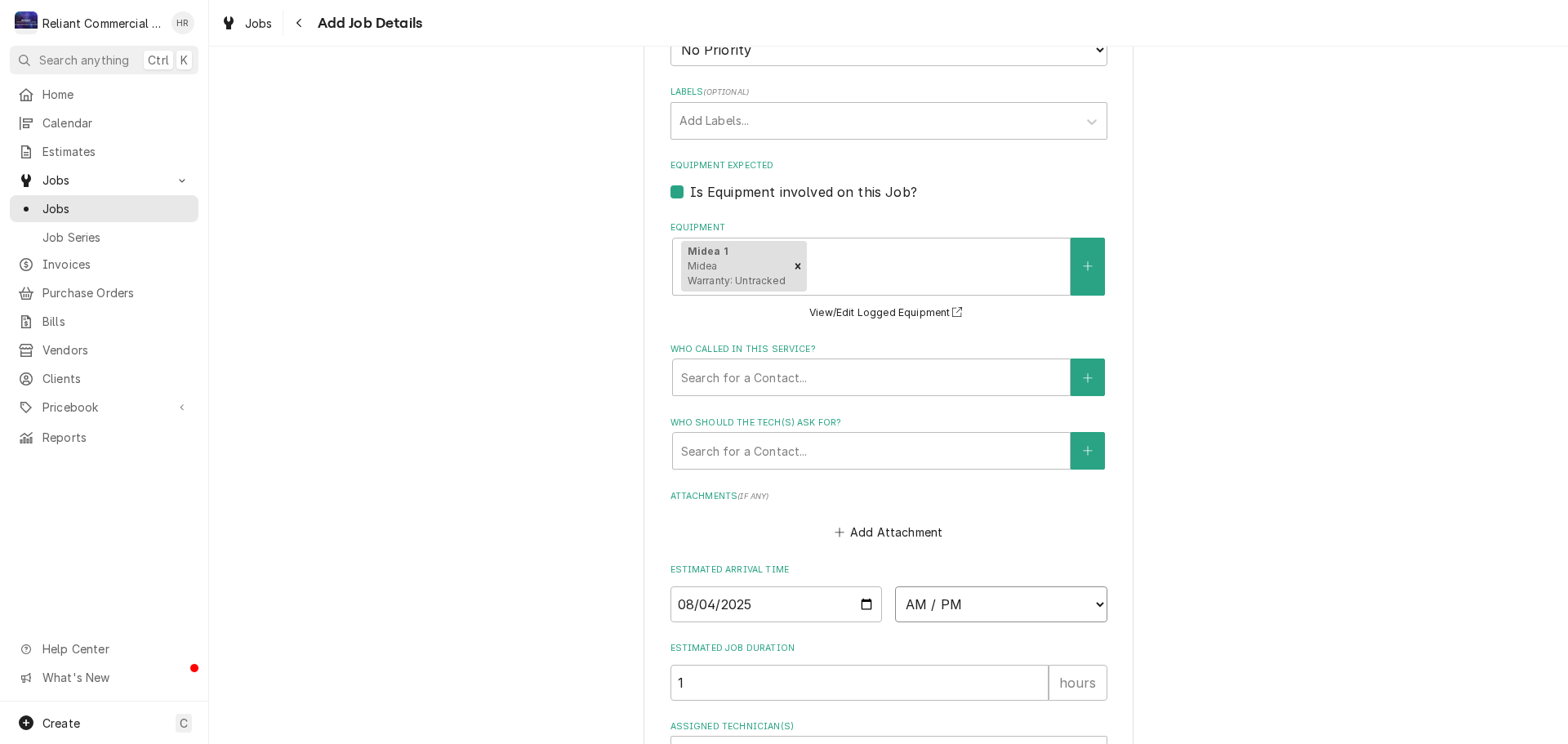 select on "15:00:00" 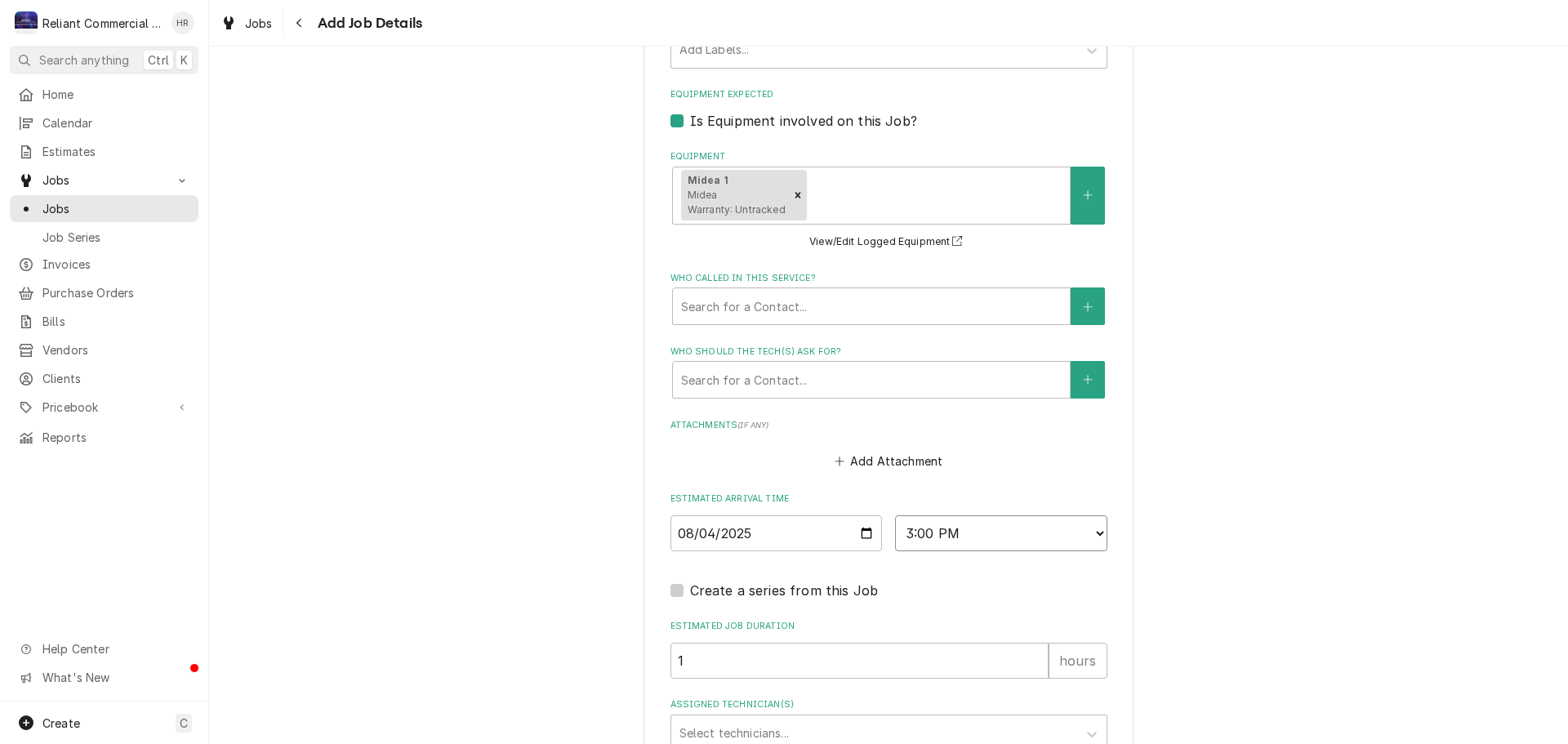 scroll, scrollTop: 1201, scrollLeft: 0, axis: vertical 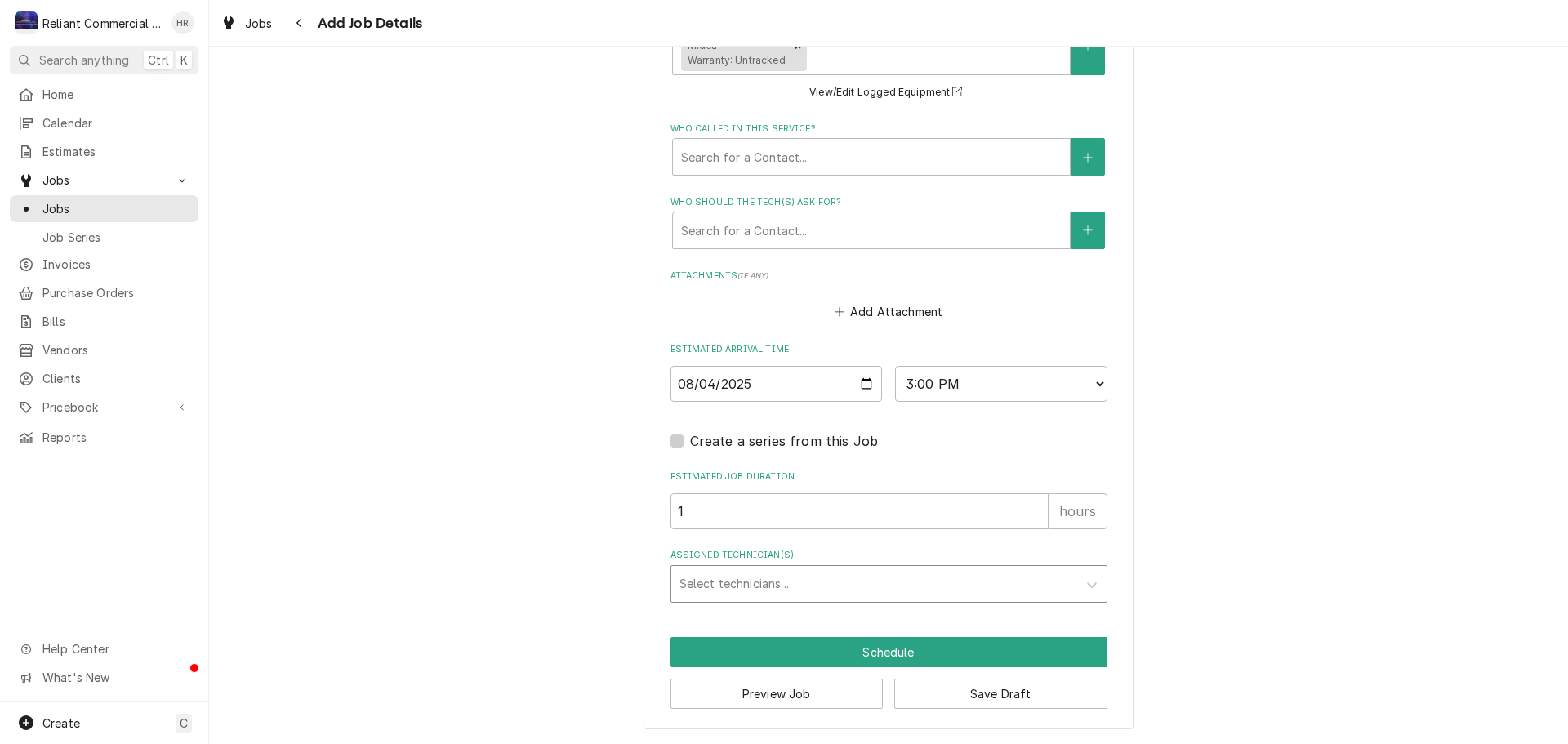 click at bounding box center (874, 584) 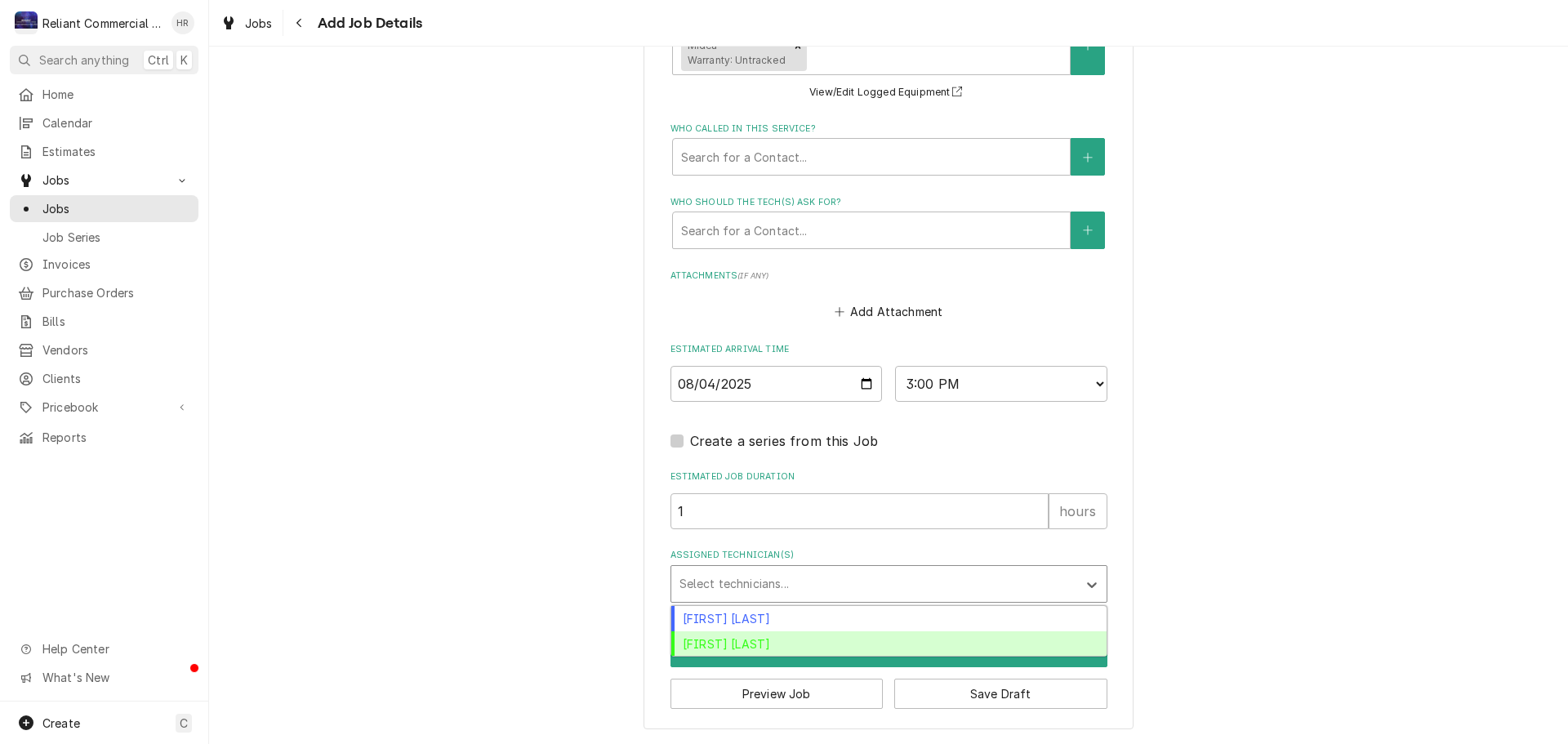 click on "Heath Reed" at bounding box center (889, 644) 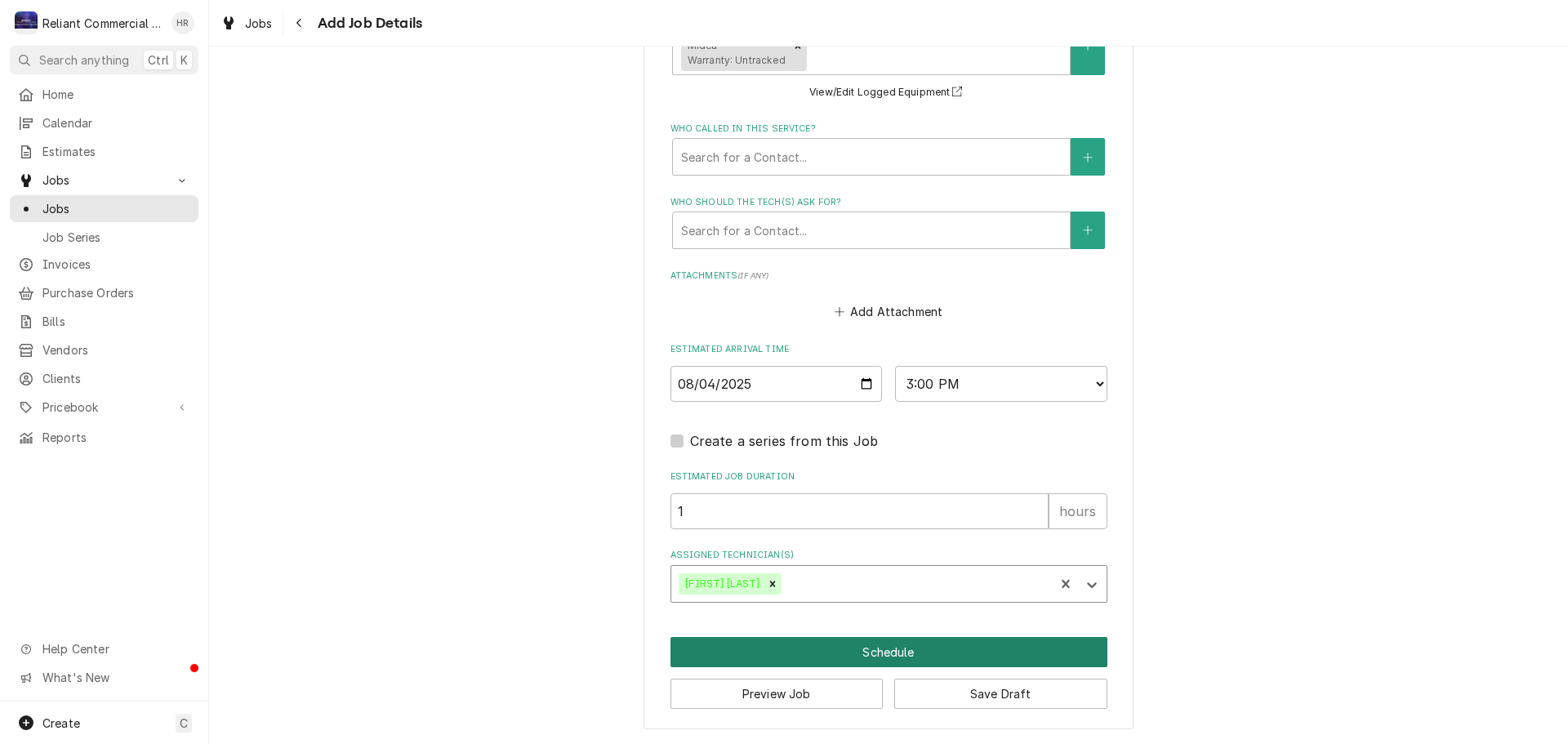 click on "Schedule" at bounding box center (889, 652) 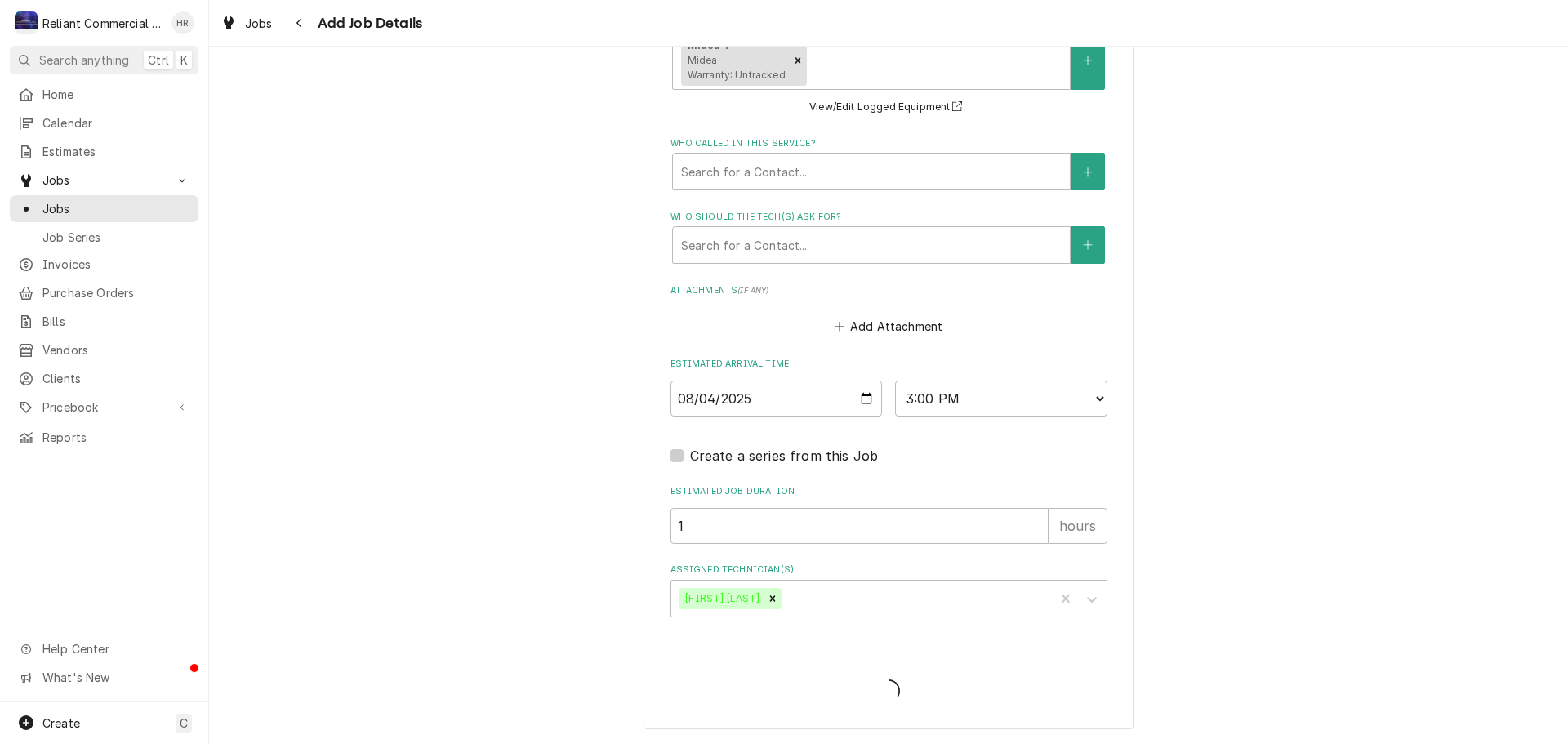scroll, scrollTop: 1186, scrollLeft: 0, axis: vertical 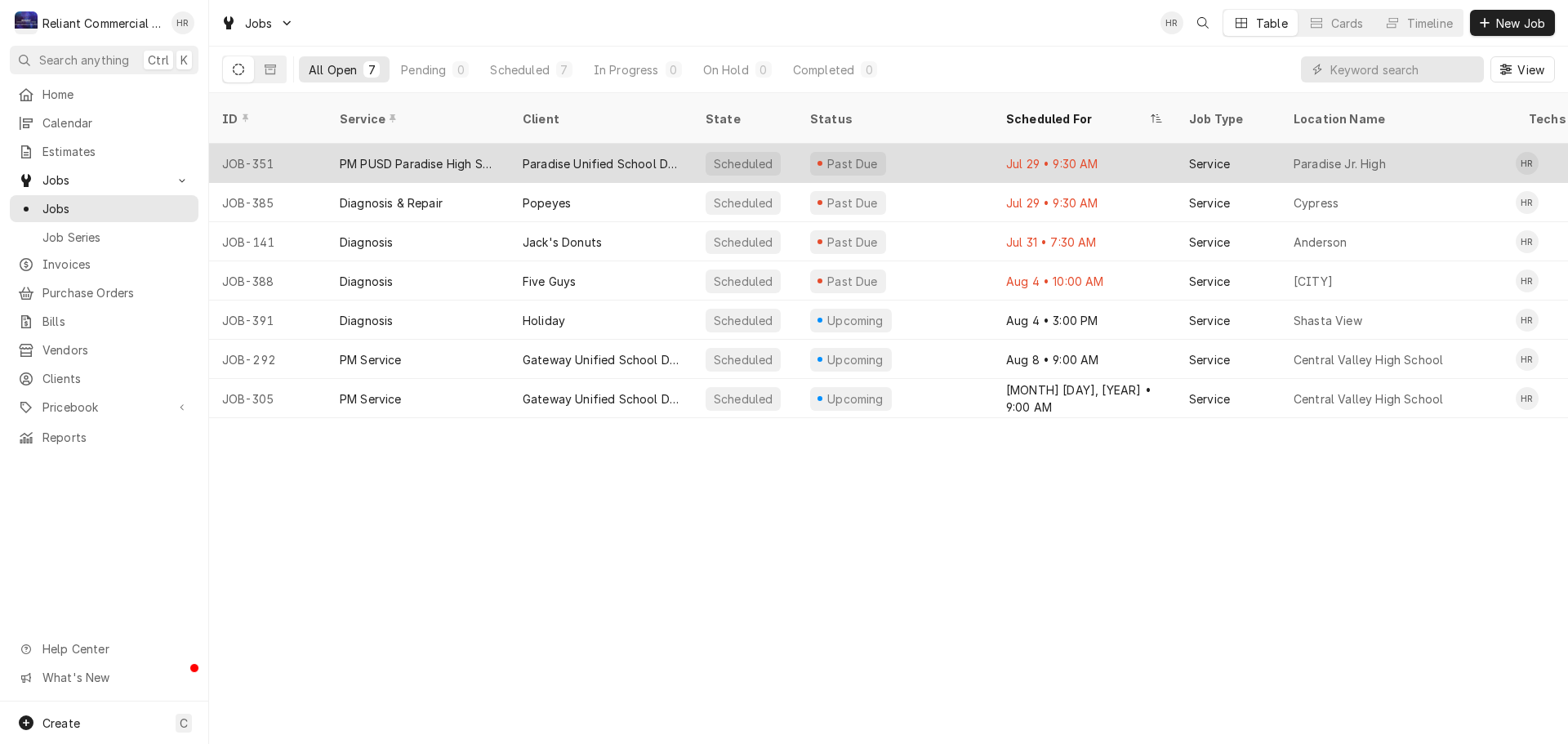 click on "Paradise Unified School District" at bounding box center (601, 163) 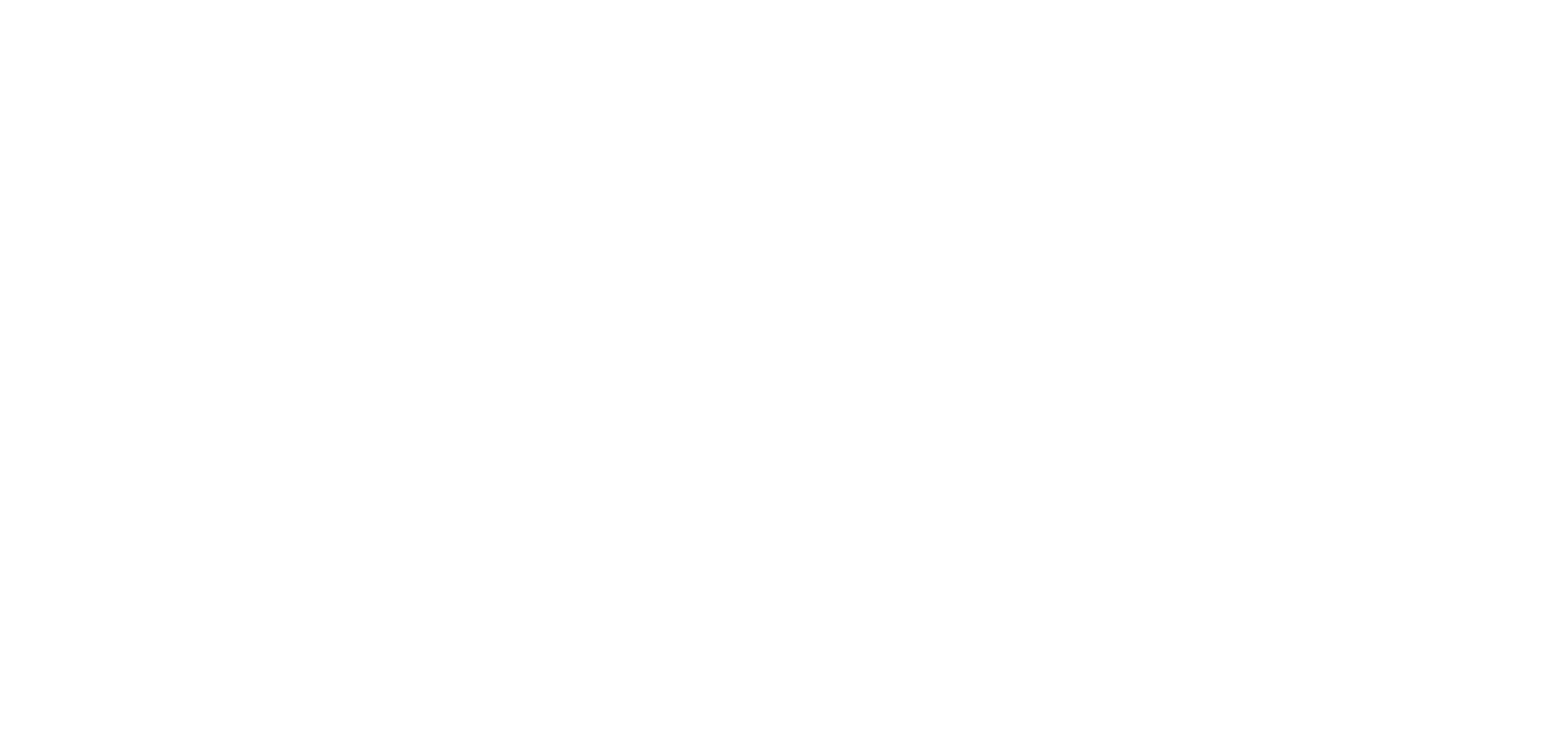scroll, scrollTop: 0, scrollLeft: 0, axis: both 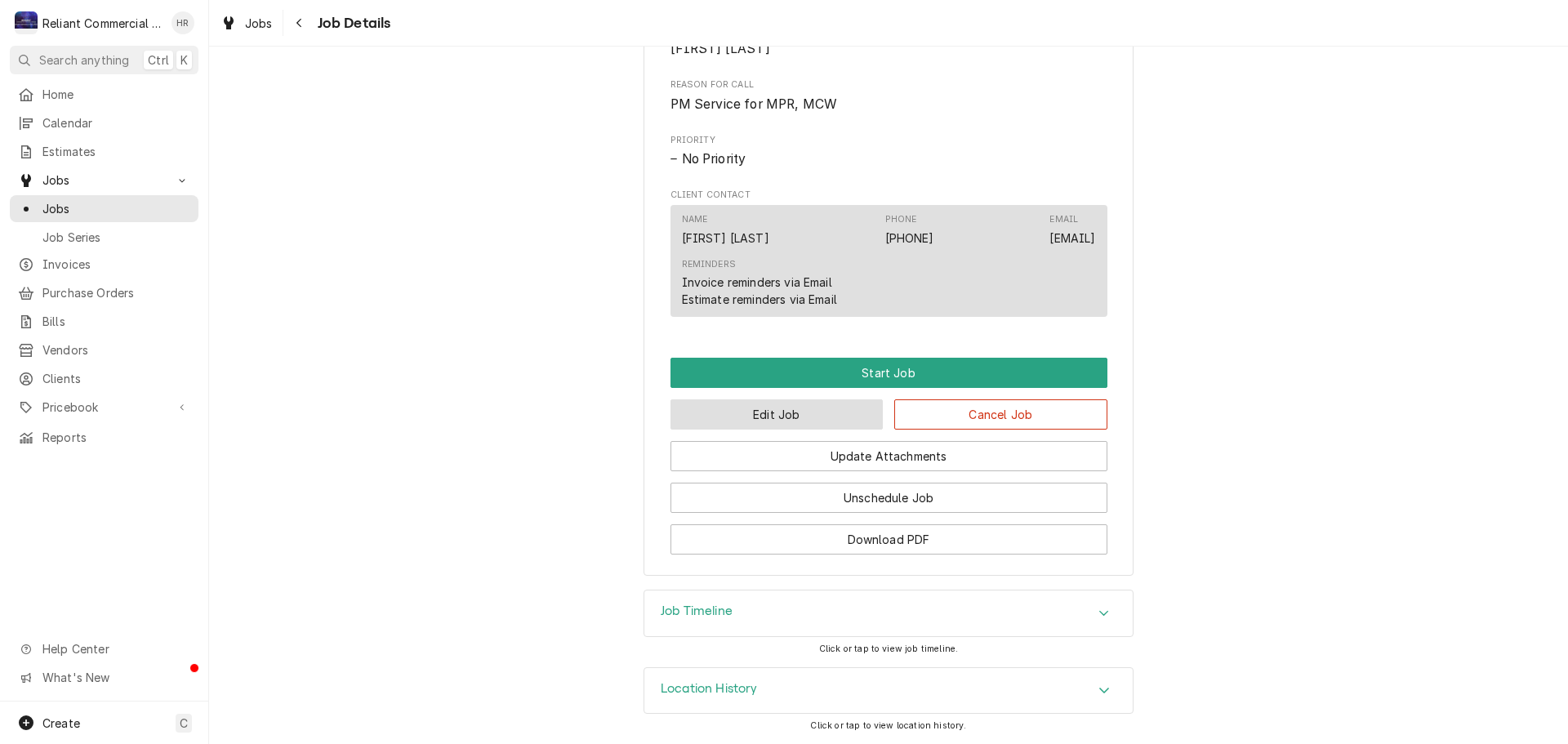 click on "Edit Job" at bounding box center (777, 414) 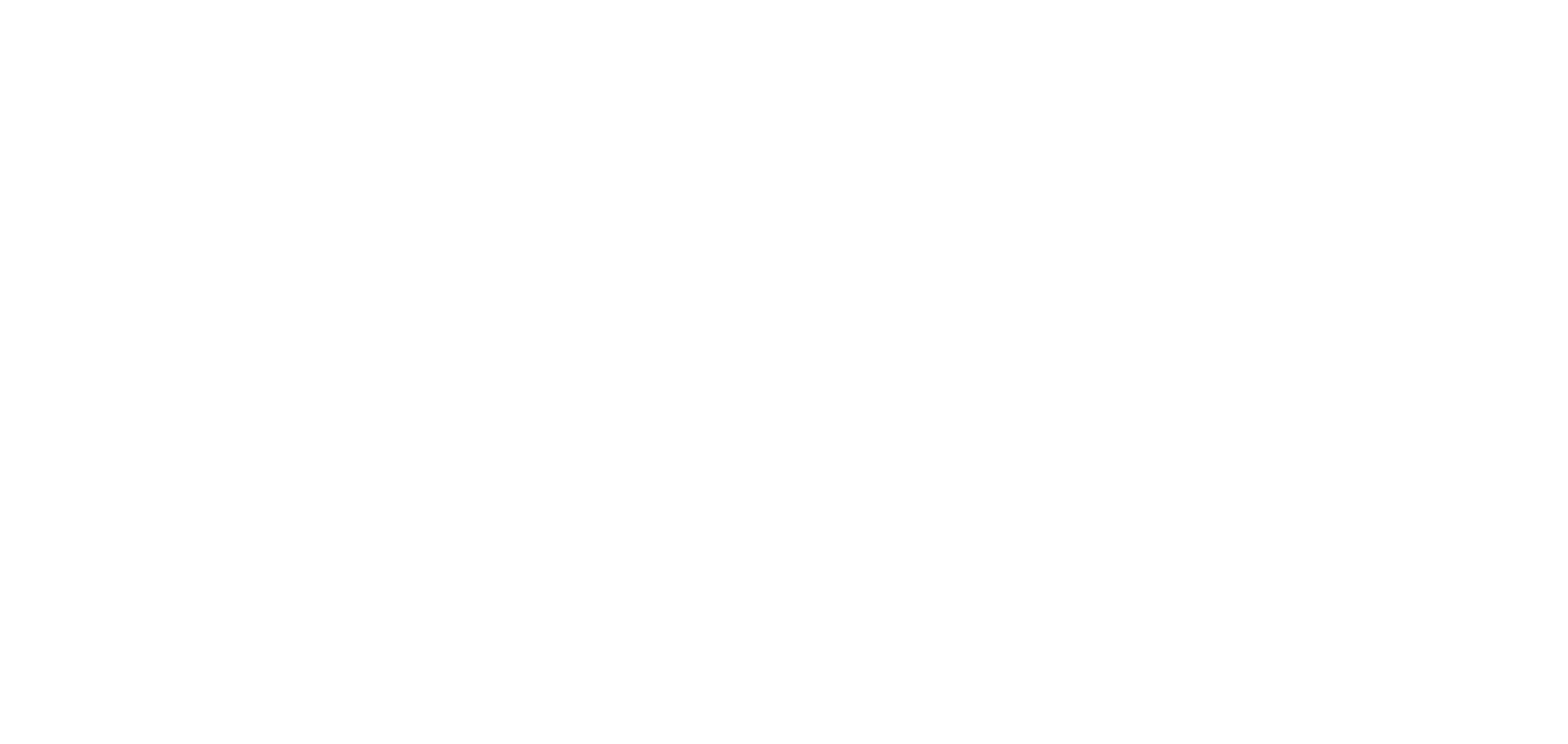 scroll, scrollTop: 0, scrollLeft: 0, axis: both 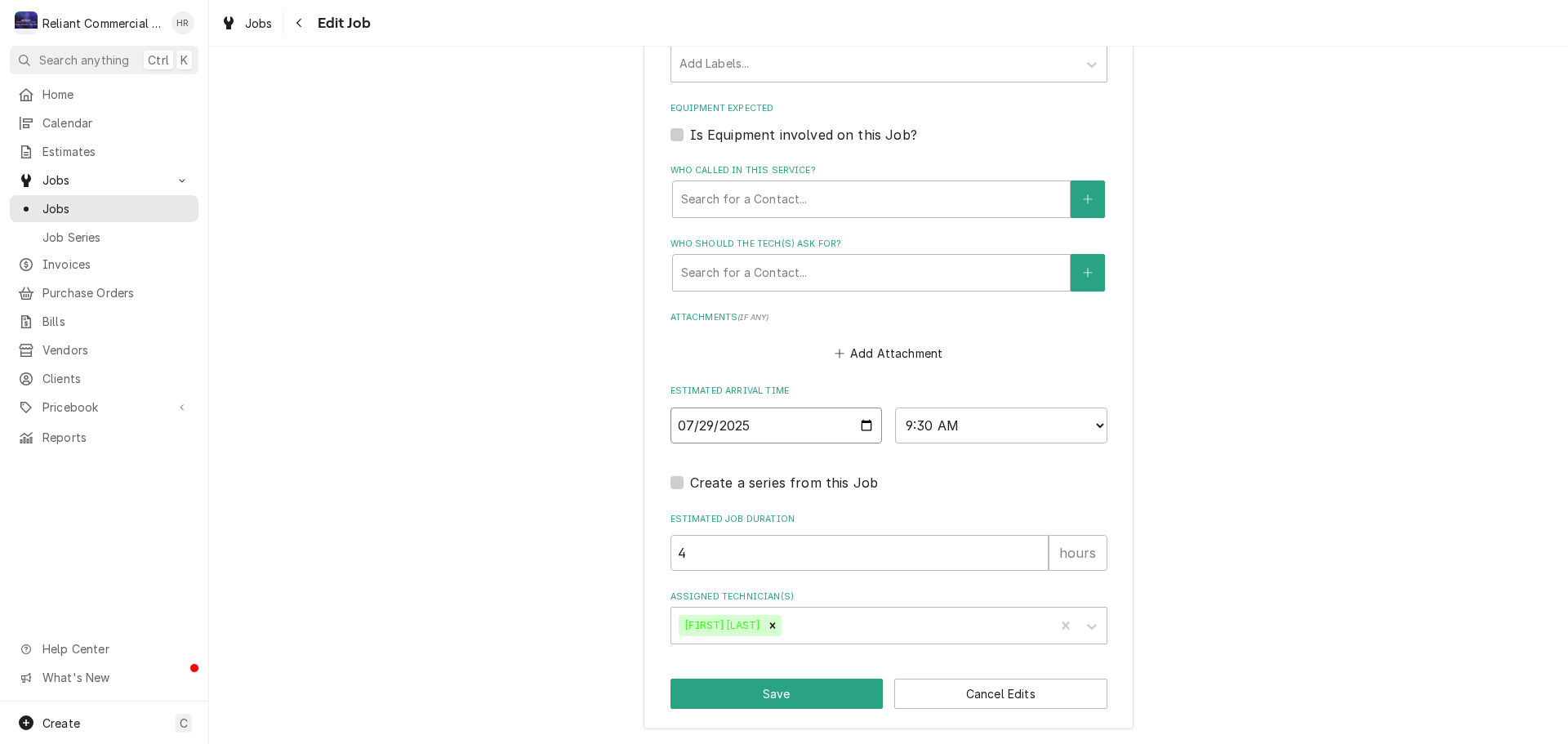 click on "2025-07-29" at bounding box center (777, 425) 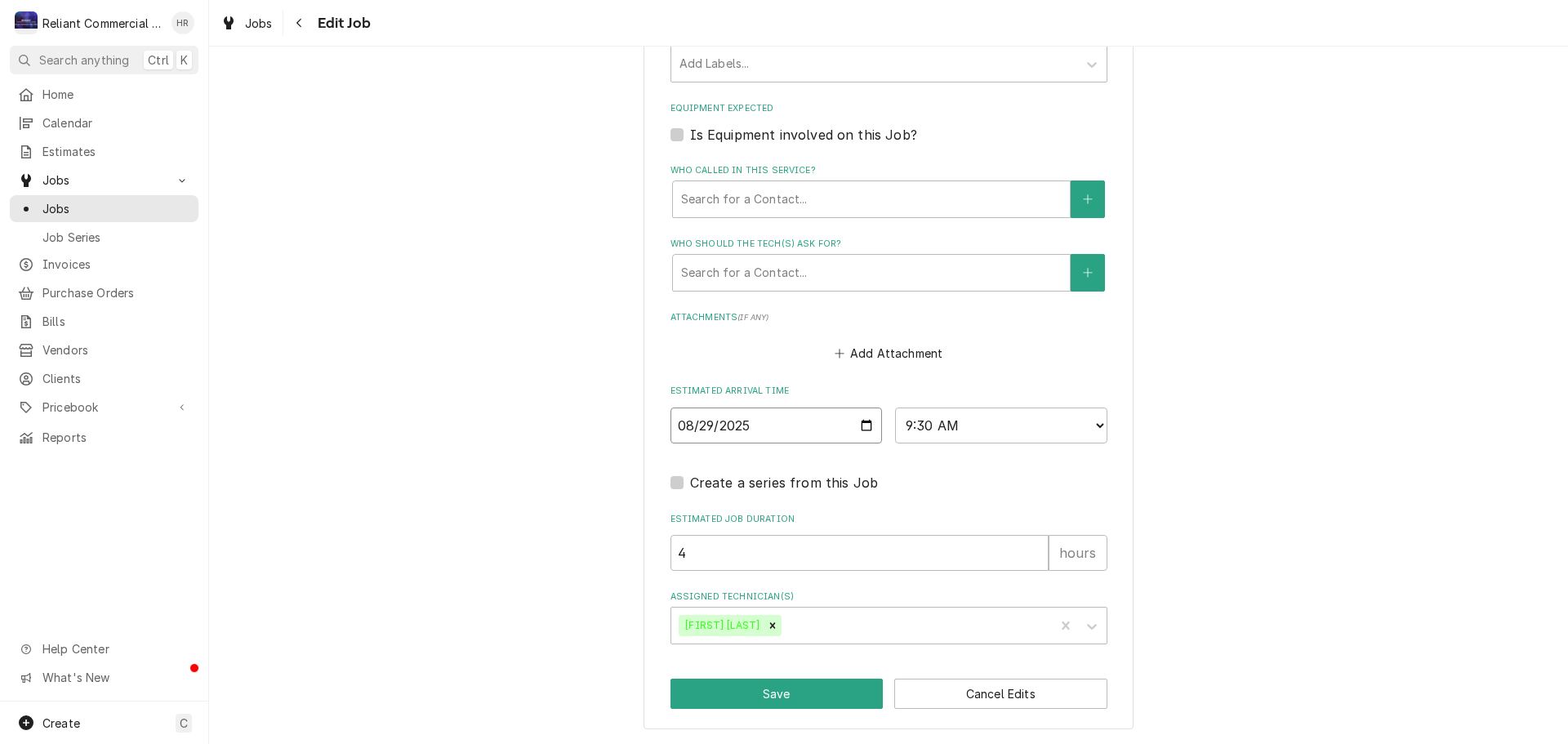 type on "x" 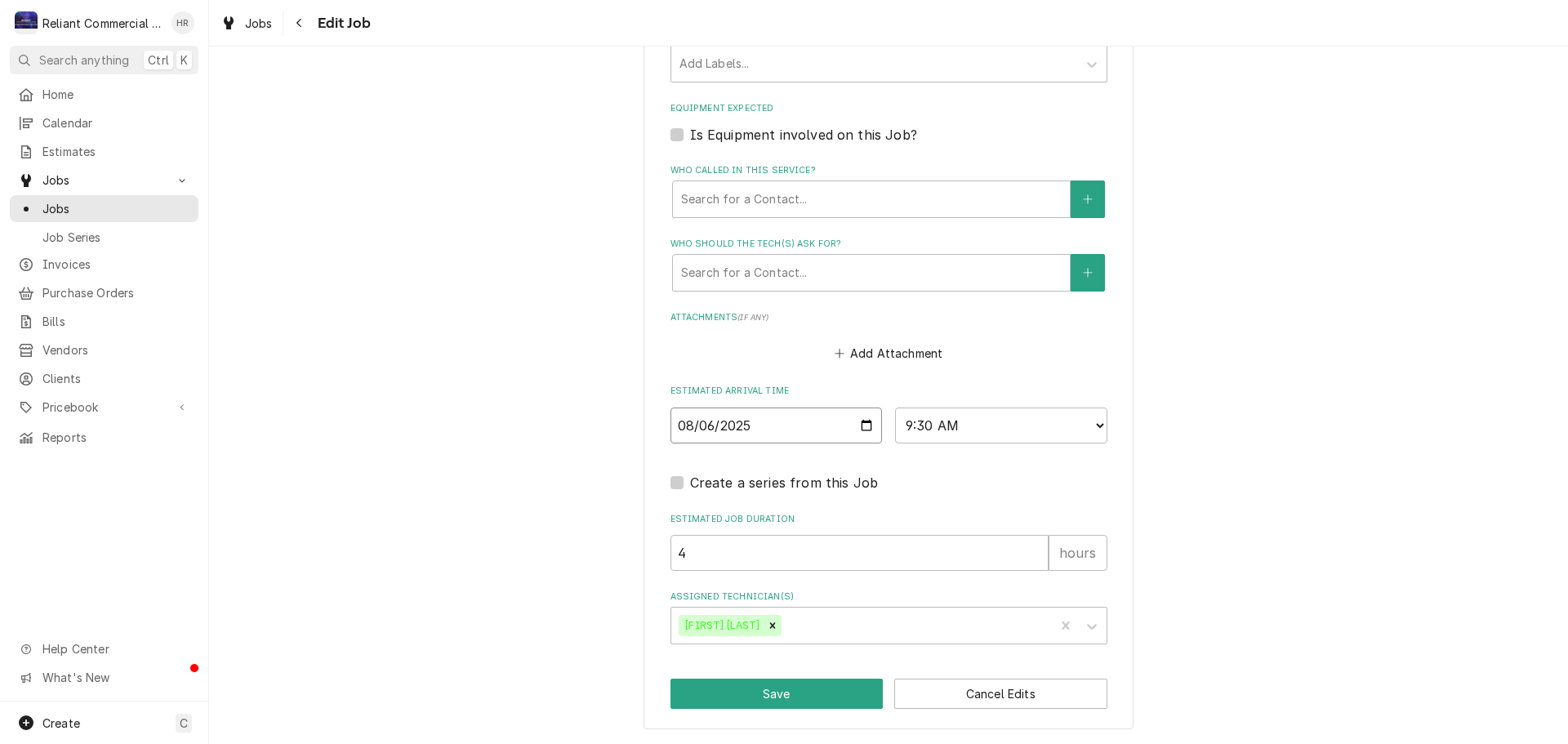type on "2025-08-06" 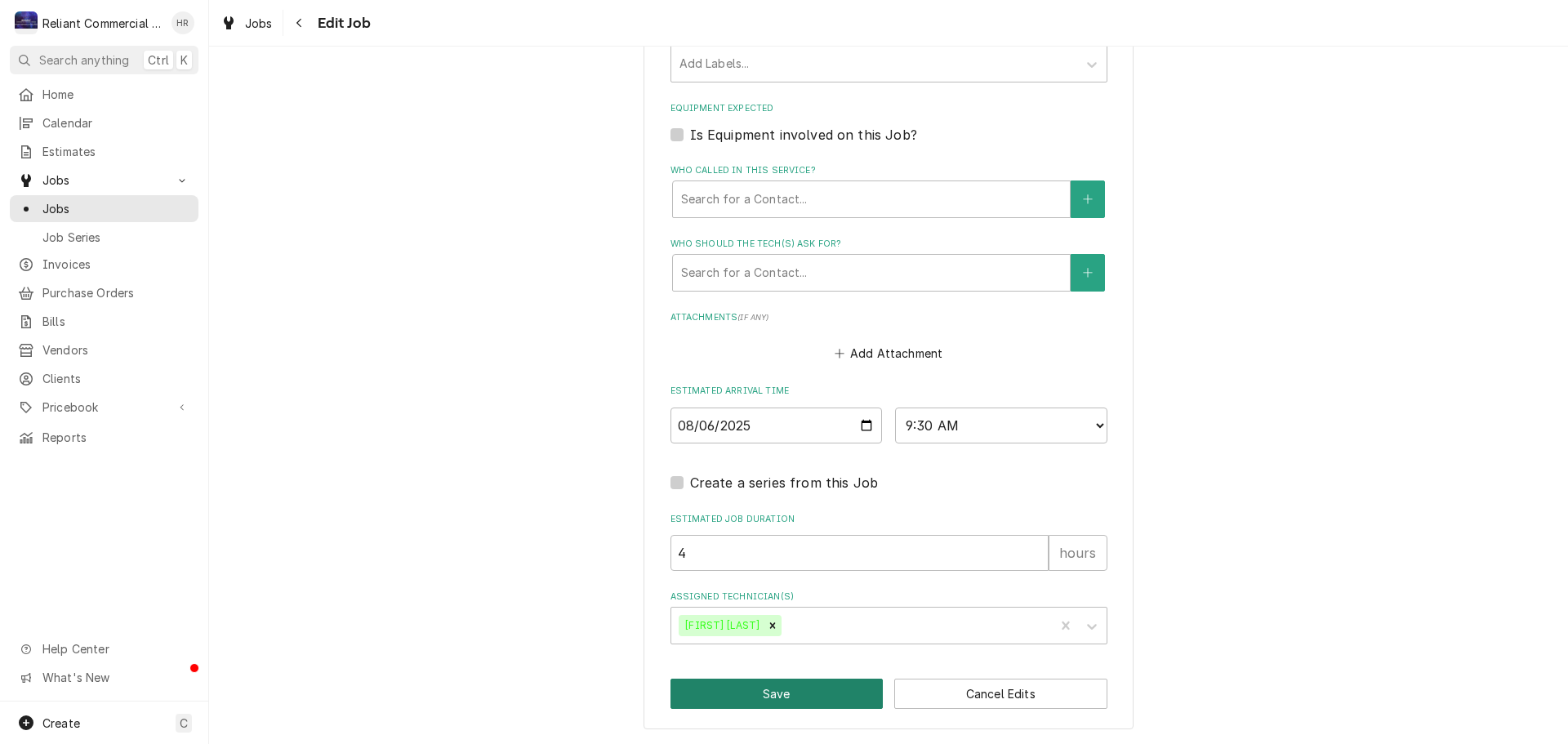 click on "Save" at bounding box center (777, 693) 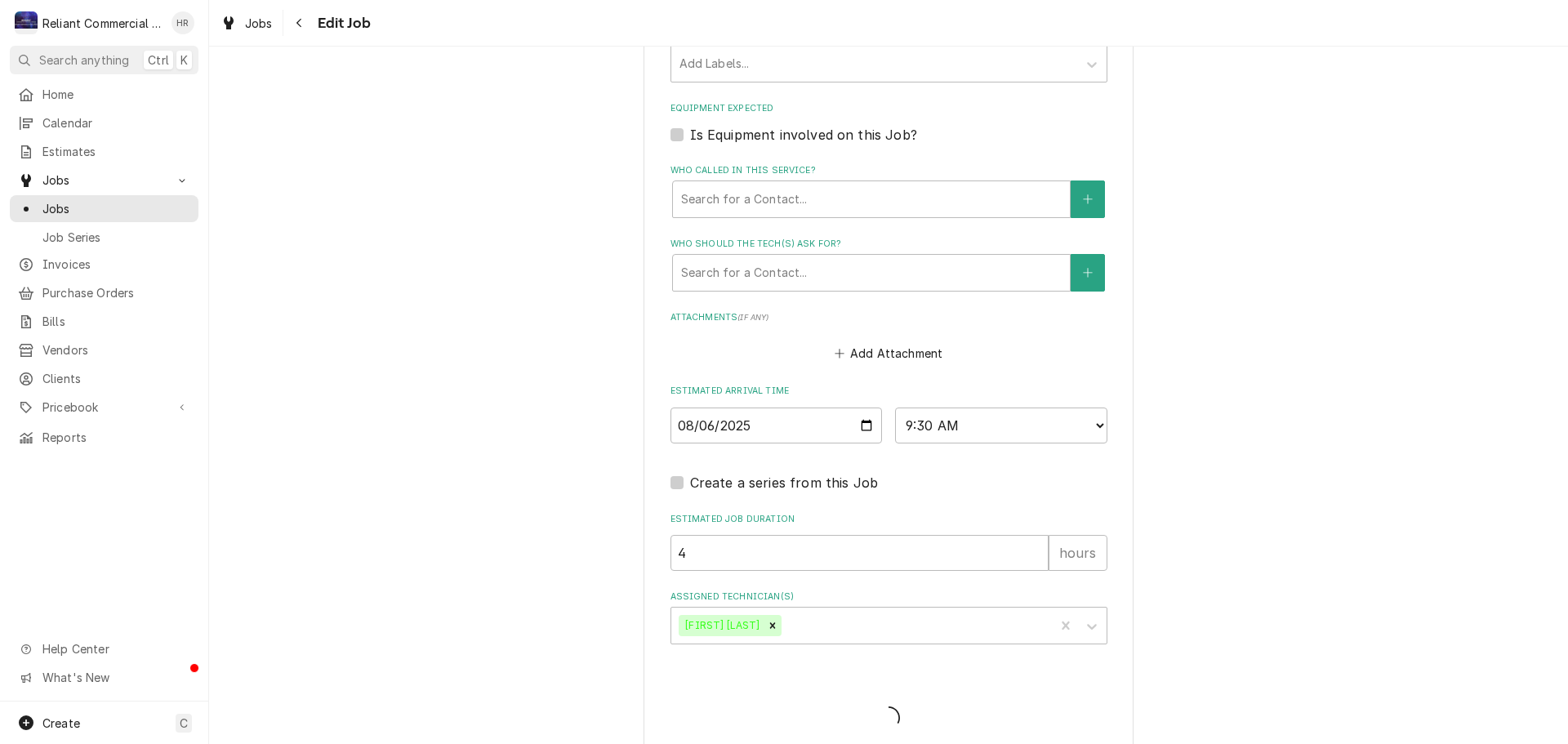 type on "x" 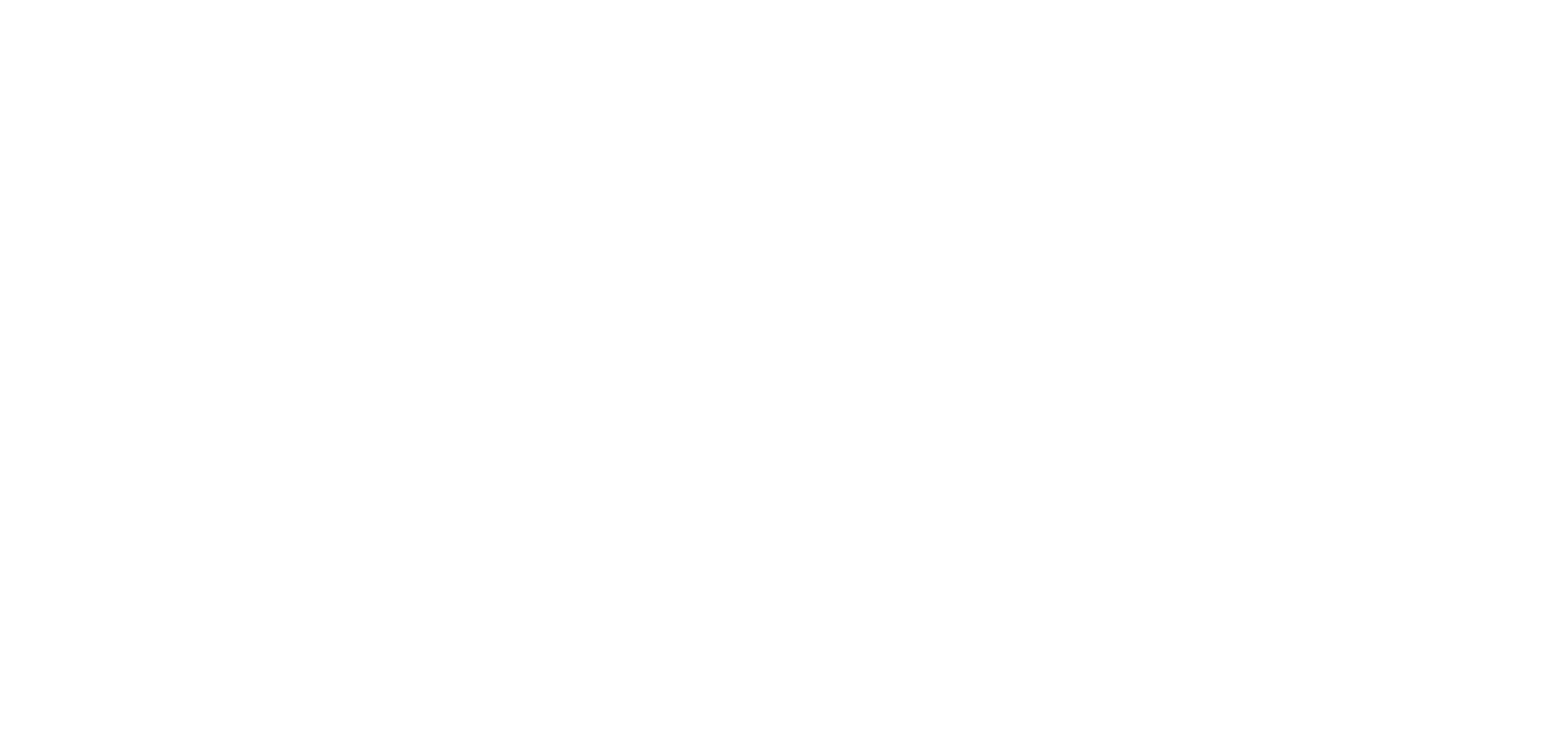 scroll, scrollTop: 0, scrollLeft: 0, axis: both 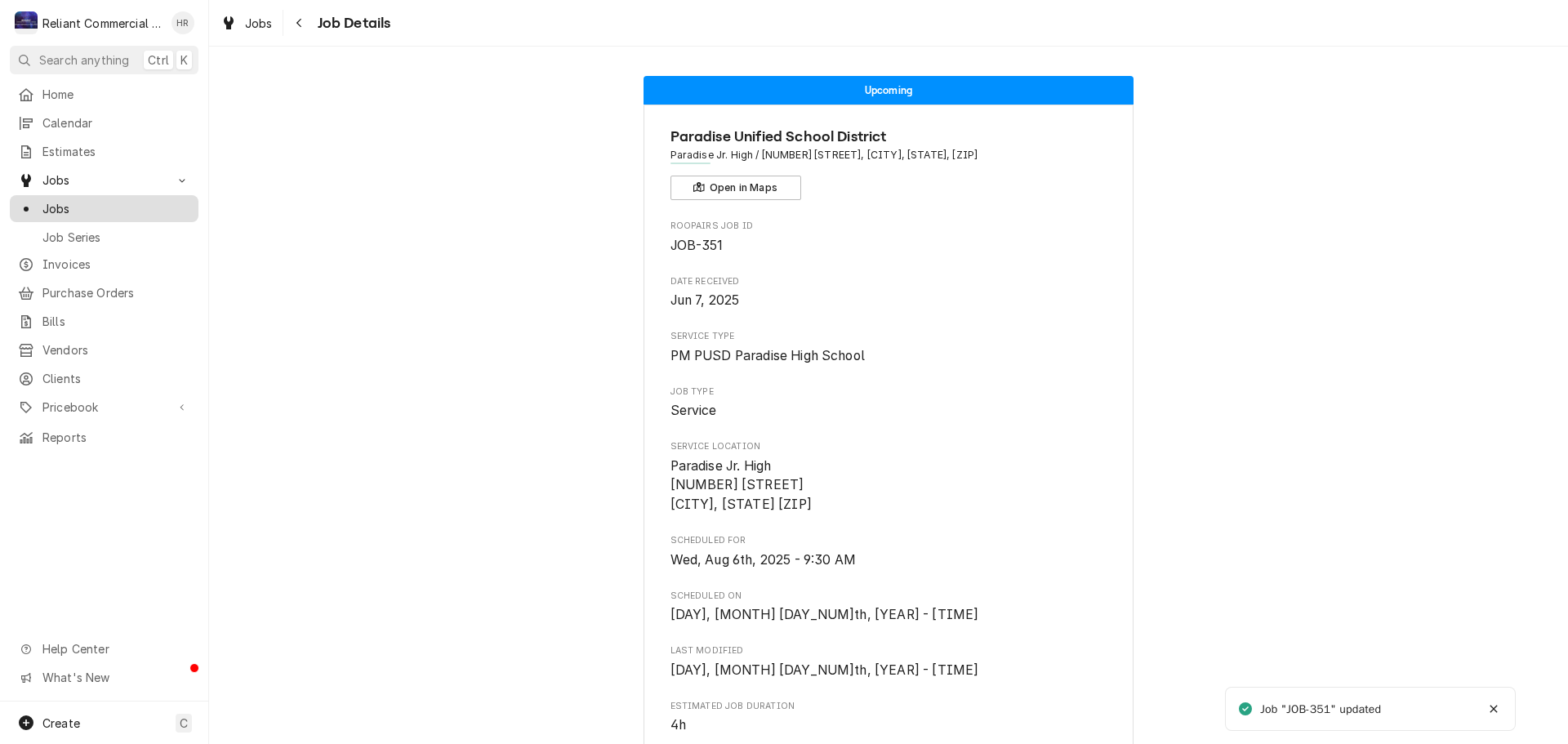 click on "Jobs" at bounding box center [116, 208] 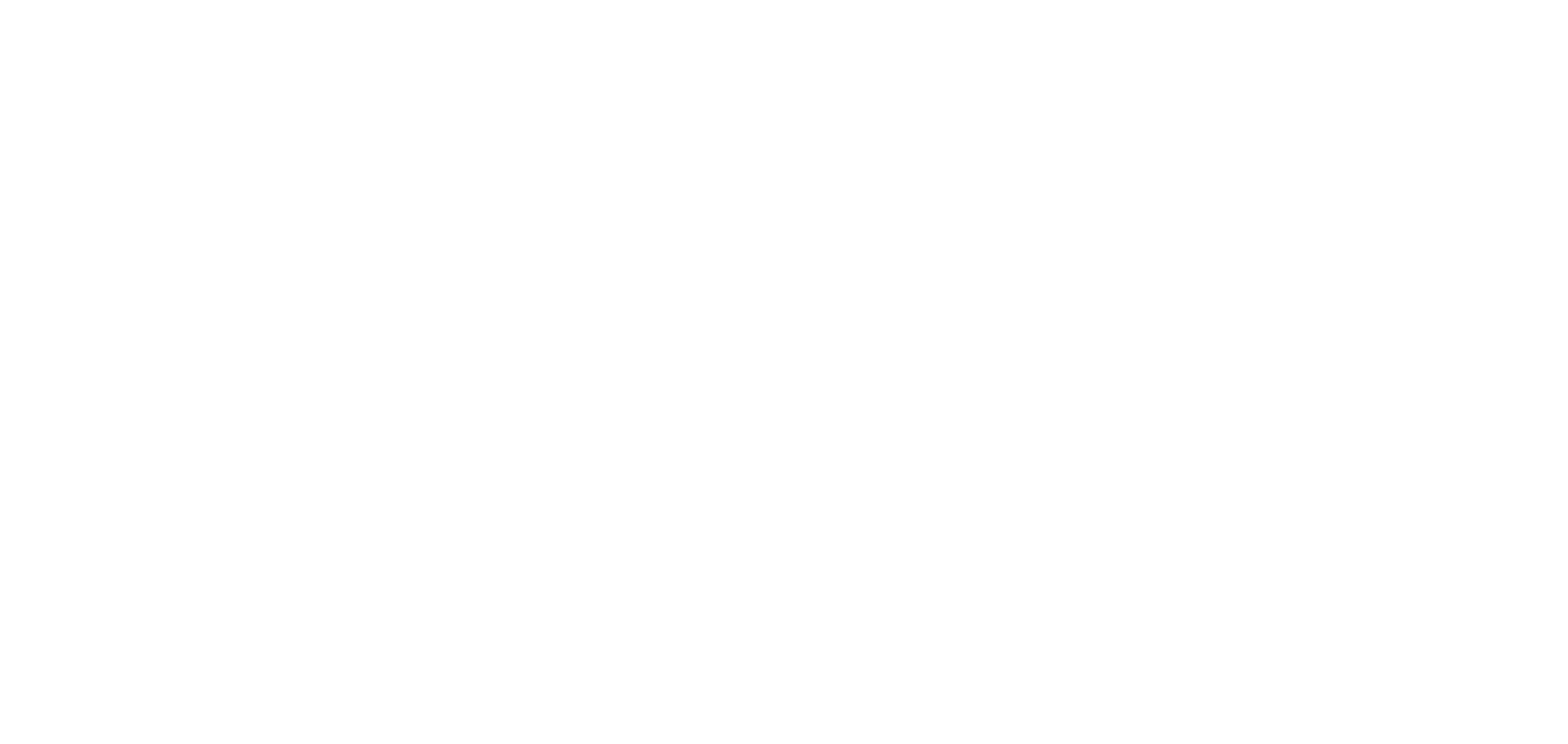 scroll, scrollTop: 0, scrollLeft: 0, axis: both 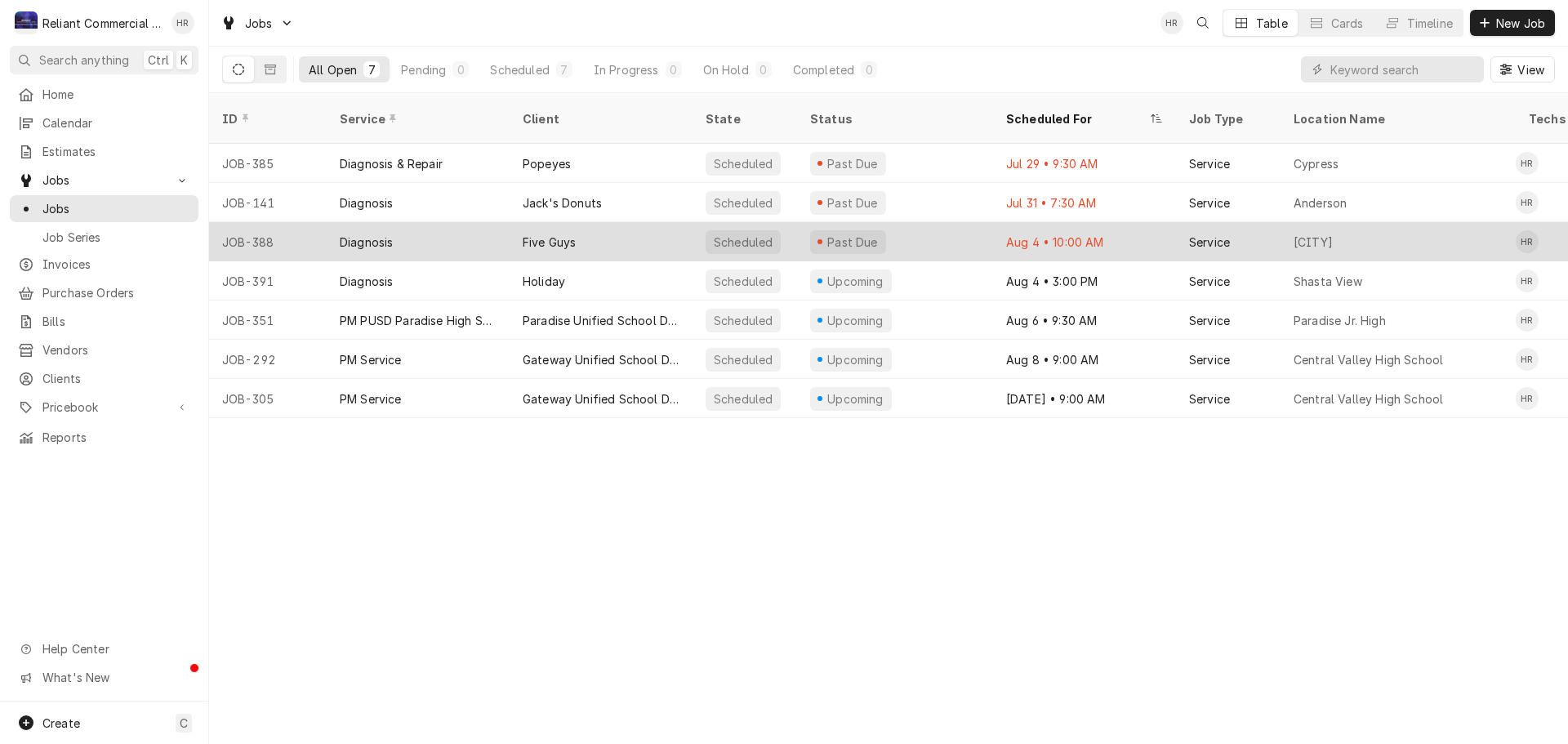 click on "Five Guys" at bounding box center (601, 242) 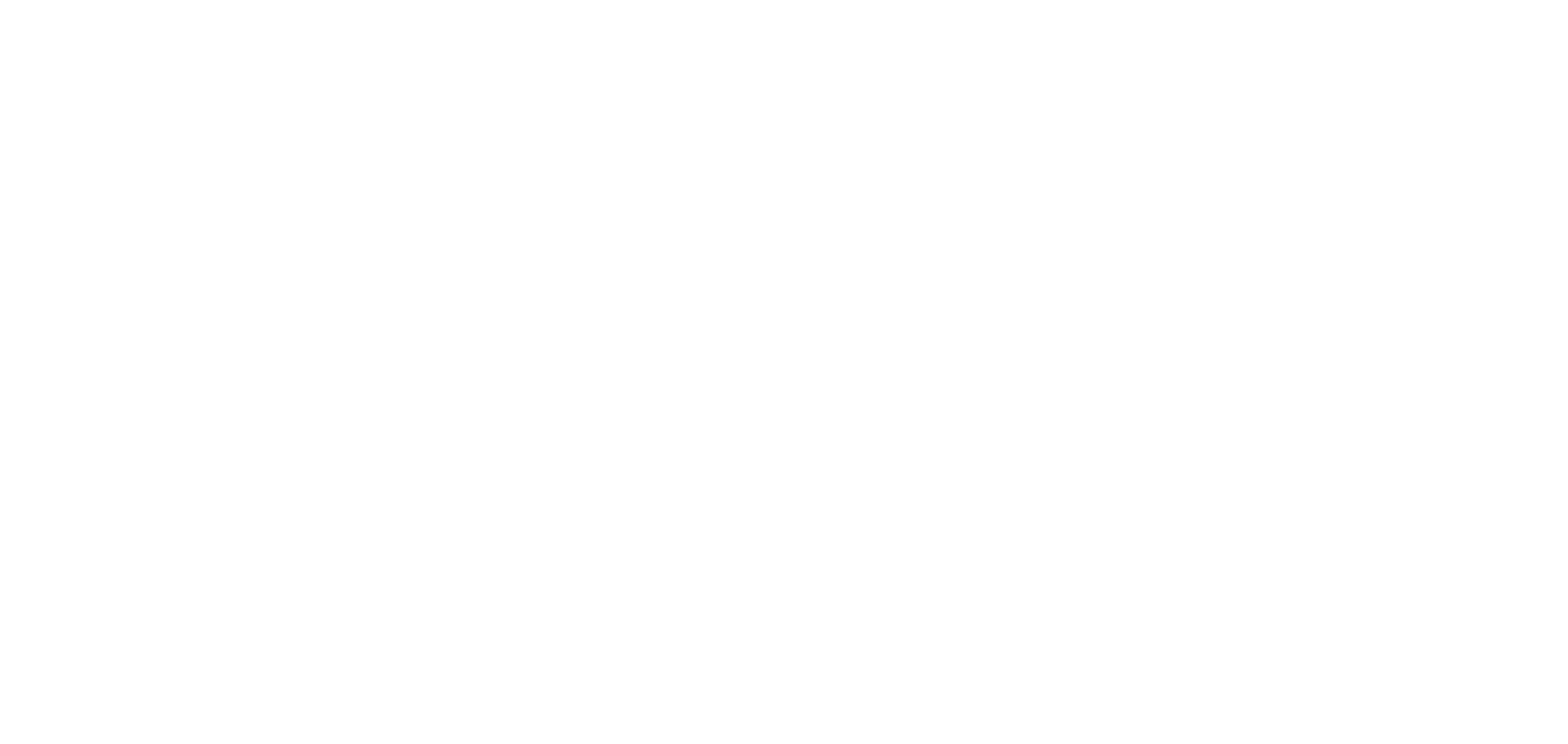 scroll, scrollTop: 0, scrollLeft: 0, axis: both 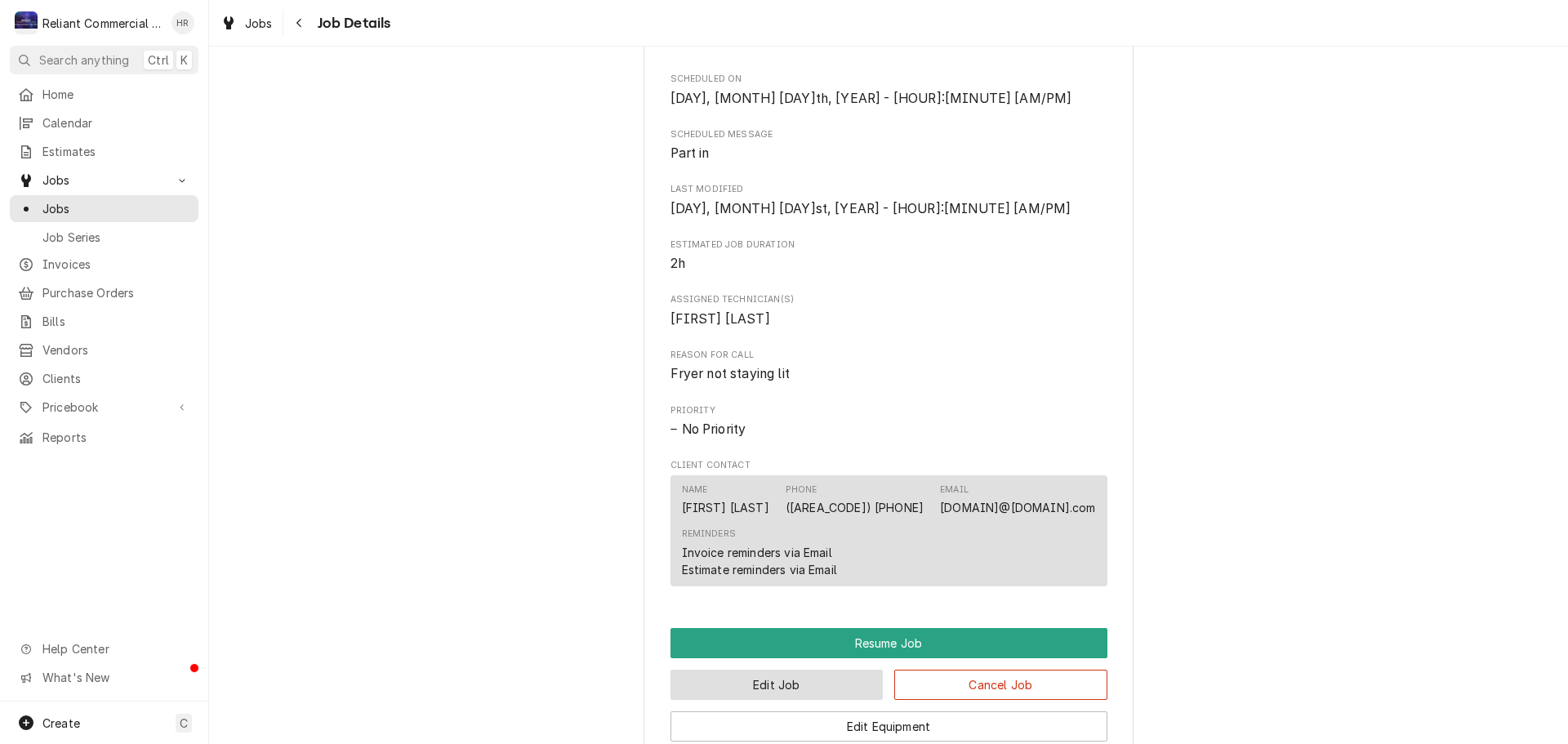 click on "Edit Job" at bounding box center [777, 684] 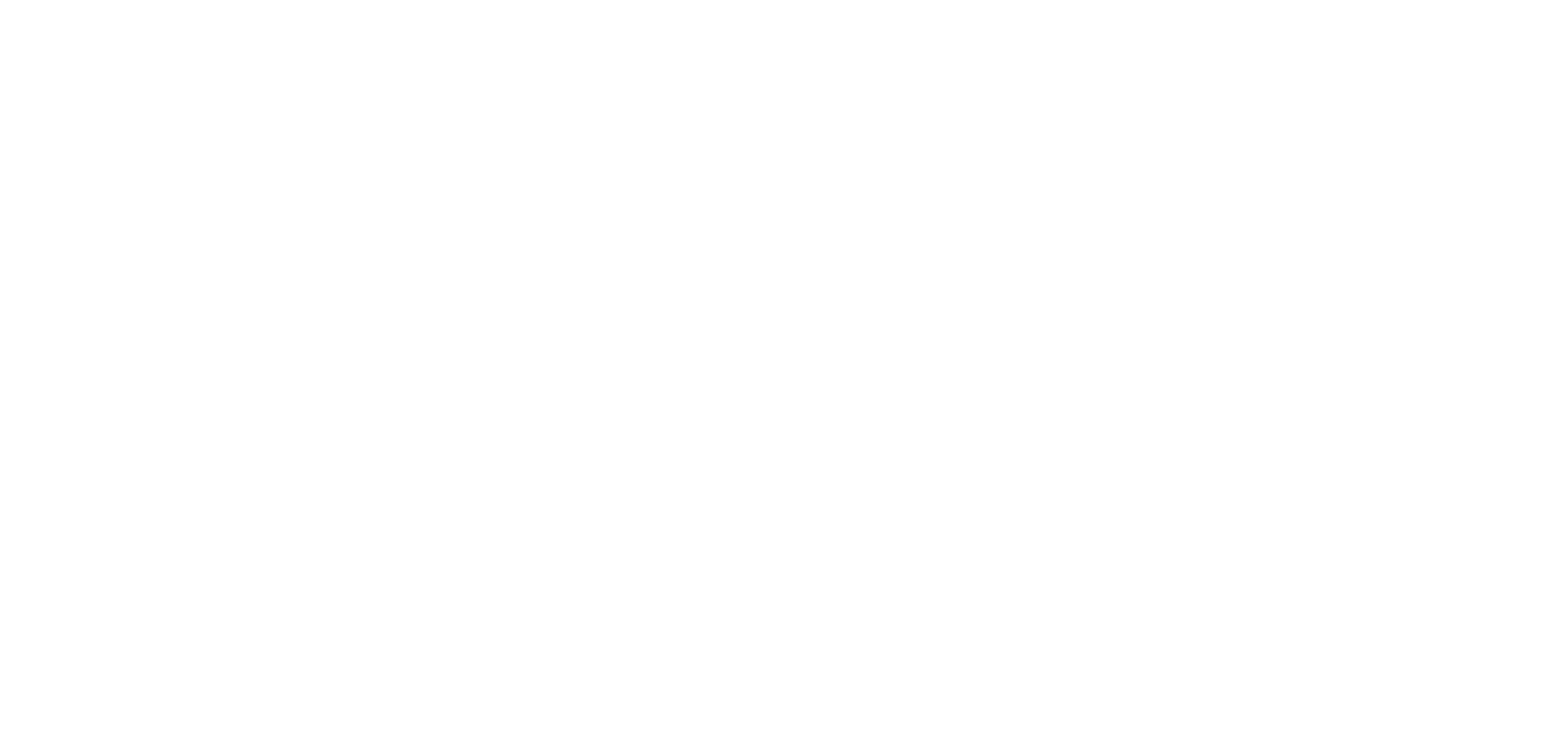 scroll, scrollTop: 0, scrollLeft: 0, axis: both 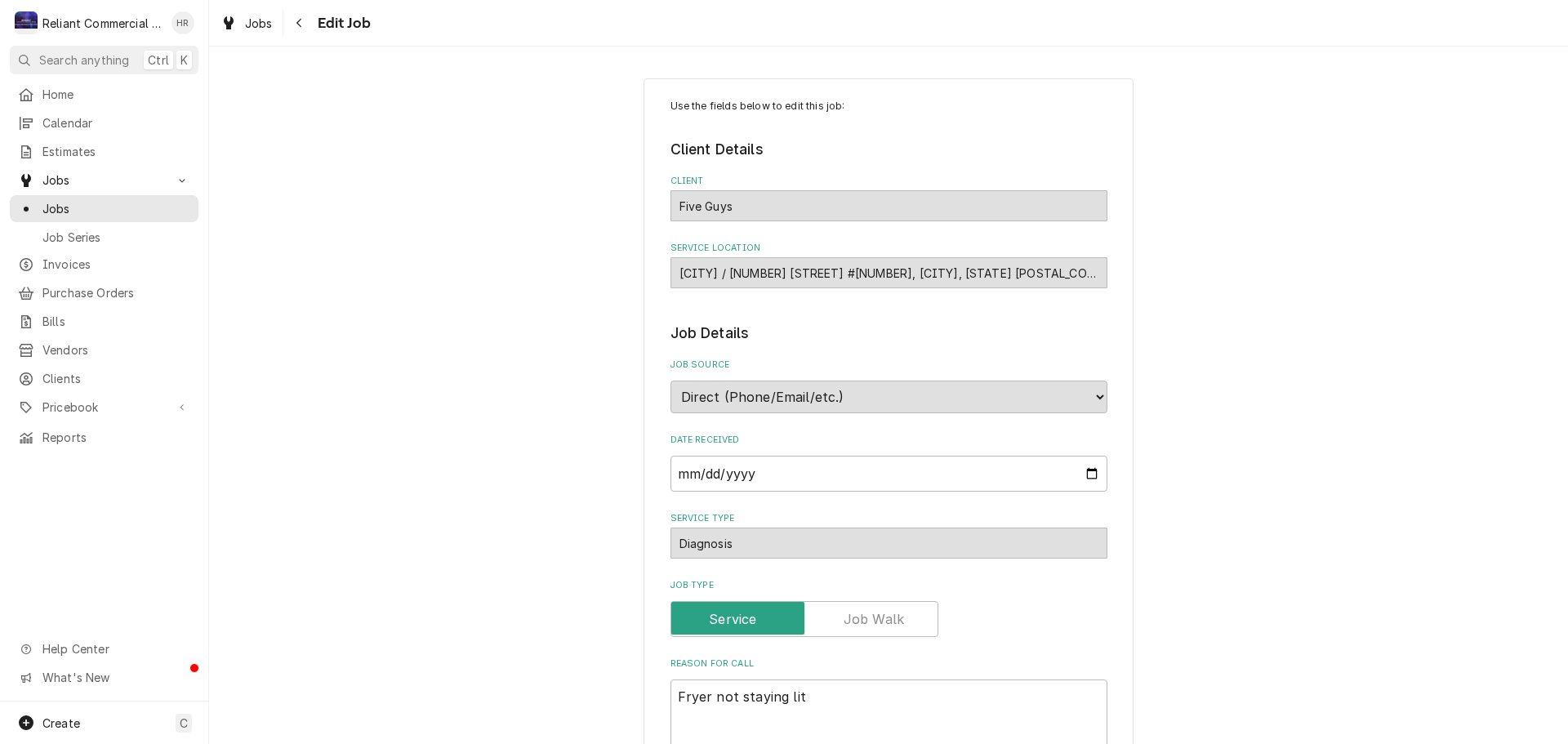 type on "x" 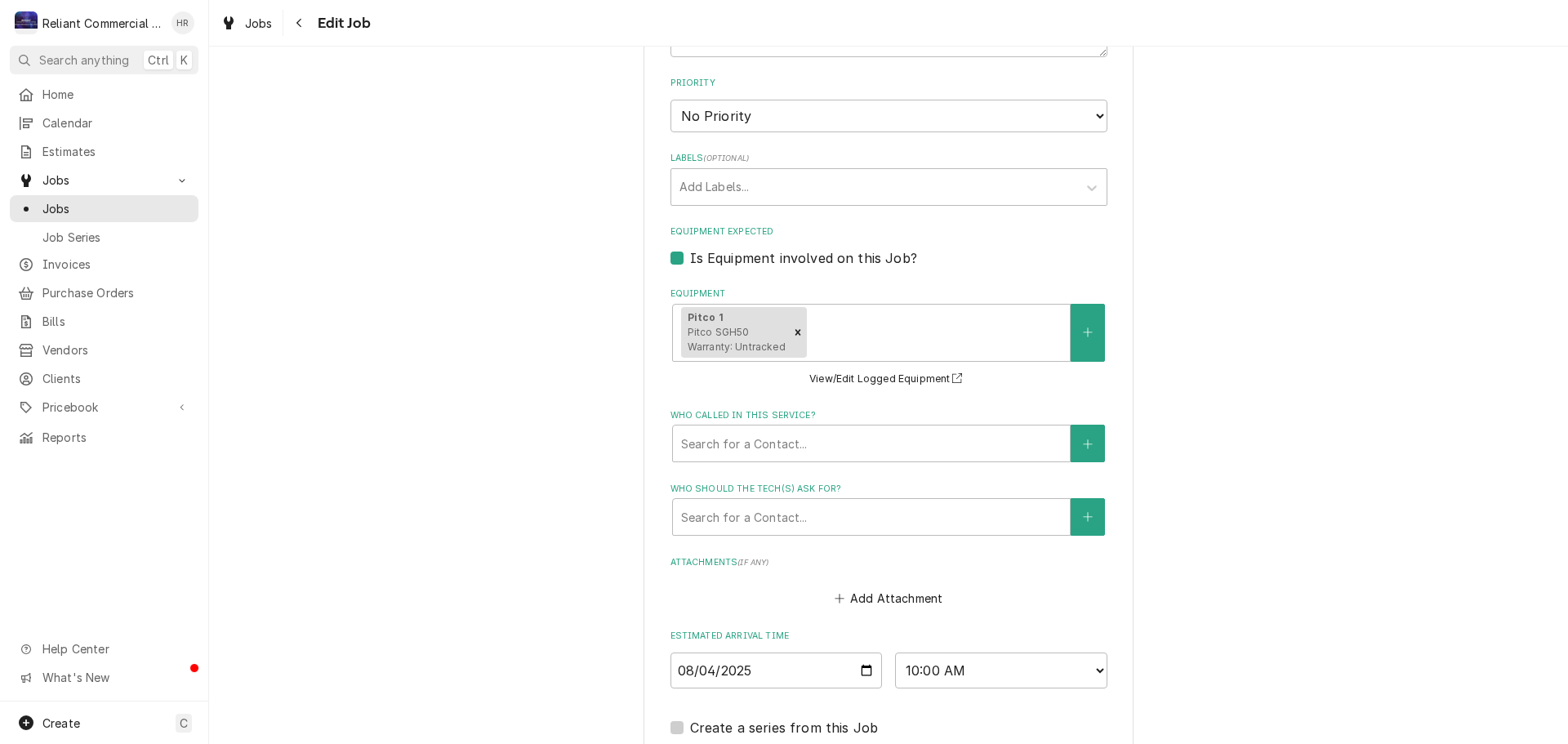 scroll, scrollTop: 817, scrollLeft: 0, axis: vertical 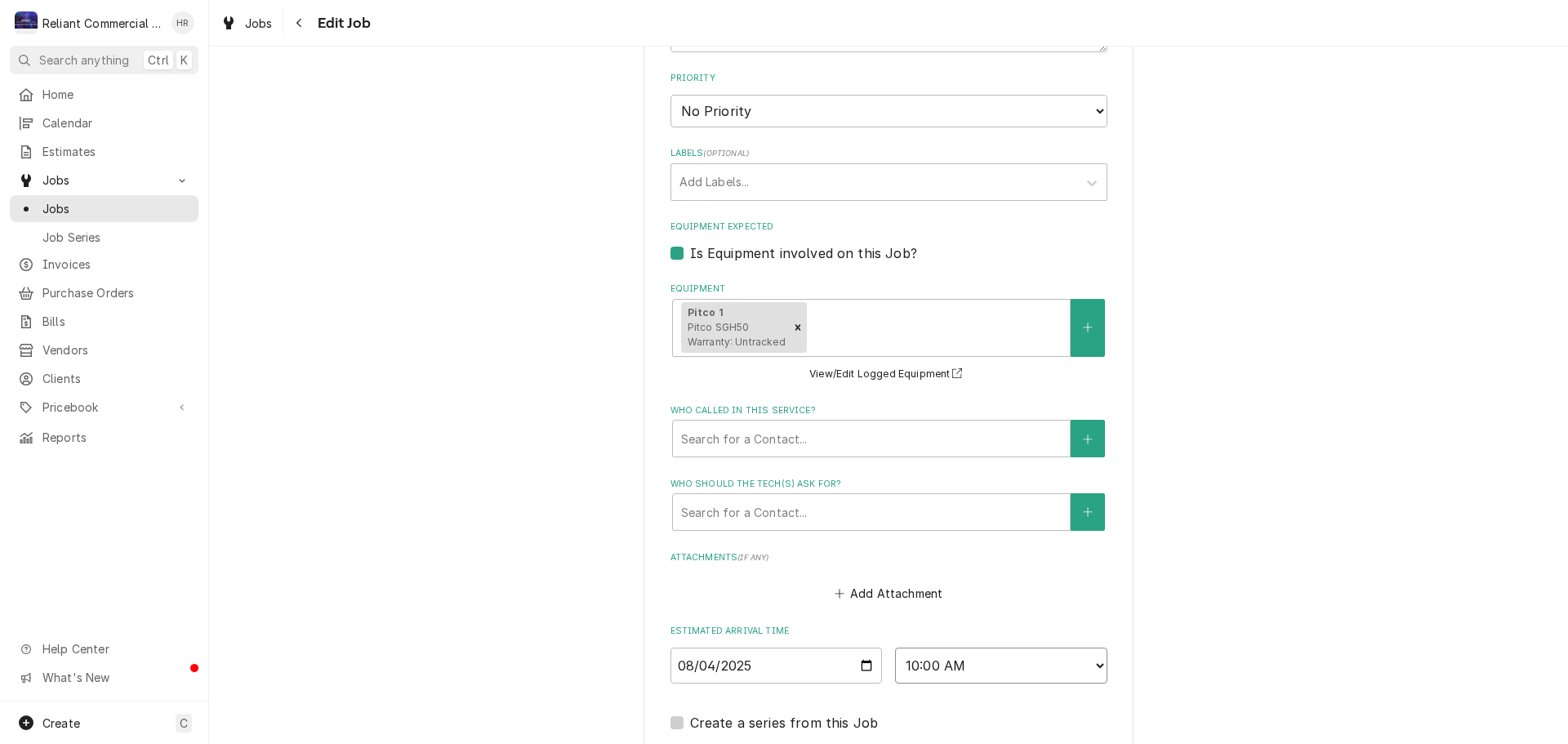 click on "AM / PM 6:00 AM 6:15 AM 6:30 AM 6:45 AM 7:00 AM 7:15 AM 7:30 AM 7:45 AM 8:00 AM 8:15 AM 8:30 AM 8:45 AM 9:00 AM 9:15 AM 9:30 AM 9:45 AM 10:00 AM 10:15 AM 10:30 AM 10:45 AM 11:00 AM 11:15 AM 11:30 AM 11:45 AM 12:00 PM 12:15 PM 12:30 PM 12:45 PM 1:00 PM 1:15 PM 1:30 PM 1:45 PM 2:00 PM 2:15 PM 2:30 PM 2:45 PM 3:00 PM 3:15 PM 3:30 PM 3:45 PM 4:00 PM 4:15 PM 4:30 PM 4:45 PM 5:00 PM 5:15 PM 5:30 PM 5:45 PM 6:00 PM 6:15 PM 6:30 PM 6:45 PM 7:00 PM 7:15 PM 7:30 PM 7:45 PM 8:00 PM 8:15 PM 8:30 PM 8:45 PM 9:00 PM 9:15 PM 9:30 PM 9:45 PM 10:00 PM 10:15 PM 10:30 PM 10:45 PM 11:00 PM 11:15 PM 11:30 PM 11:45 PM 12:00 AM 12:15 AM 12:30 AM 12:45 AM 1:00 AM 1:15 AM 1:30 AM 1:45 AM 2:00 AM 2:15 AM 2:30 AM 2:45 AM 3:00 AM 3:15 AM 3:30 AM 3:45 AM 4:00 AM 4:15 AM 4:30 AM 4:45 AM 5:00 AM 5:15 AM 5:30 AM 5:45 AM" at bounding box center [1001, 666] 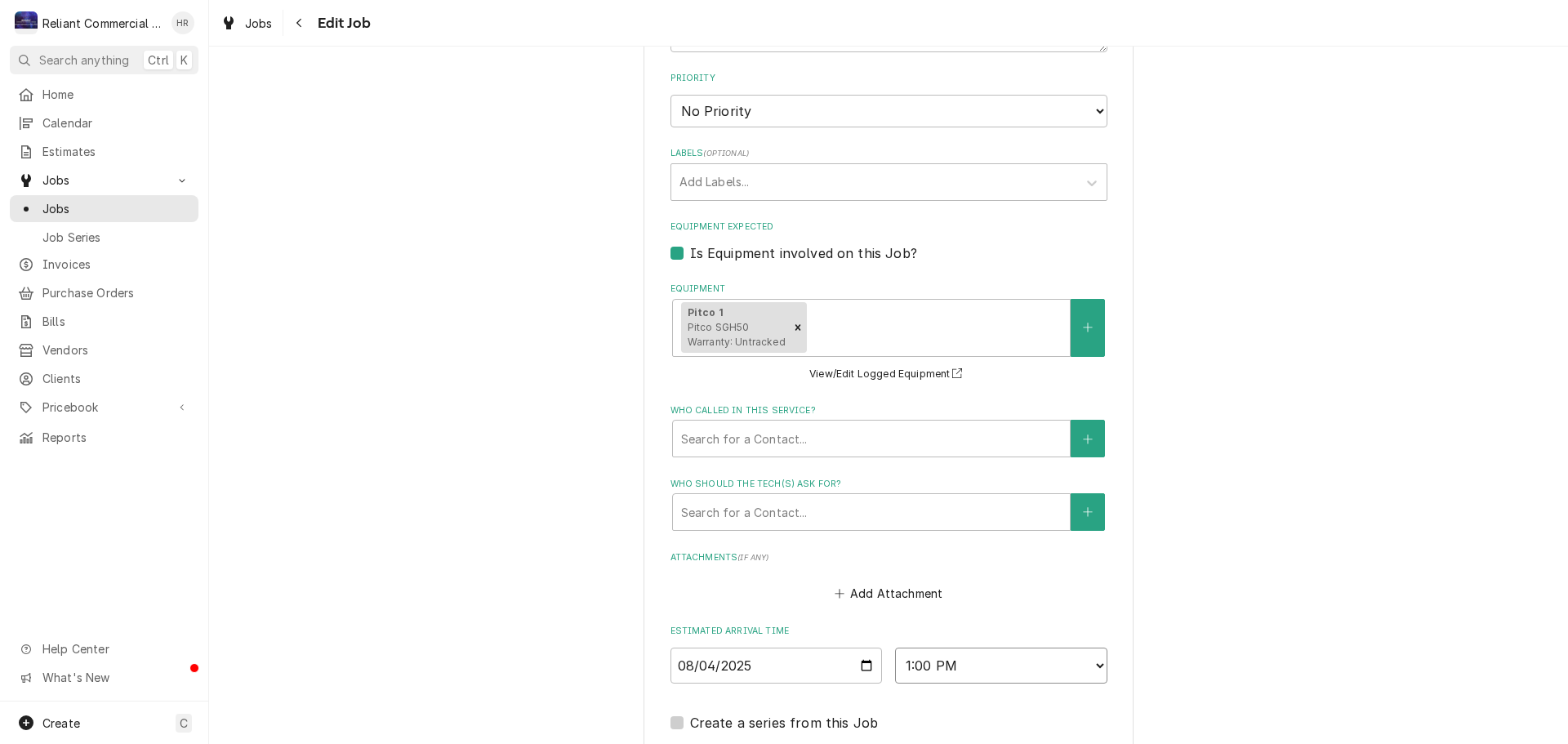click on "AM / PM 6:00 AM 6:15 AM 6:30 AM 6:45 AM 7:00 AM 7:15 AM 7:30 AM 7:45 AM 8:00 AM 8:15 AM 8:30 AM 8:45 AM 9:00 AM 9:15 AM 9:30 AM 9:45 AM 10:00 AM 10:15 AM 10:30 AM 10:45 AM 11:00 AM 11:15 AM 11:30 AM 11:45 AM 12:00 PM 12:15 PM 12:30 PM 12:45 PM 1:00 PM 1:15 PM 1:30 PM 1:45 PM 2:00 PM 2:15 PM 2:30 PM 2:45 PM 3:00 PM 3:15 PM 3:30 PM 3:45 PM 4:00 PM 4:15 PM 4:30 PM 4:45 PM 5:00 PM 5:15 PM 5:30 PM 5:45 PM 6:00 PM 6:15 PM 6:30 PM 6:45 PM 7:00 PM 7:15 PM 7:30 PM 7:45 PM 8:00 PM 8:15 PM 8:30 PM 8:45 PM 9:00 PM 9:15 PM 9:30 PM 9:45 PM 10:00 PM 10:15 PM 10:30 PM 10:45 PM 11:00 PM 11:15 PM 11:30 PM 11:45 PM 12:00 AM 12:15 AM 12:30 AM 12:45 AM 1:00 AM 1:15 AM 1:30 AM 1:45 AM 2:00 AM 2:15 AM 2:30 AM 2:45 AM 3:00 AM 3:15 AM 3:30 AM 3:45 AM 4:00 AM 4:15 AM 4:30 AM 4:45 AM 5:00 AM 5:15 AM 5:30 AM 5:45 AM" at bounding box center [1001, 666] 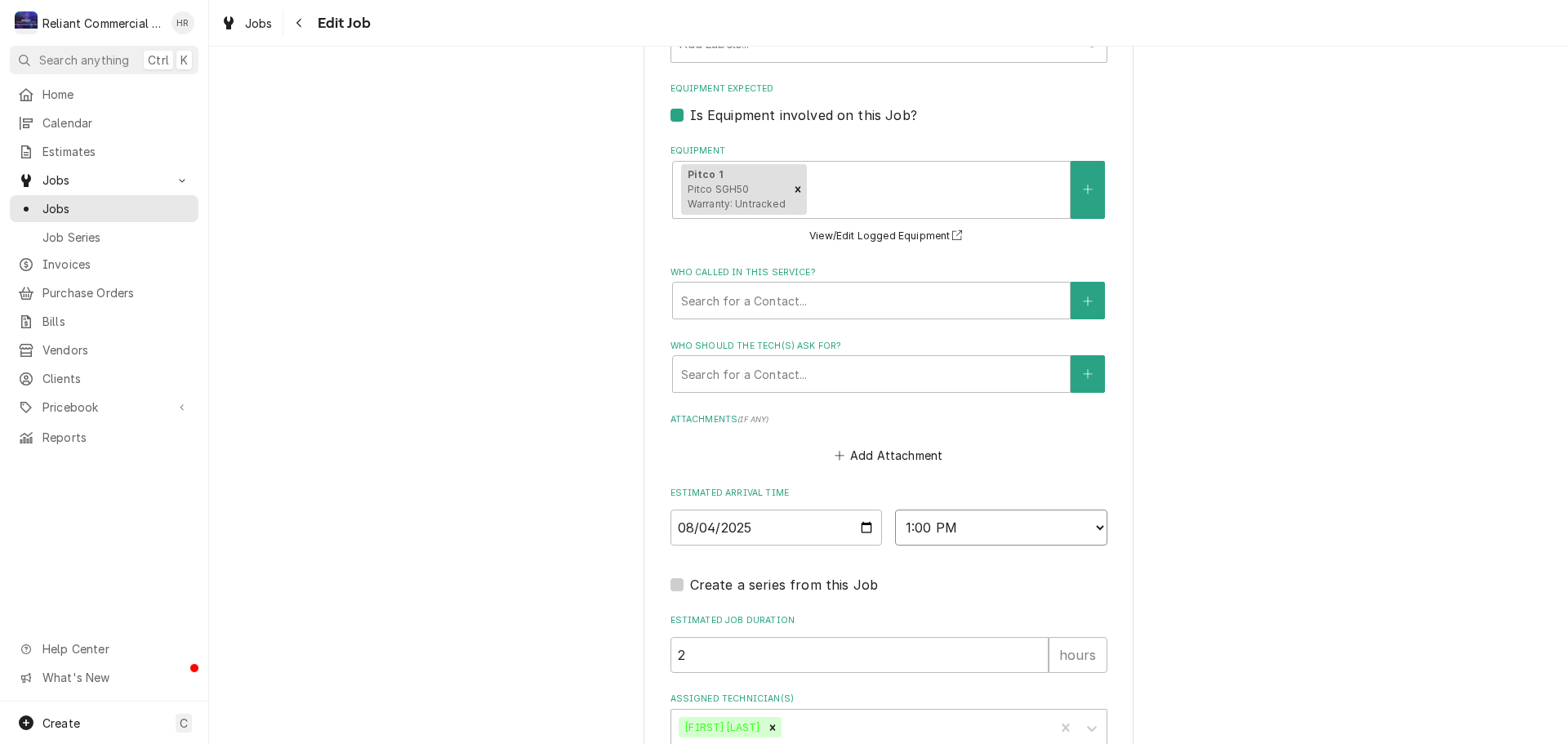 scroll, scrollTop: 1057, scrollLeft: 0, axis: vertical 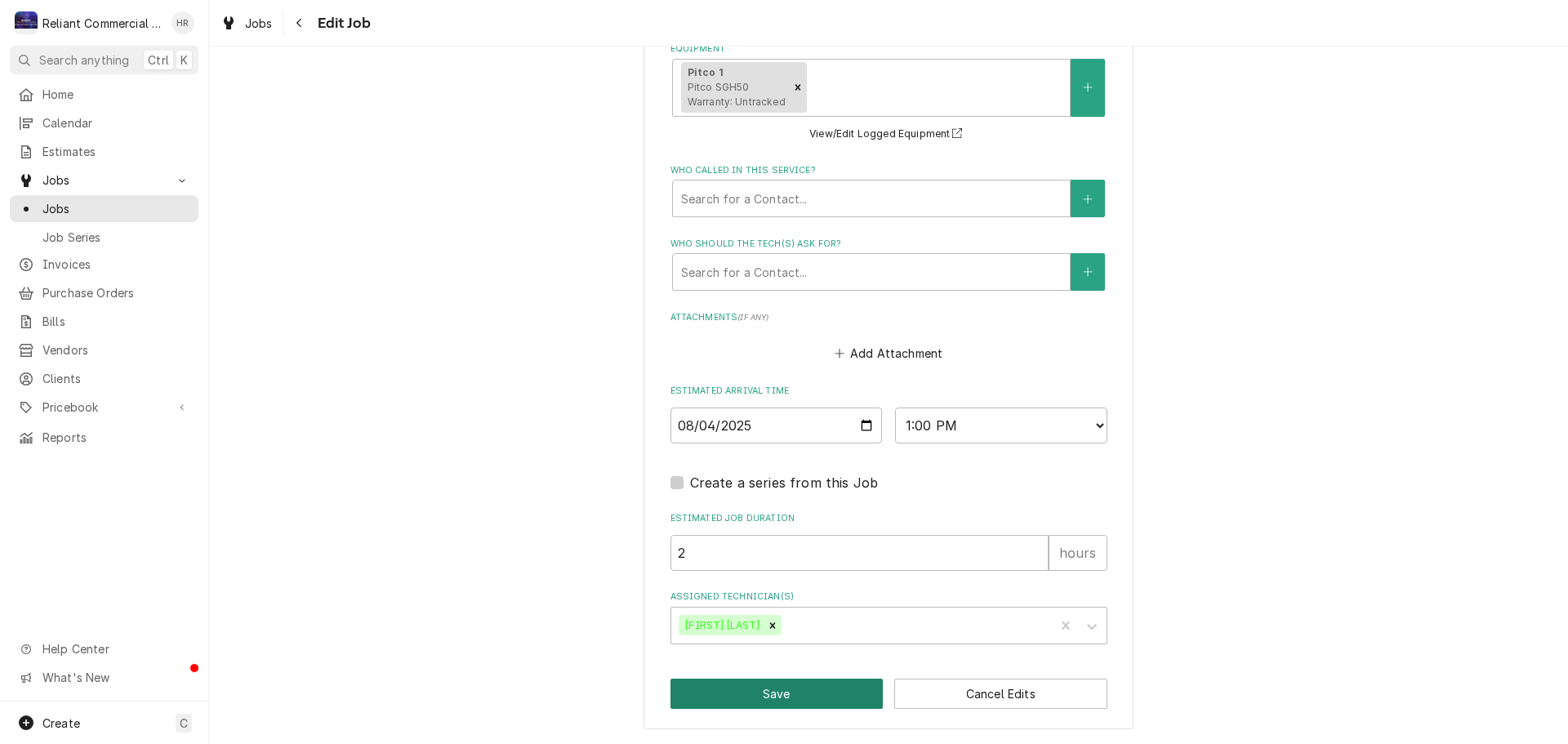 click on "Save" at bounding box center [777, 693] 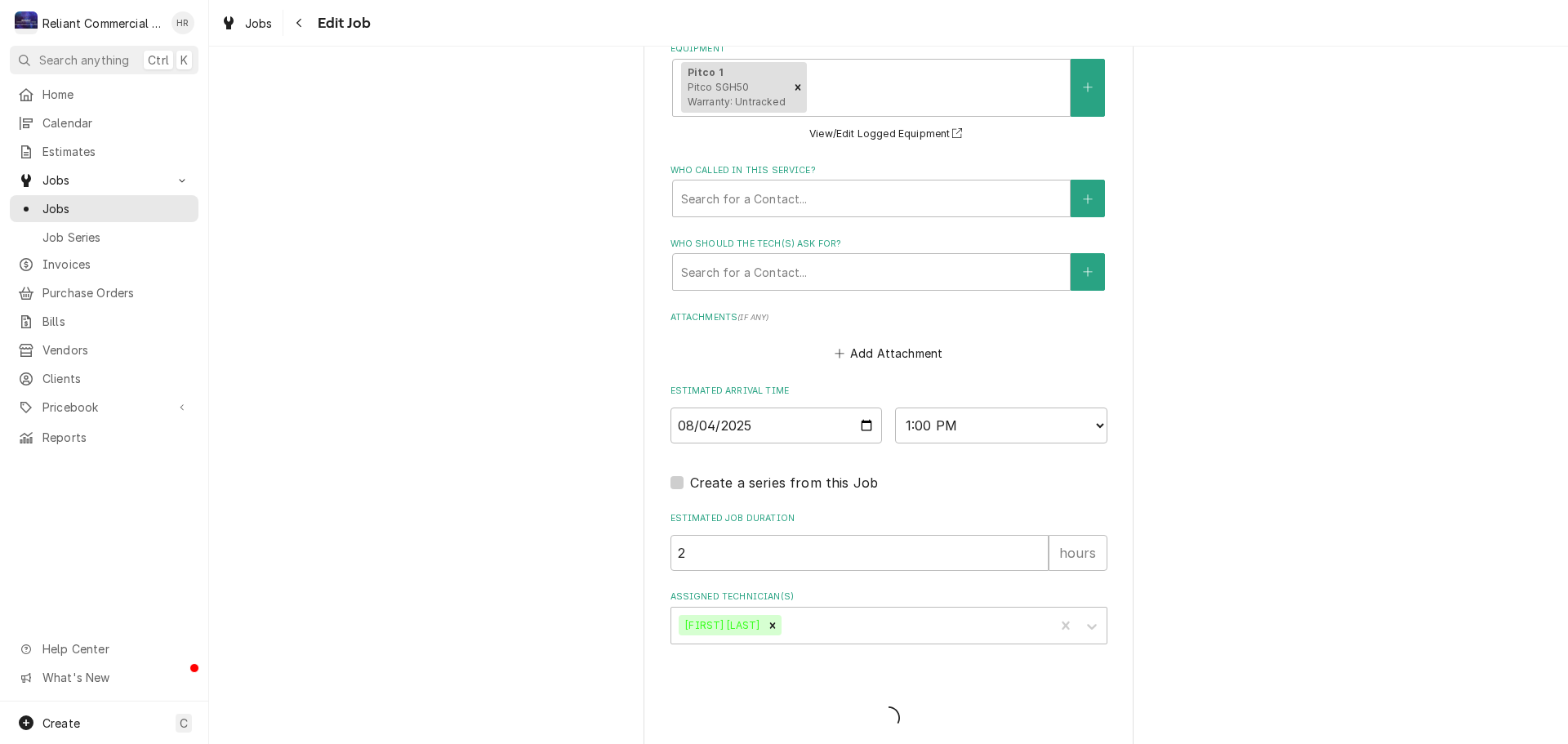 type on "x" 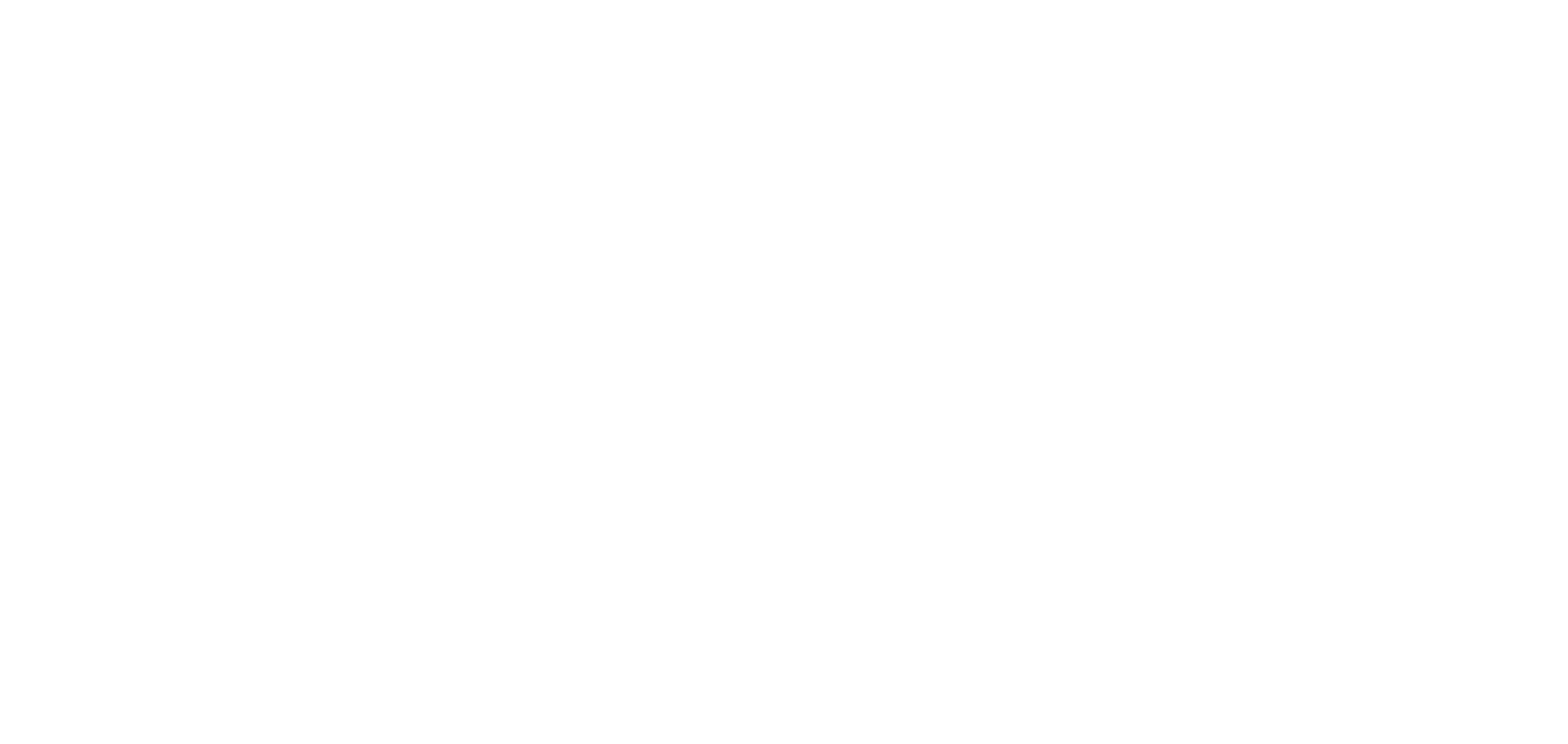 scroll, scrollTop: 0, scrollLeft: 0, axis: both 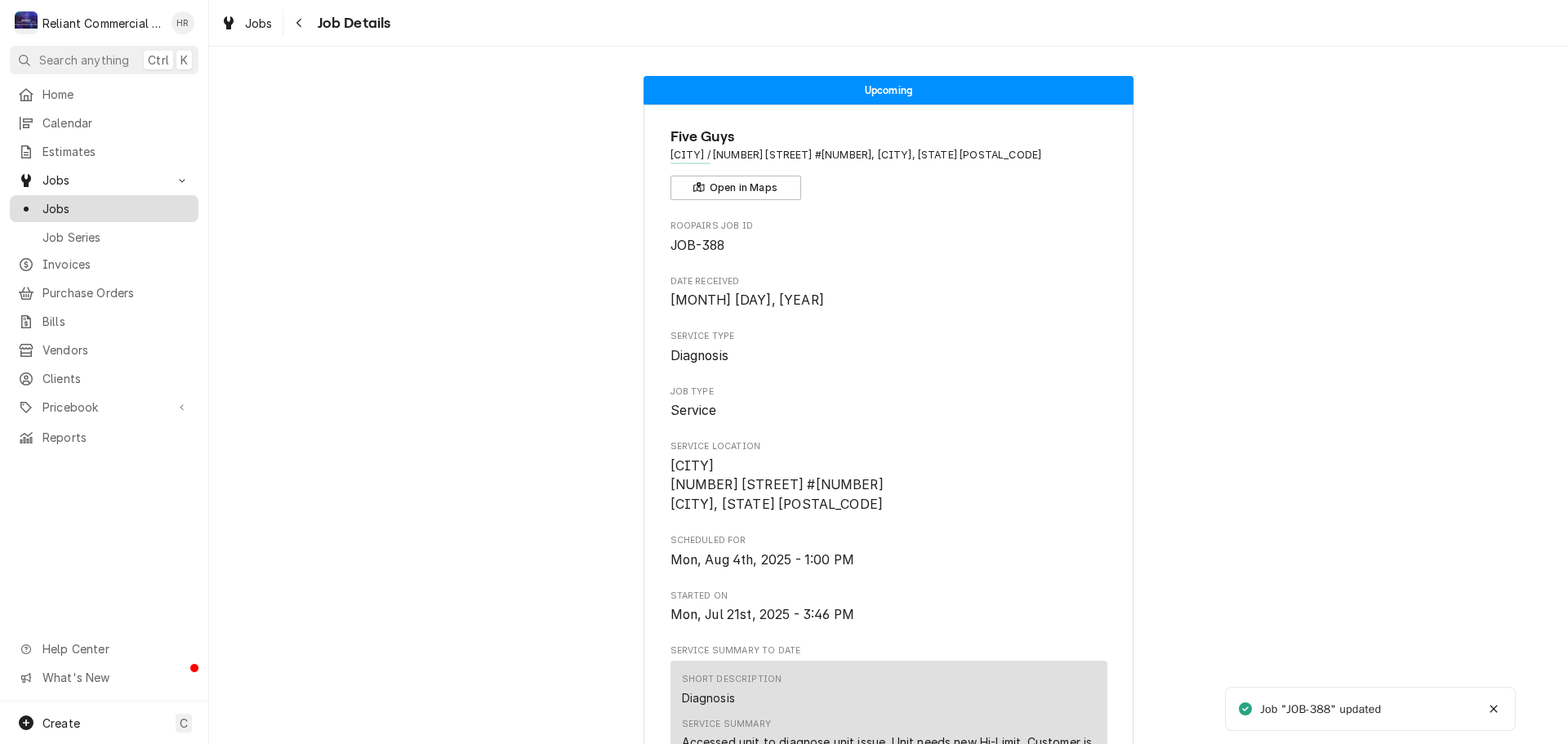 click on "Jobs" at bounding box center [116, 208] 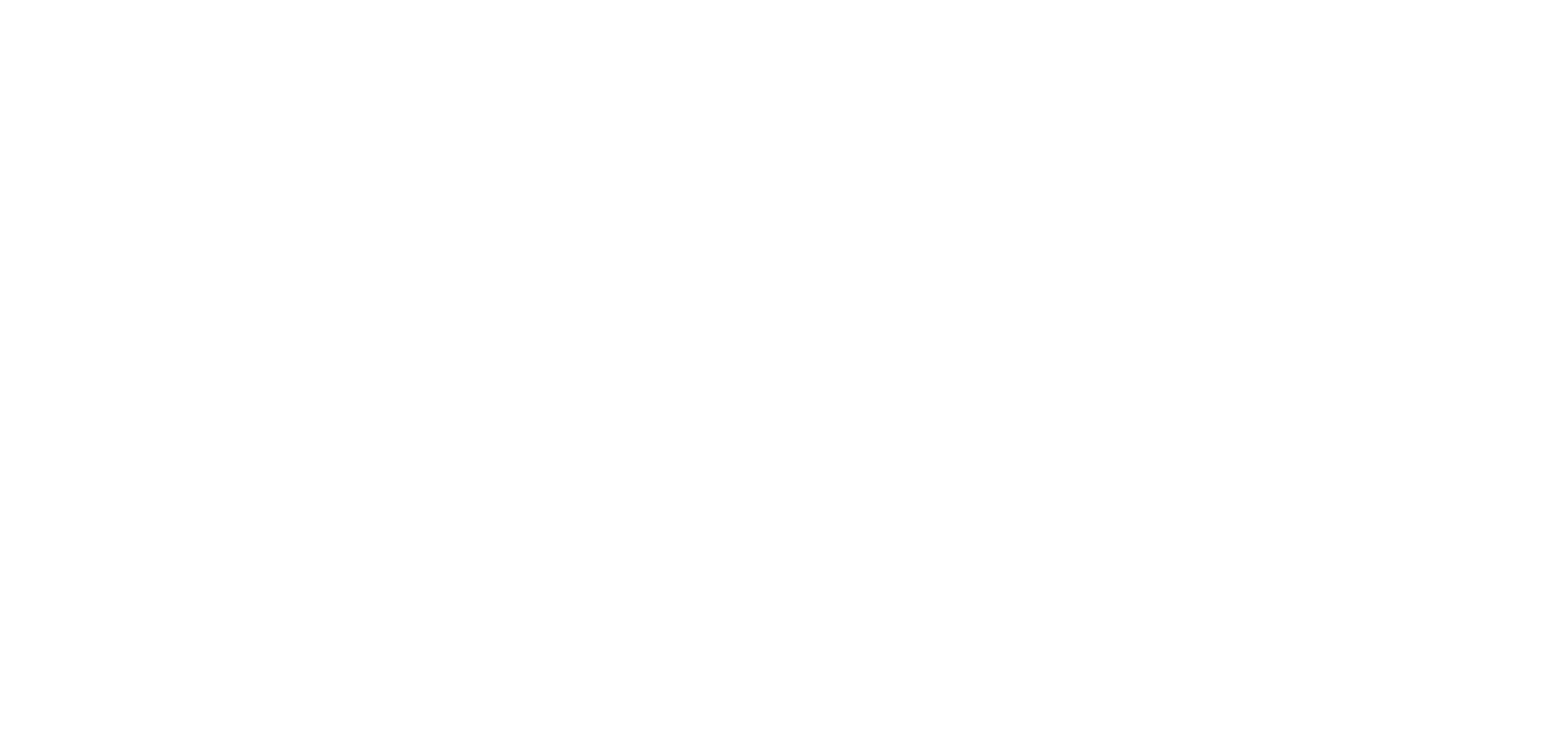 scroll, scrollTop: 0, scrollLeft: 0, axis: both 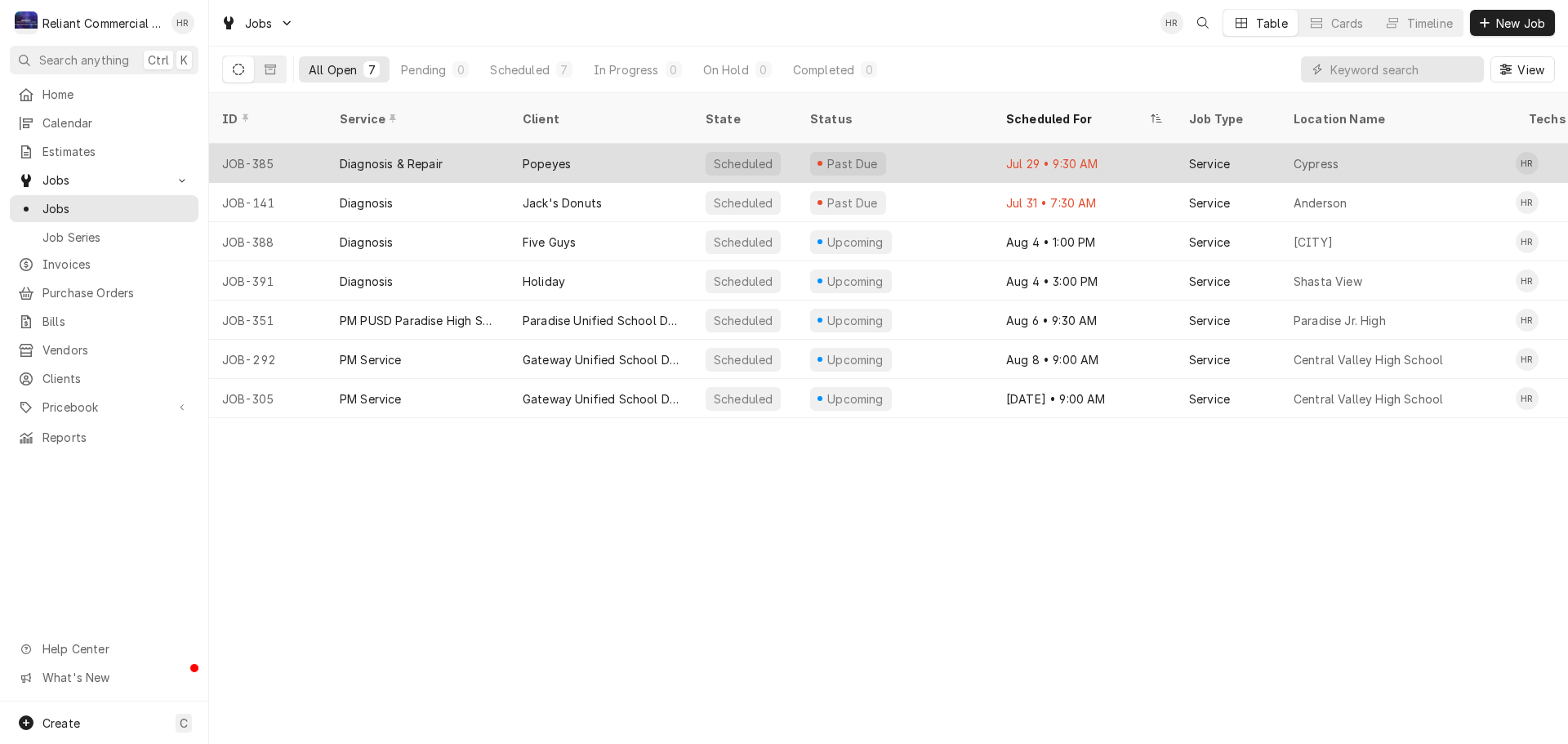 click on "Diagnosis & Repair" at bounding box center [418, 163] 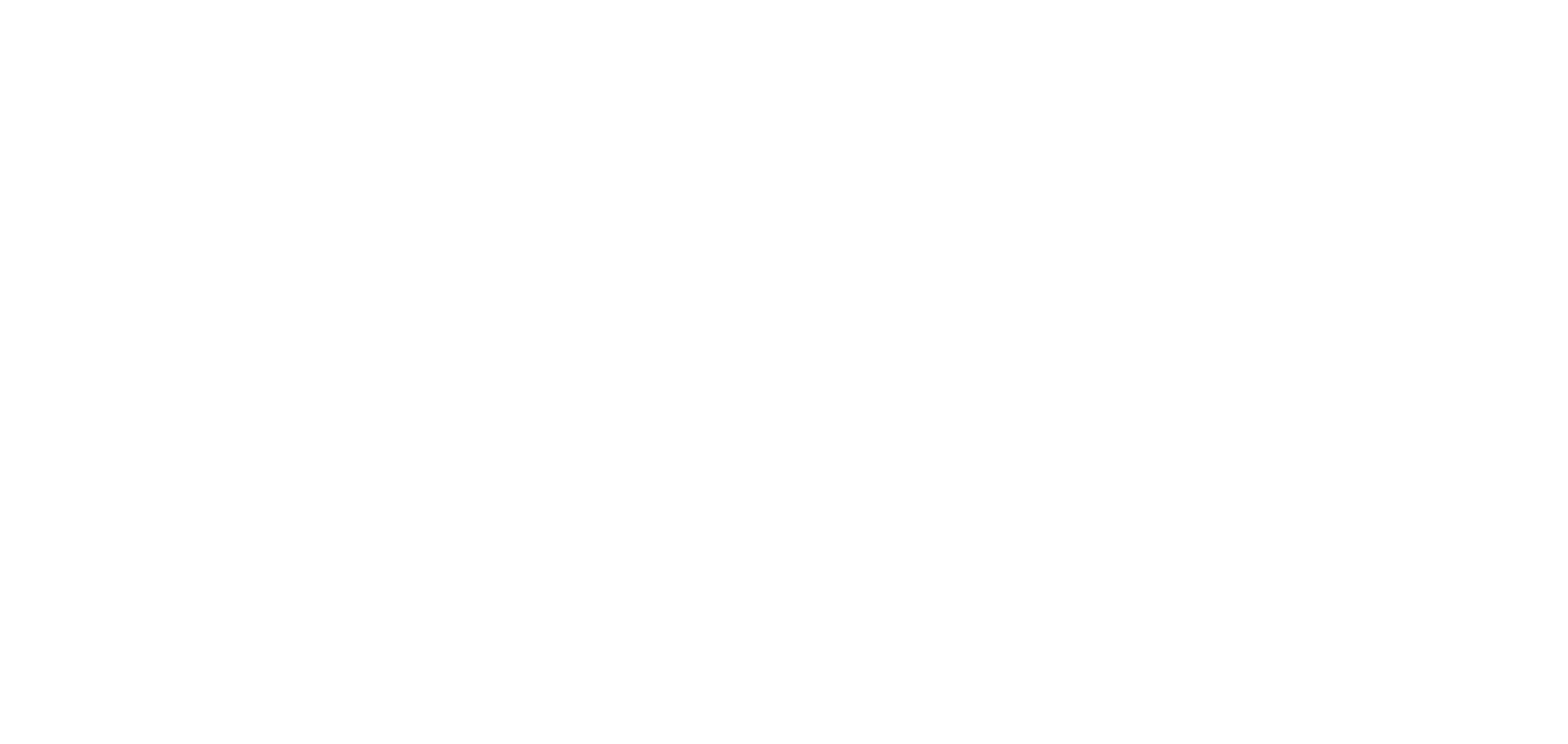 scroll, scrollTop: 0, scrollLeft: 0, axis: both 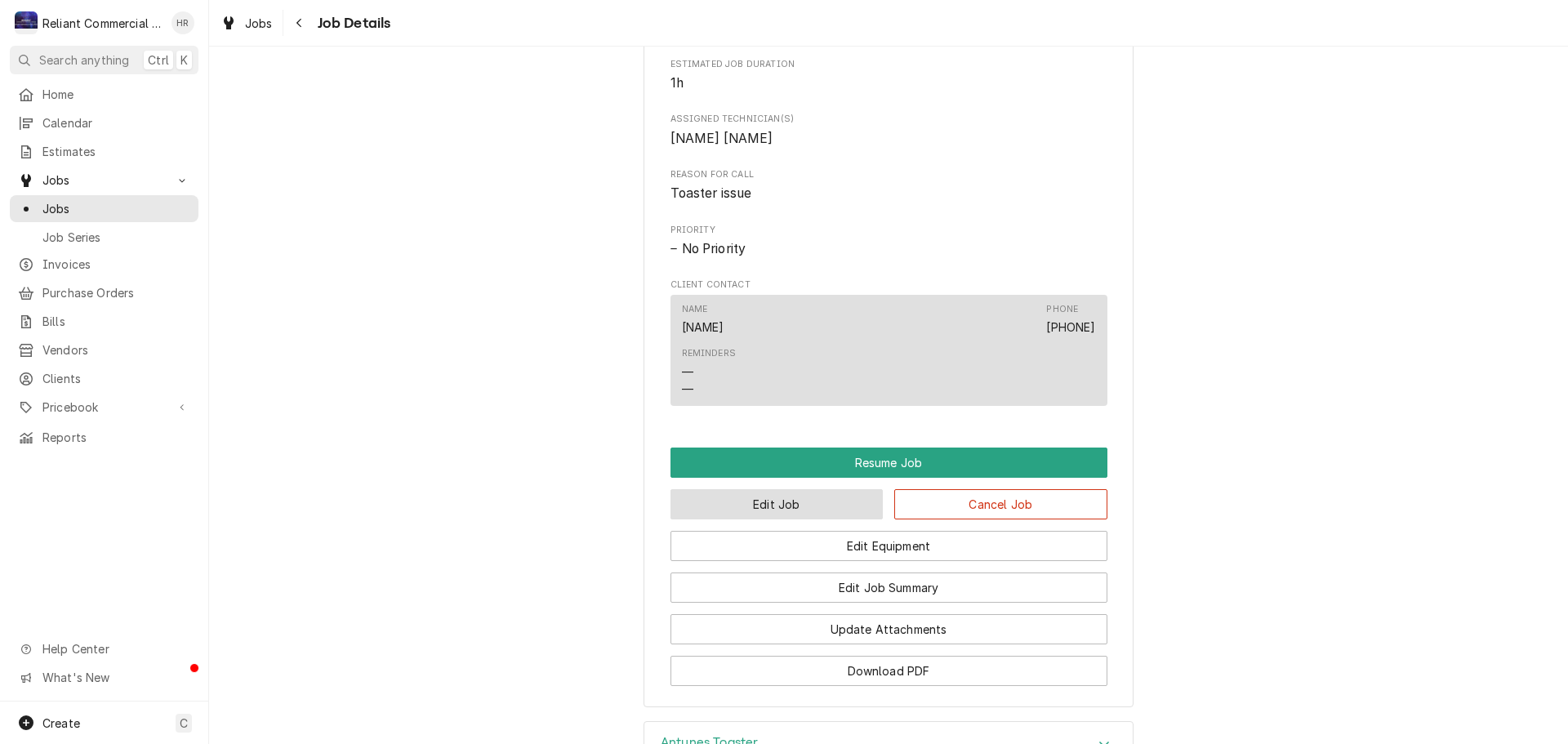 click on "Edit Job" at bounding box center [777, 504] 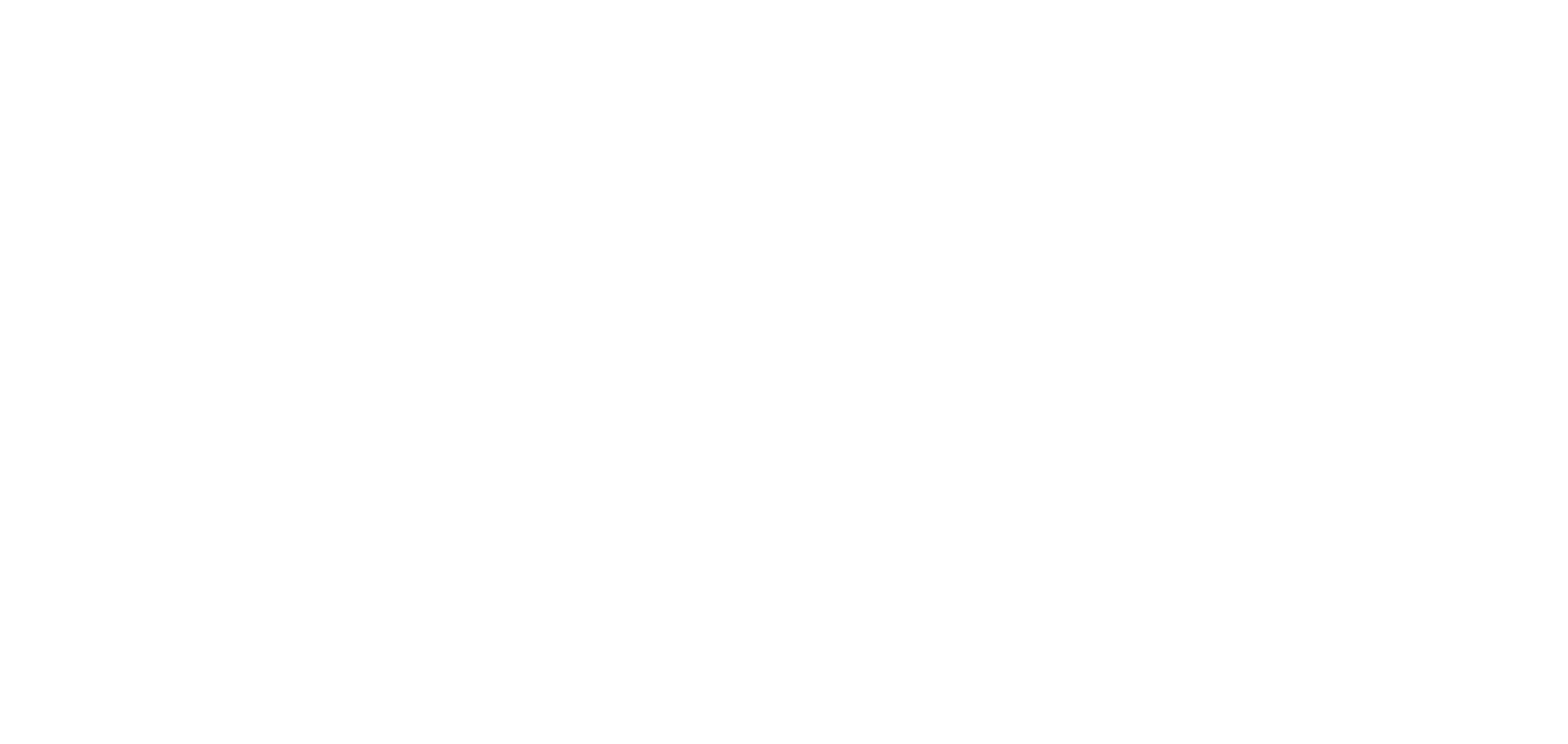 scroll, scrollTop: 0, scrollLeft: 0, axis: both 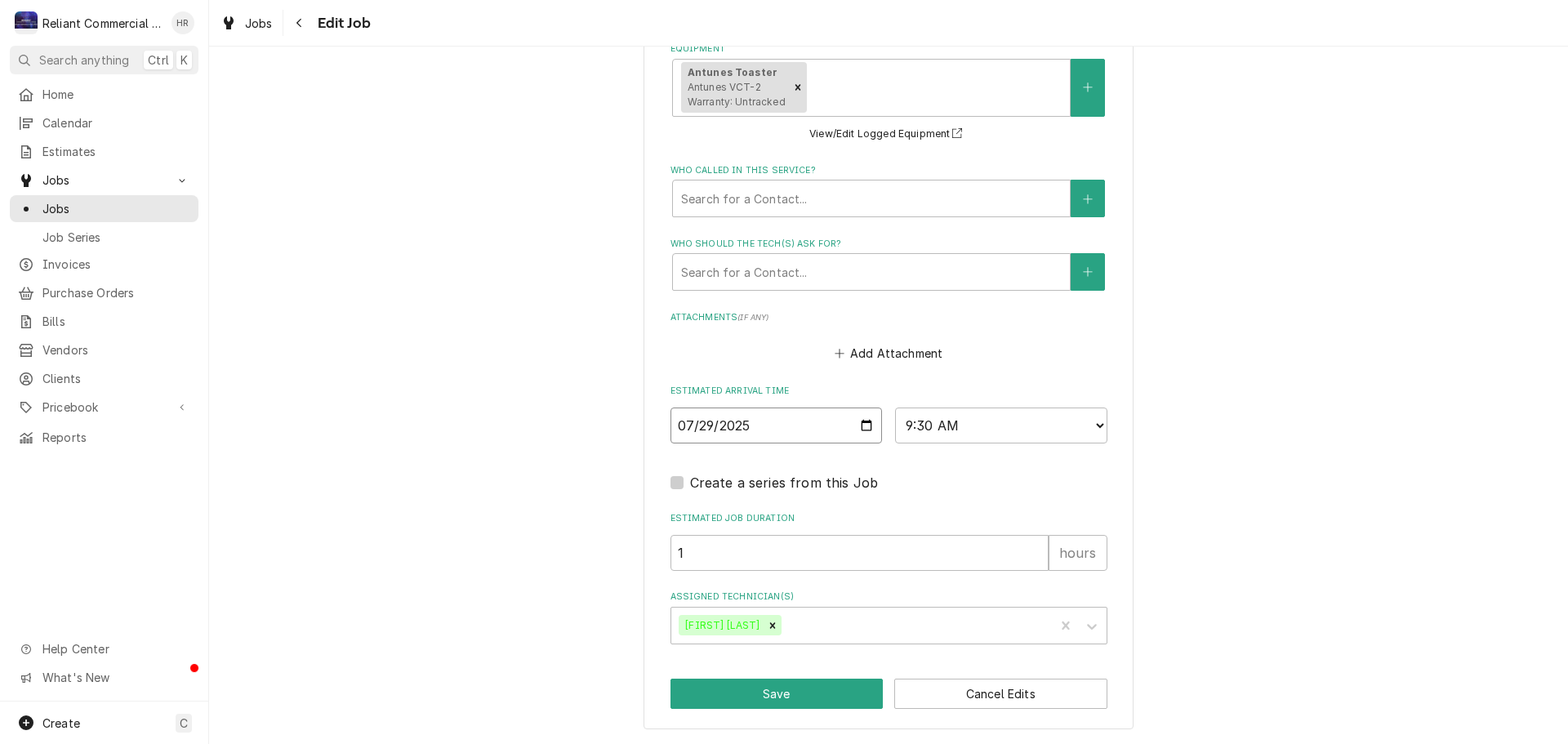 click on "2025-07-29" at bounding box center (777, 425) 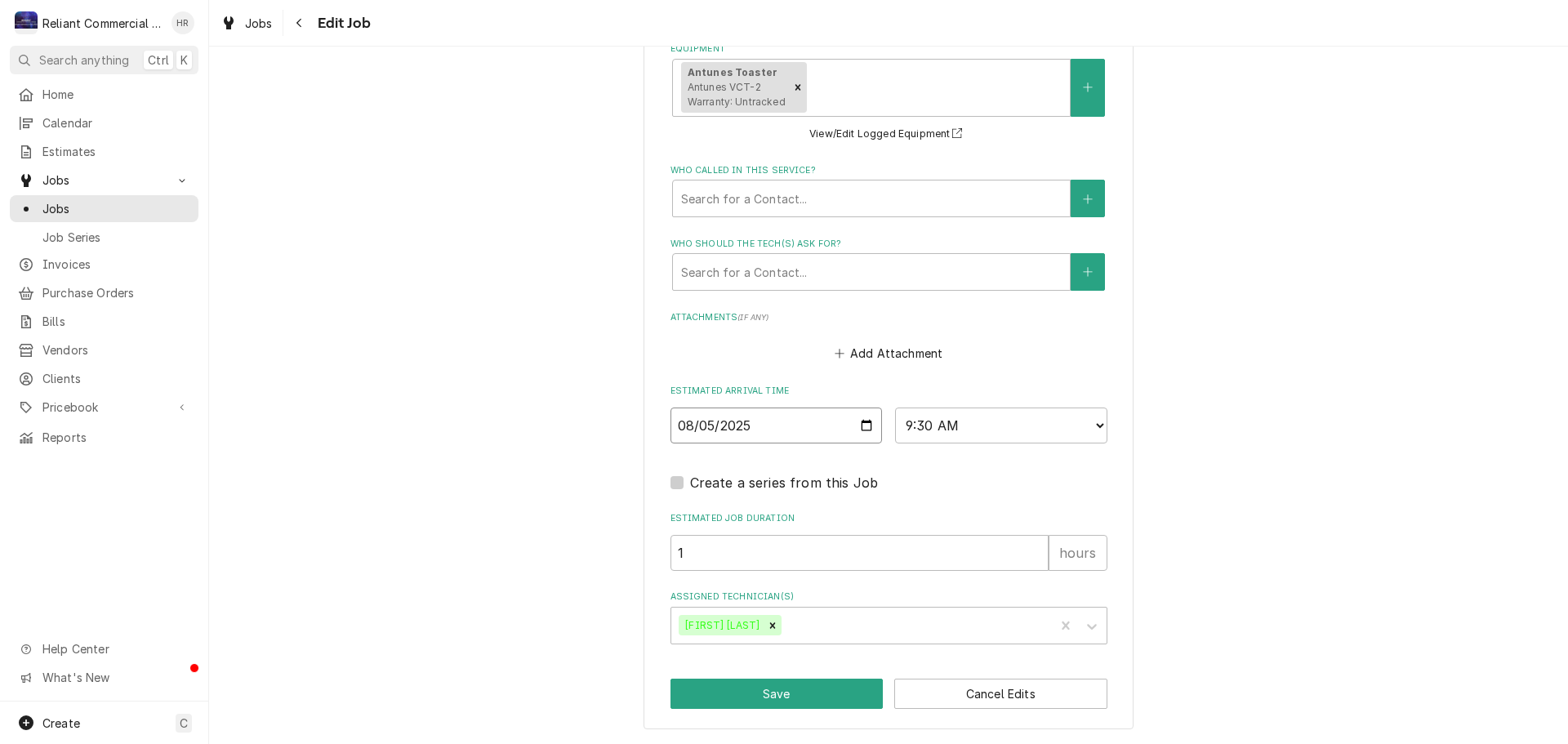 type on "2025-08-05" 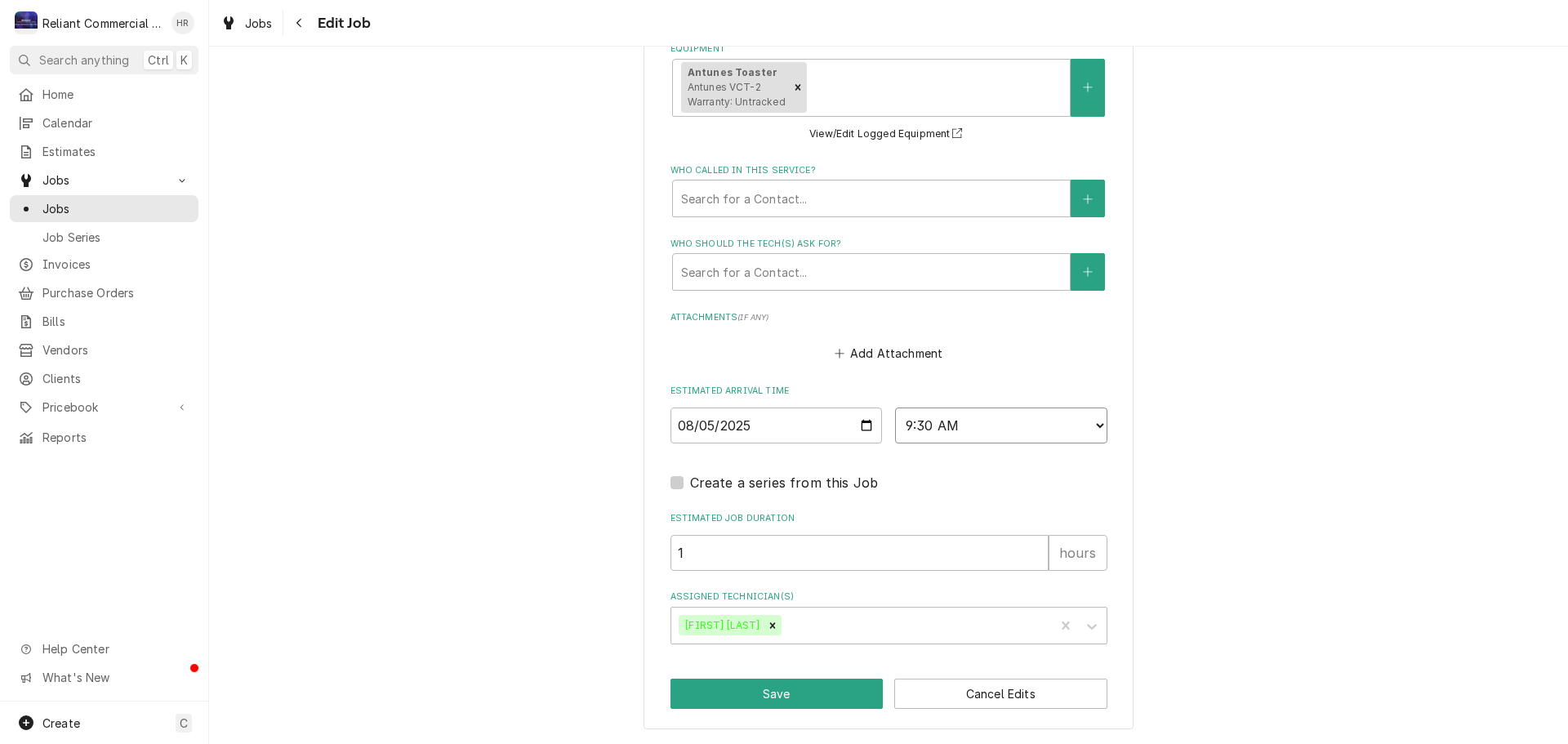click on "AM / PM 6:00 AM 6:15 AM 6:30 AM 6:45 AM 7:00 AM 7:15 AM 7:30 AM 7:45 AM 8:00 AM 8:15 AM 8:30 AM 8:45 AM 9:00 AM 9:15 AM 9:30 AM 9:45 AM 10:00 AM 10:15 AM 10:30 AM 10:45 AM 11:00 AM 11:15 AM 11:30 AM 11:45 AM 12:00 PM 12:15 PM 12:30 PM 12:45 PM 1:00 PM 1:15 PM 1:30 PM 1:45 PM 2:00 PM 2:15 PM 2:30 PM 2:45 PM 3:00 PM 3:15 PM 3:30 PM 3:45 PM 4:00 PM 4:15 PM 4:30 PM 4:45 PM 5:00 PM 5:15 PM 5:30 PM 5:45 PM 6:00 PM 6:15 PM 6:30 PM 6:45 PM 7:00 PM 7:15 PM 7:30 PM 7:45 PM 8:00 PM 8:15 PM 8:30 PM 8:45 PM 9:00 PM 9:15 PM 9:30 PM 9:45 PM 10:00 PM 10:15 PM 10:30 PM 10:45 PM 11:00 PM 11:15 PM 11:30 PM 11:45 PM 12:00 AM 12:15 AM 12:30 AM 12:45 AM 1:00 AM 1:15 AM 1:30 AM 1:45 AM 2:00 AM 2:15 AM 2:30 AM 2:45 AM 3:00 AM 3:15 AM 3:30 AM 3:45 AM 4:00 AM 4:15 AM 4:30 AM 4:45 AM 5:00 AM 5:15 AM 5:30 AM 5:45 AM" at bounding box center (1001, 425) 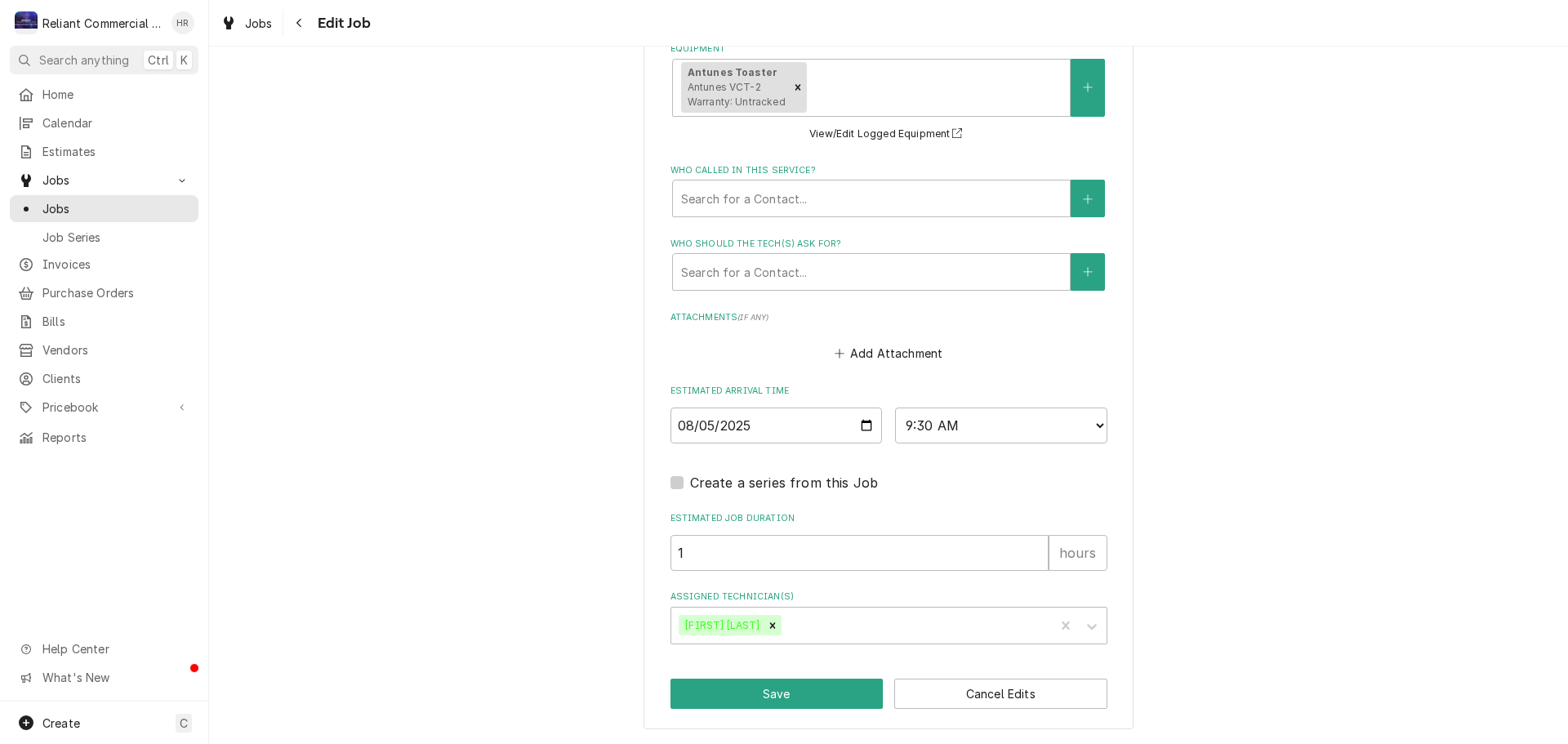 click on "Use the fields below to edit this job: Client Details Client Popeyes Service Location Cypress / 847 E Cypress Ave, Redding, CA 96002 Job Details Job Source Direct (Phone/Email/etc.) Service Channel Date Received 2025-07-18 Service Type Diagnosis & Repair Job Type Reason For Call Toaster issue Technician Instructions  ( optional ) Priority No Priority Urgent High Medium Low Labels  ( optional ) Add Labels... Equipment Expected Is Equipment involved on this Job? Equipment Antunes Toaster Antunes VCT-2 Warranty: Untracked View/Edit Logged Equipment    Who called in this service? Search for a Contact... Who should the tech(s) ask for? Search for a Contact... Attachments  ( if any ) Add Attachment Estimated Arrival Time 2025-08-05 AM / PM 6:00 AM 6:15 AM 6:30 AM 6:45 AM 7:00 AM 7:15 AM 7:30 AM 7:45 AM 8:00 AM 8:15 AM 8:30 AM 8:45 AM 9:00 AM 9:15 AM 9:30 AM 9:45 AM 10:00 AM 10:15 AM 10:30 AM 10:45 AM 11:00 AM 11:15 AM 11:30 AM 11:45 AM 12:00 PM 12:15 PM 12:30 PM 12:45 PM 1:00 PM 1:15 PM 1:30 PM 1:45 PM 2:00 PM 1" at bounding box center [889, -125] 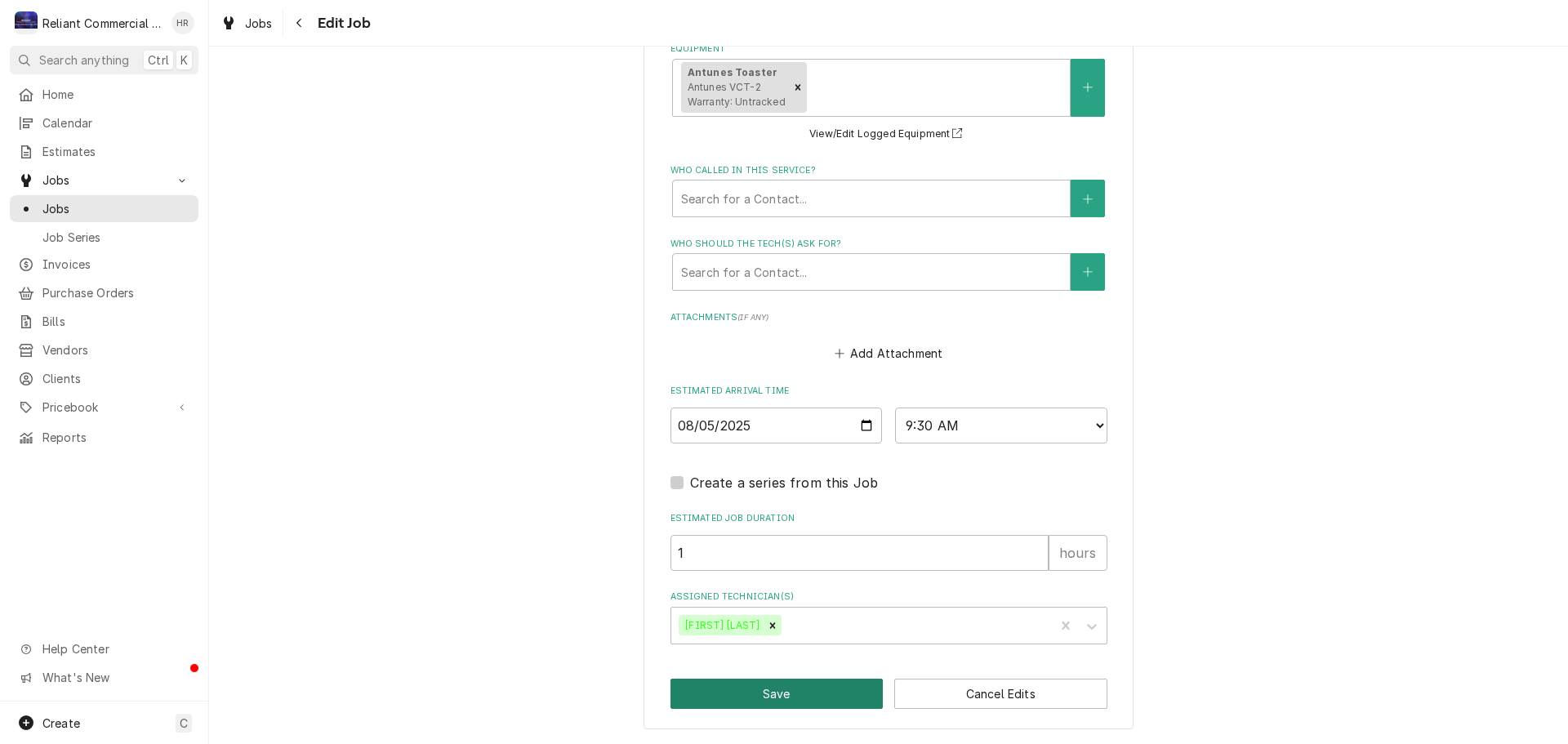 click on "Save" at bounding box center [777, 693] 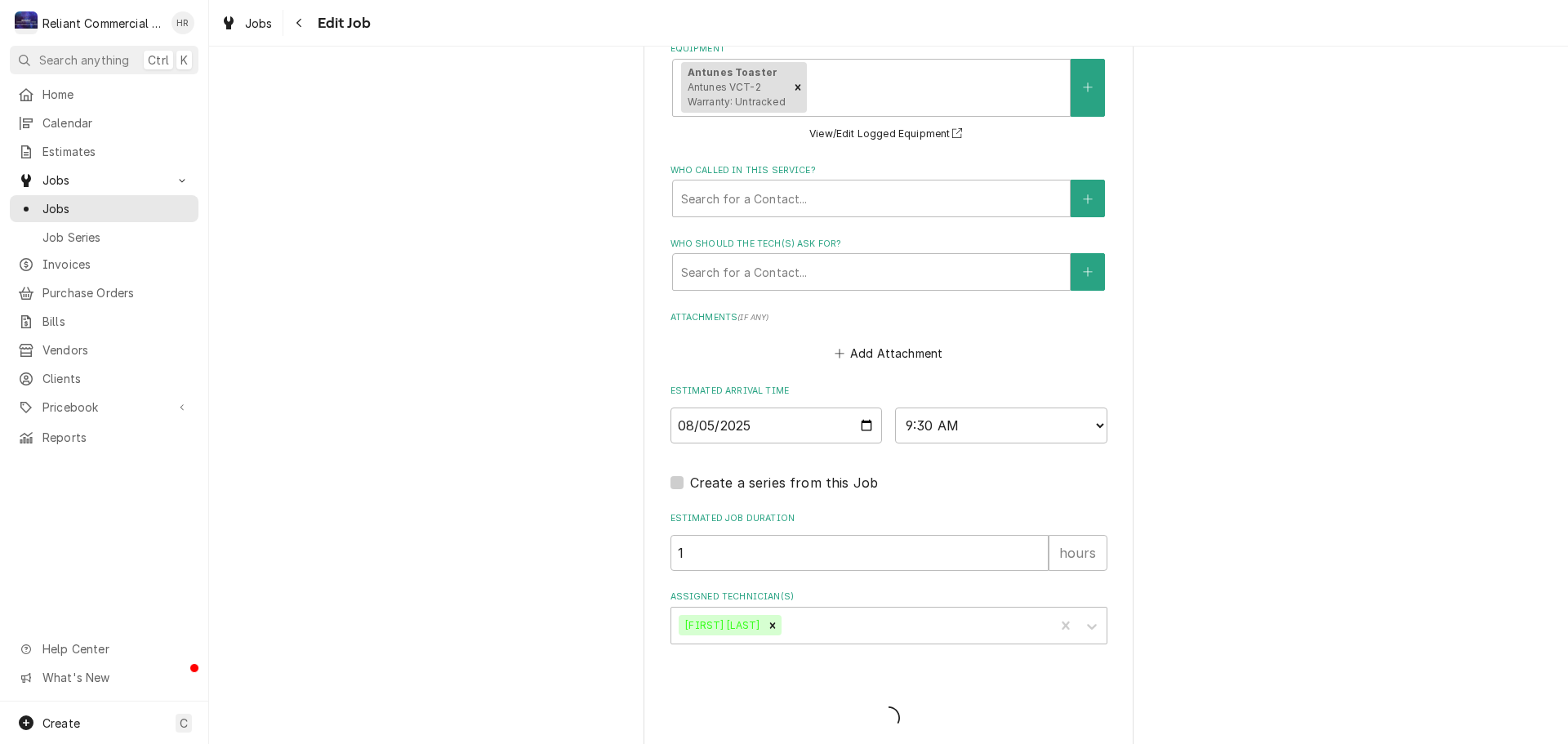 type on "x" 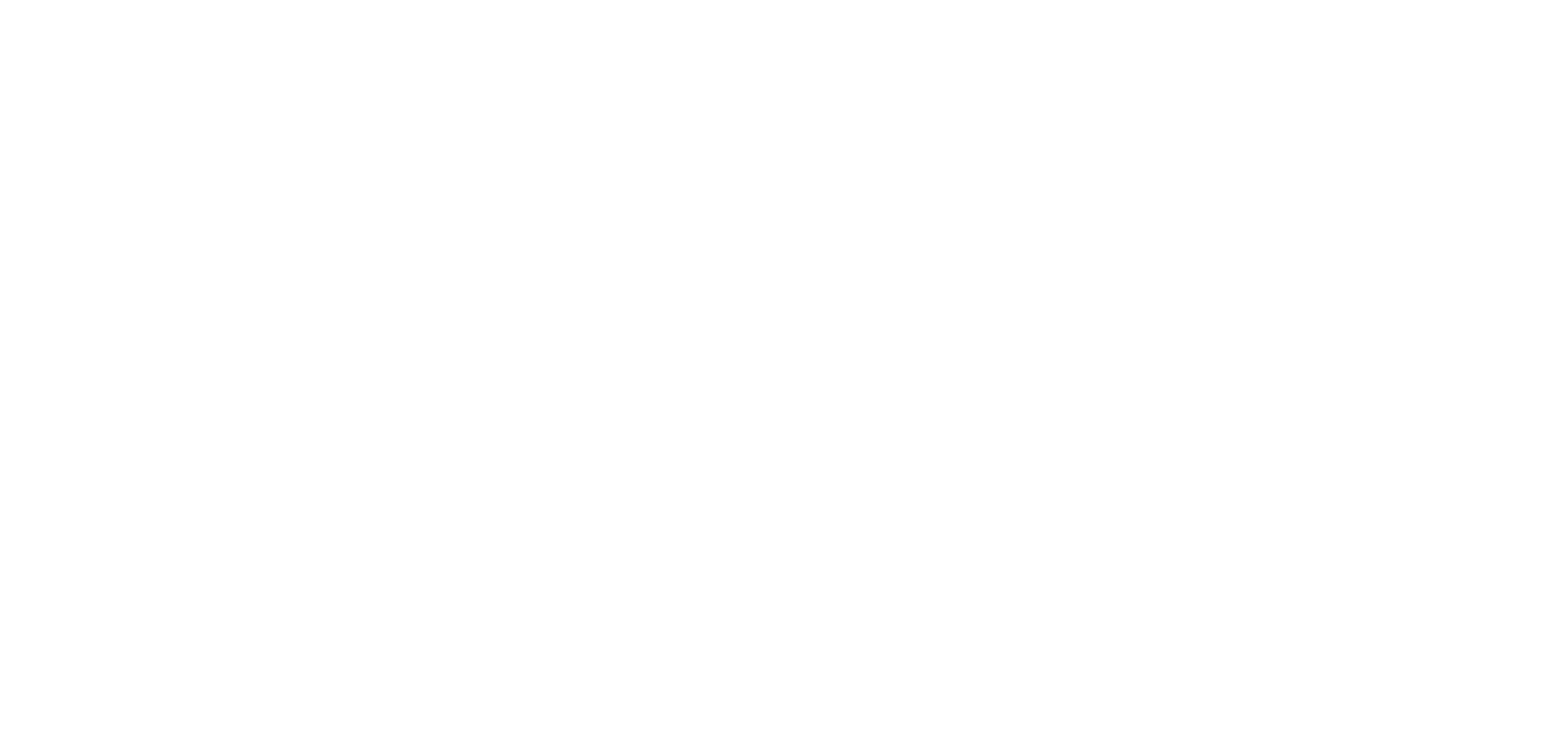 scroll, scrollTop: 0, scrollLeft: 0, axis: both 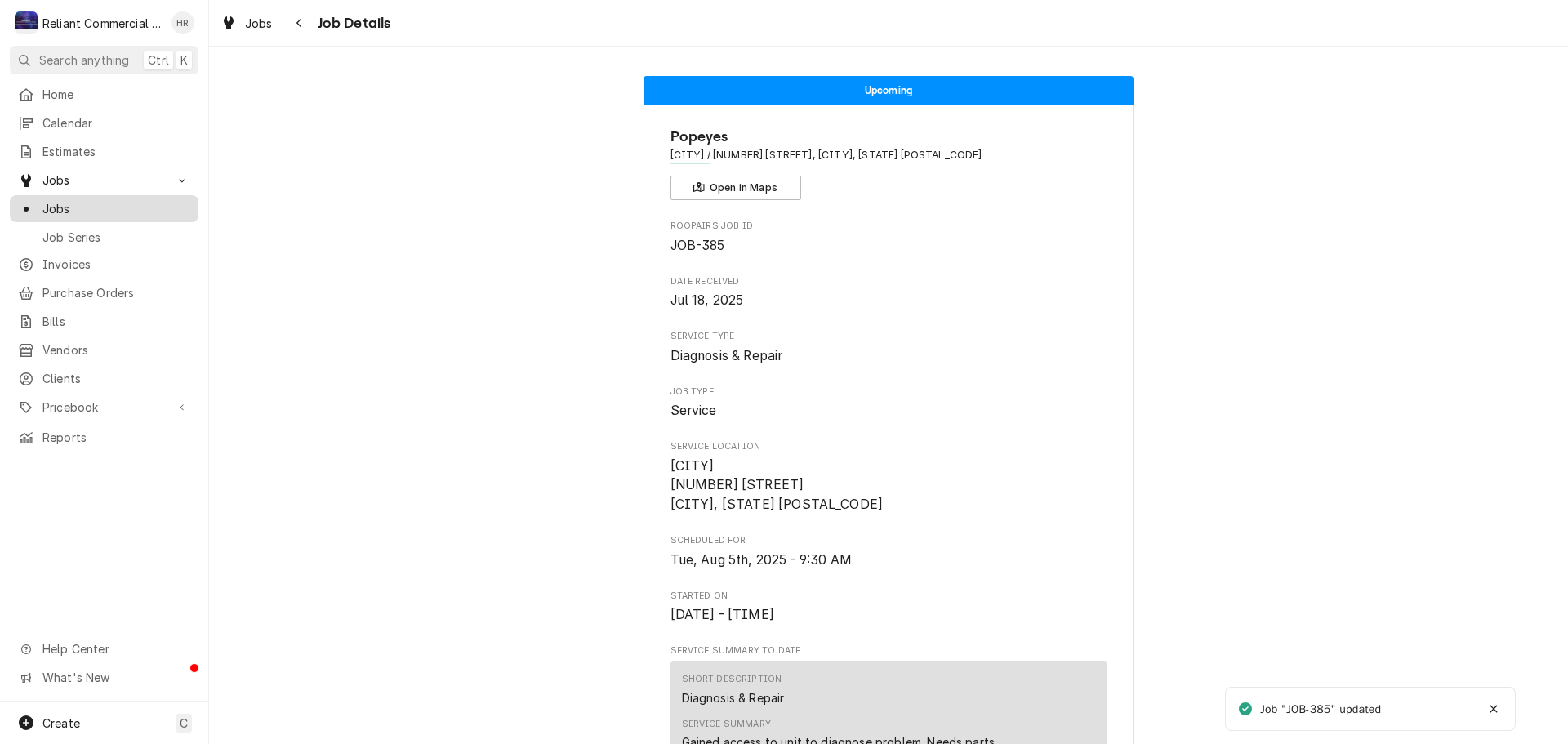 click on "Jobs" at bounding box center (116, 208) 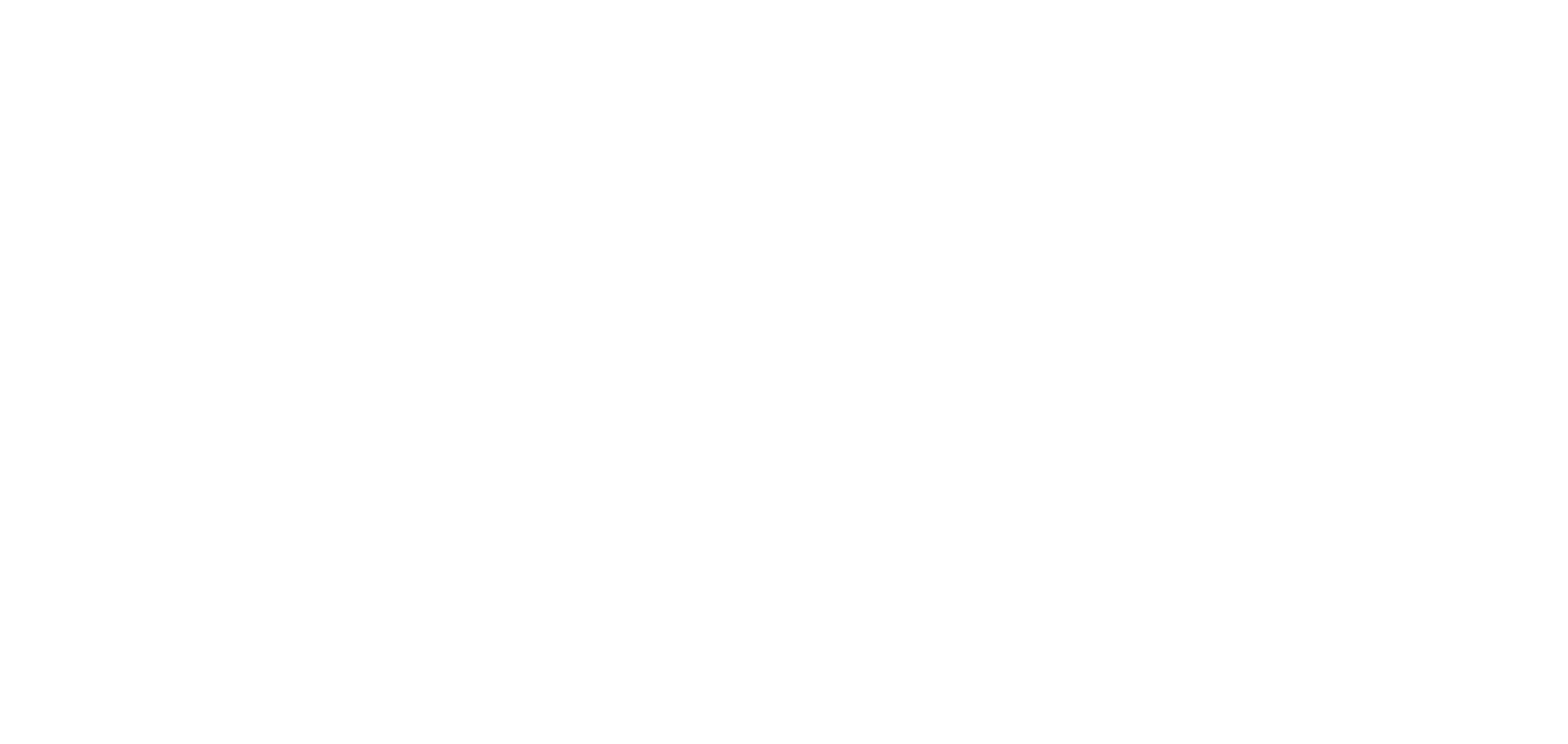 scroll, scrollTop: 0, scrollLeft: 0, axis: both 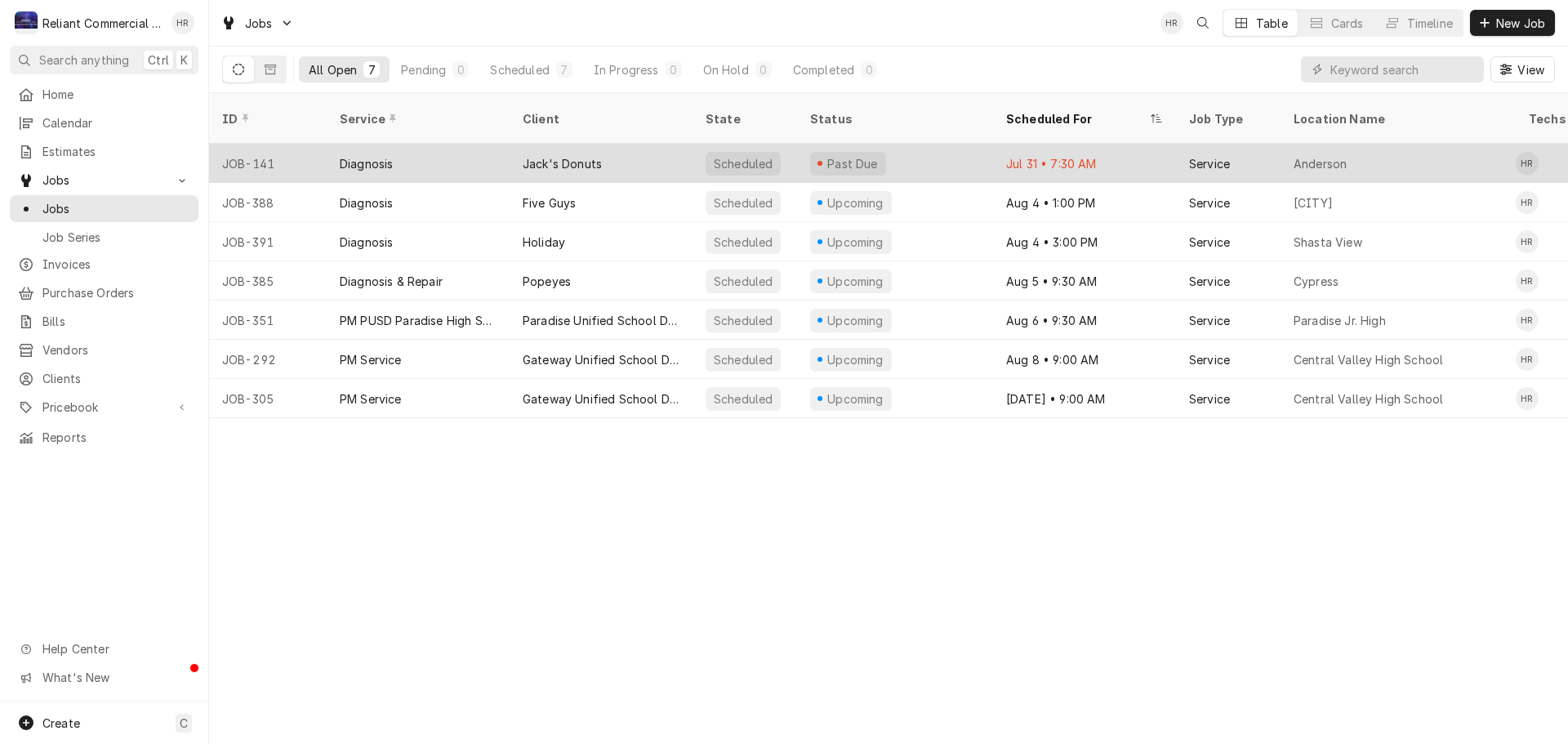 click on "Jack's Donuts" at bounding box center (601, 163) 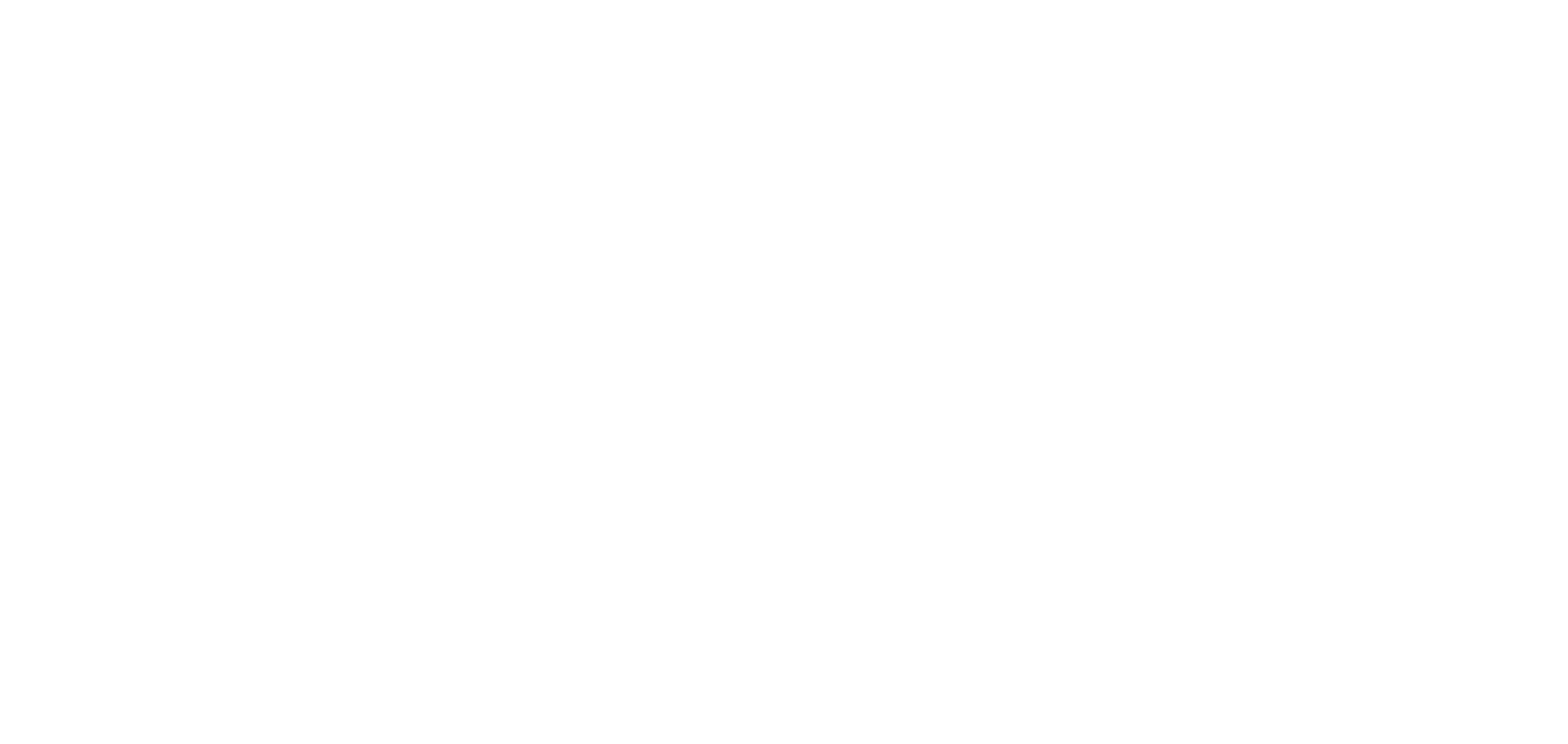 scroll, scrollTop: 0, scrollLeft: 0, axis: both 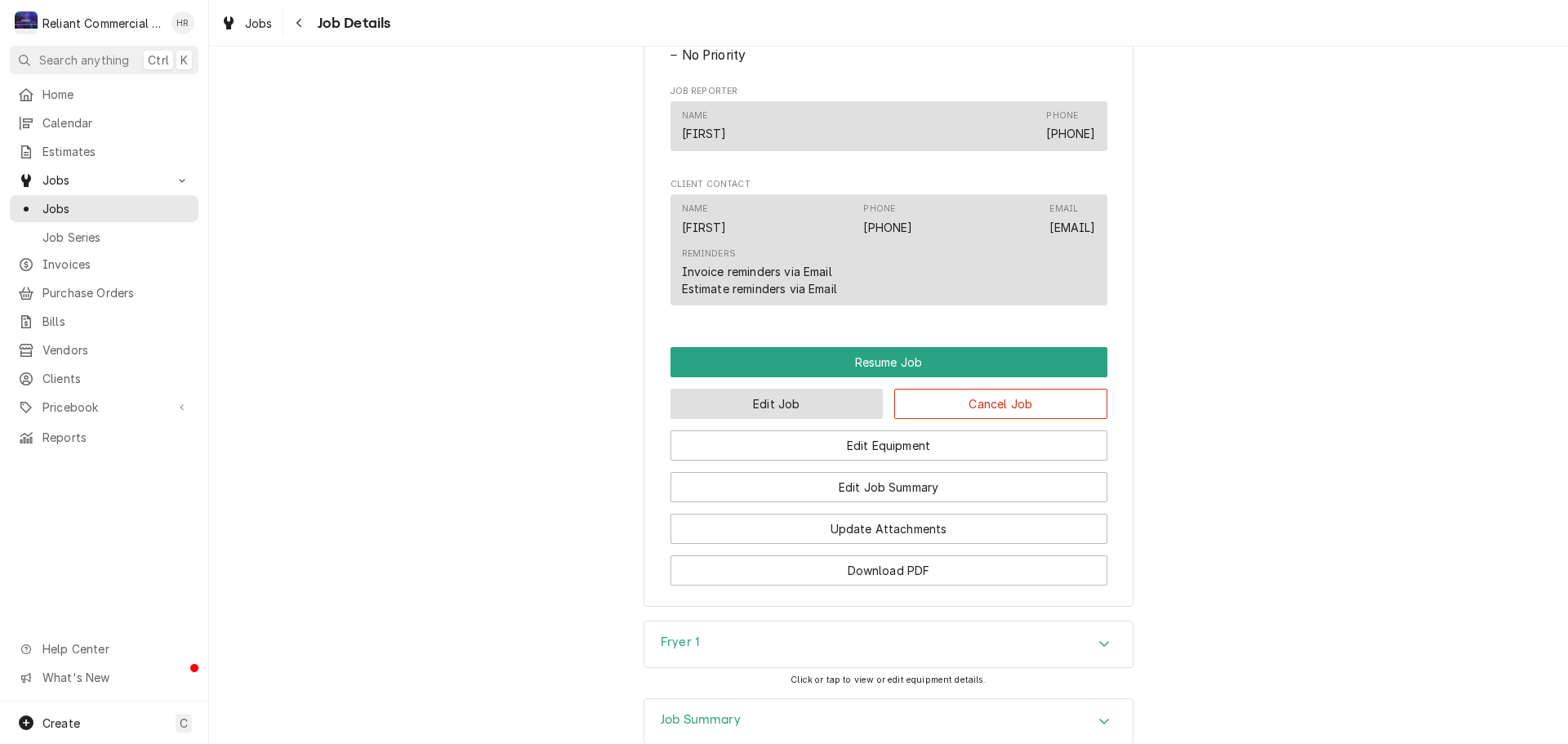 click on "Edit Job" at bounding box center [777, 403] 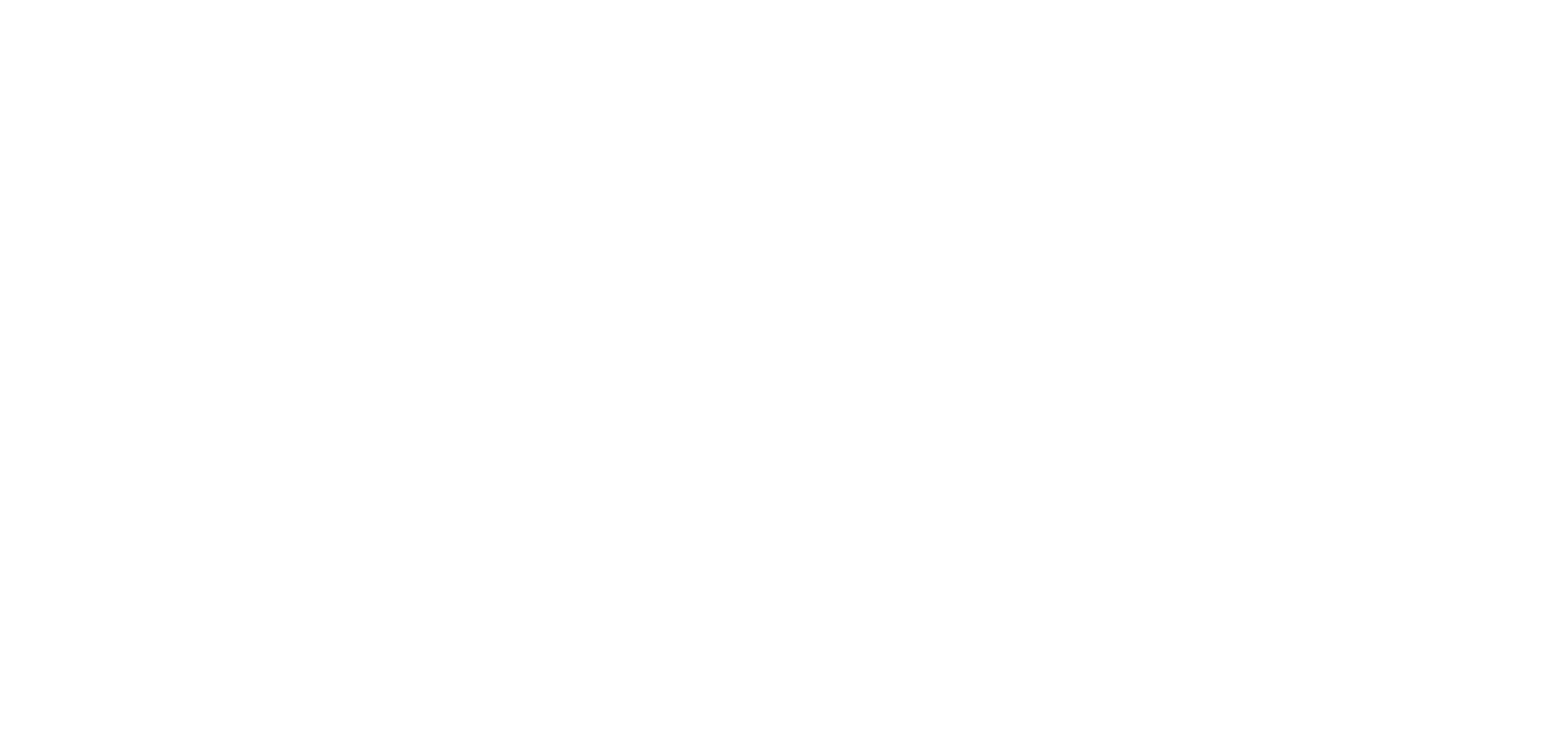 scroll, scrollTop: 0, scrollLeft: 0, axis: both 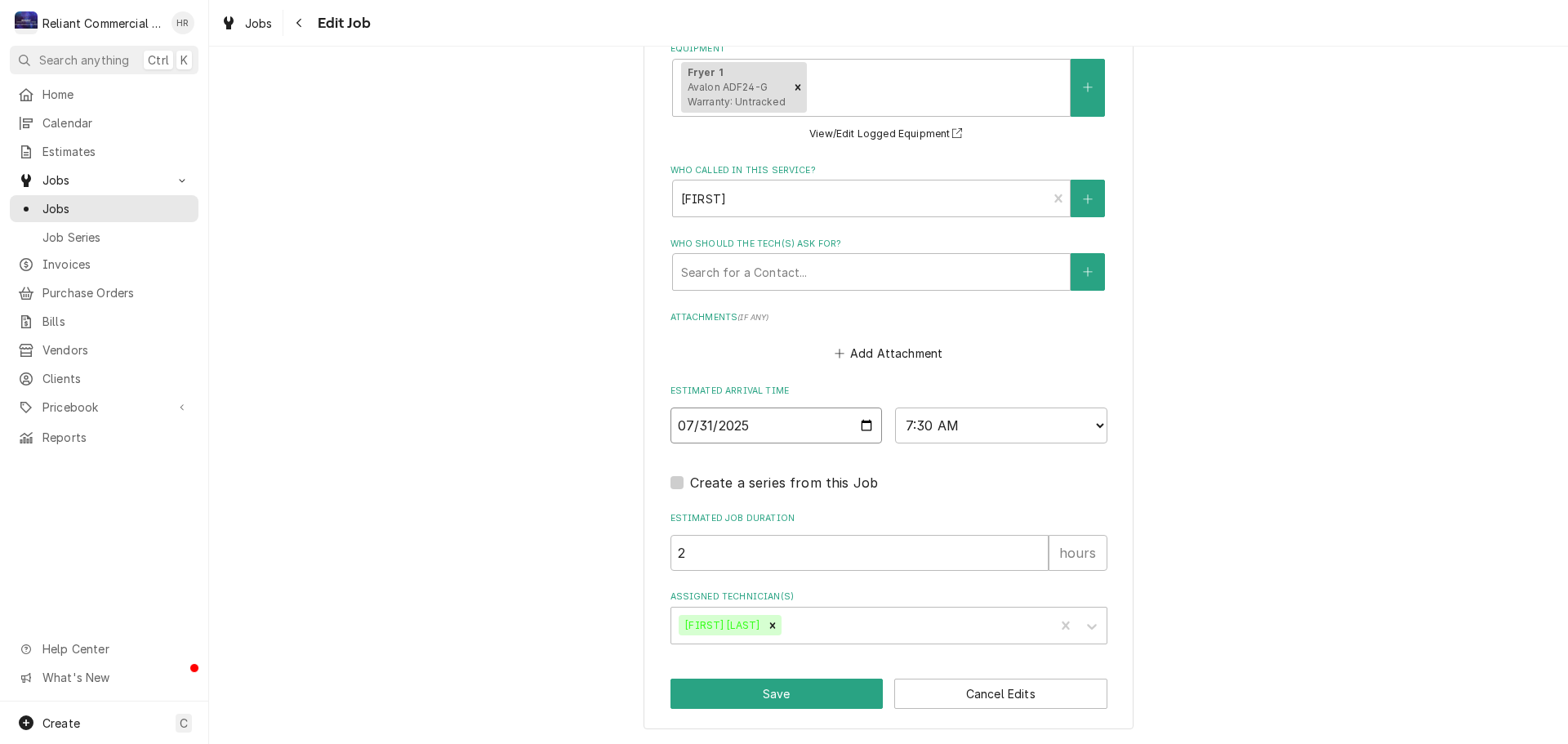 click on "2025-07-31" at bounding box center (777, 425) 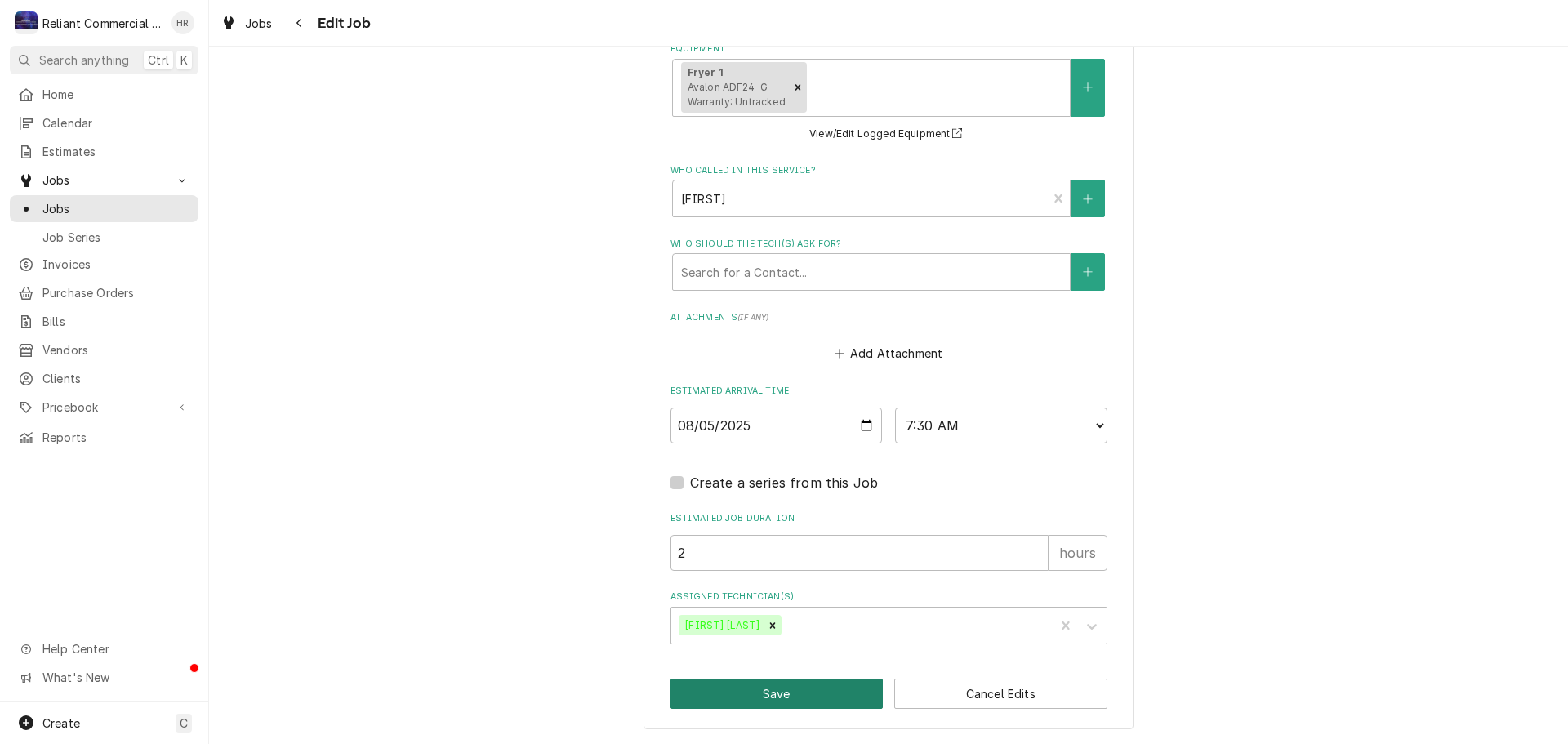 click on "Save" at bounding box center (777, 693) 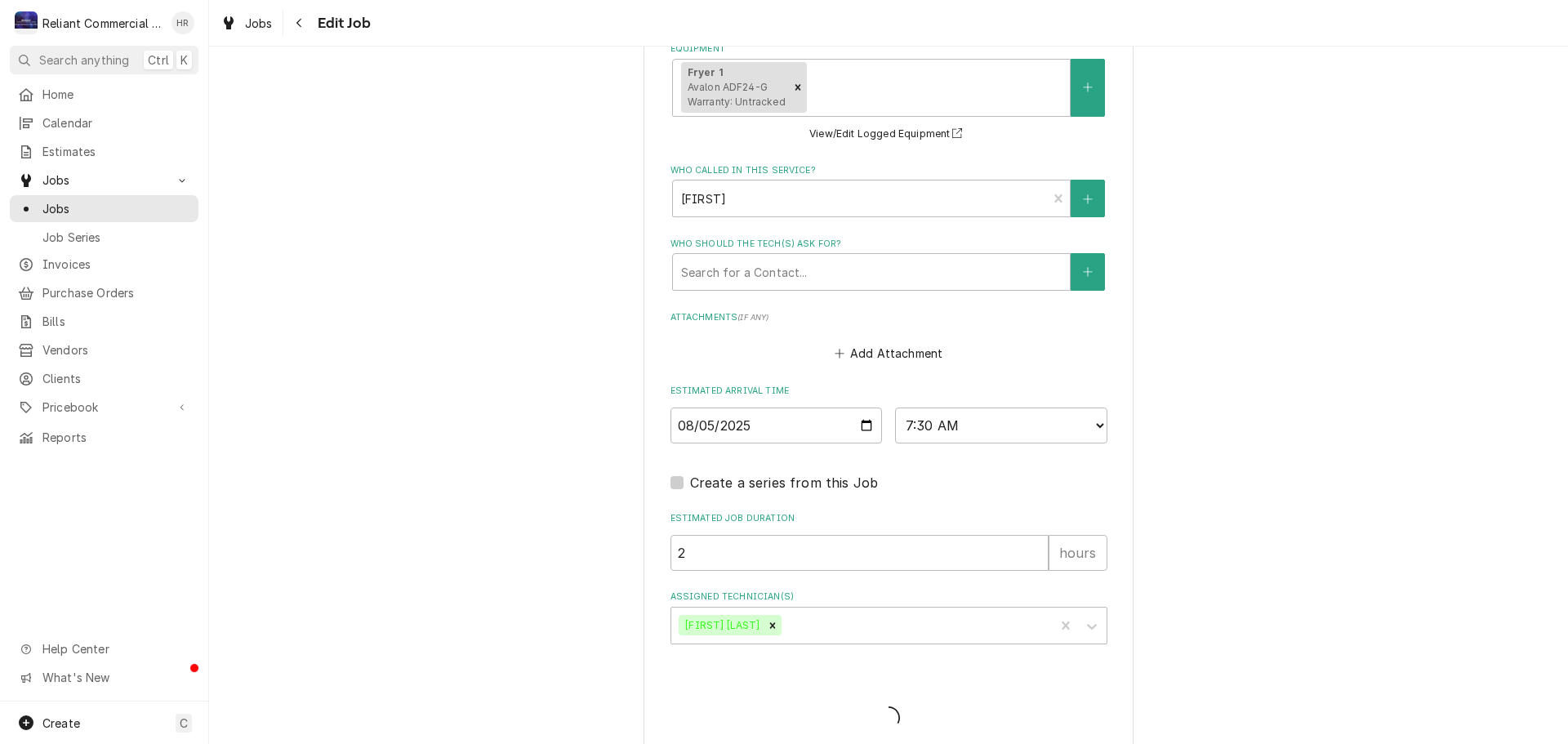 type on "x" 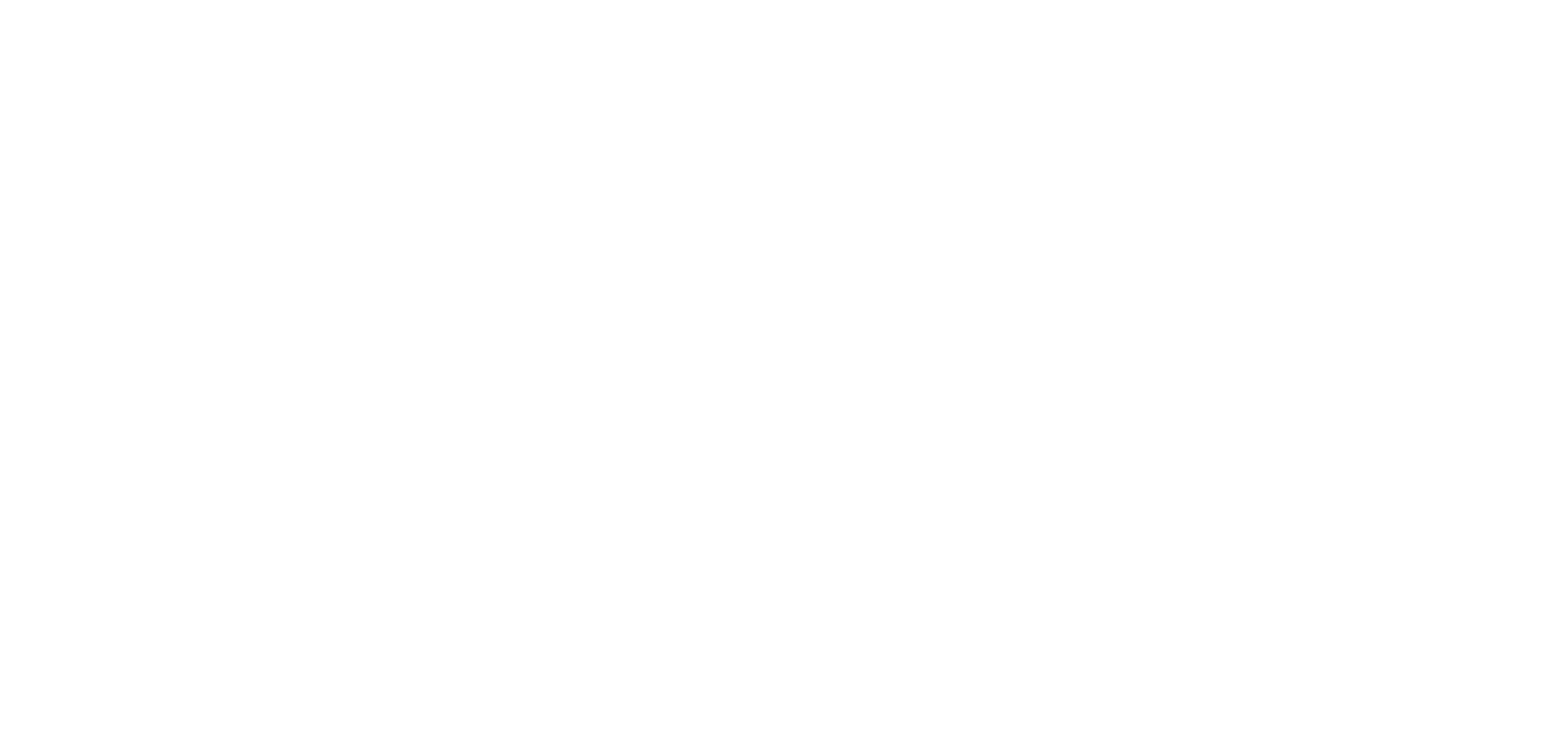 scroll, scrollTop: 0, scrollLeft: 0, axis: both 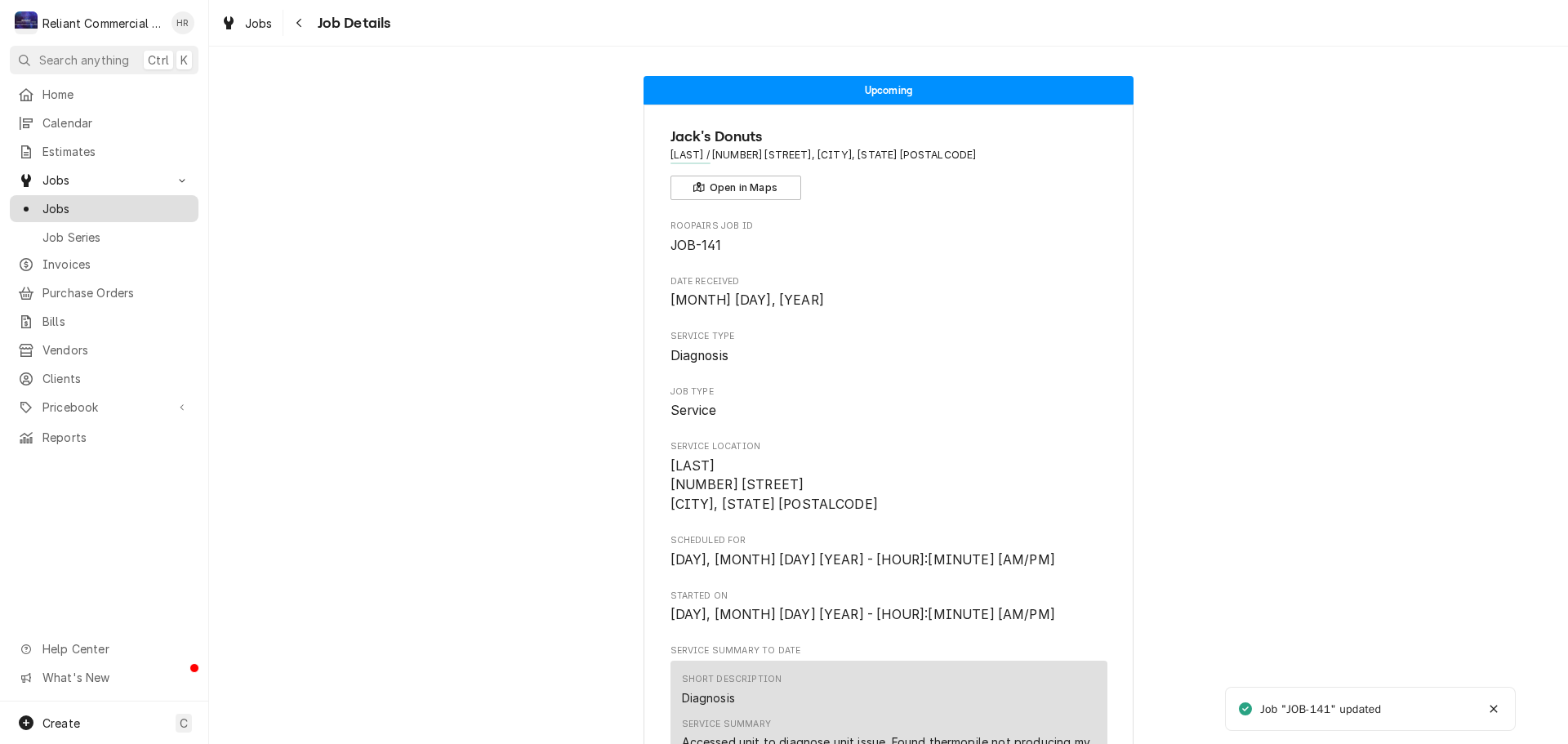 click on "Jobs" at bounding box center [116, 208] 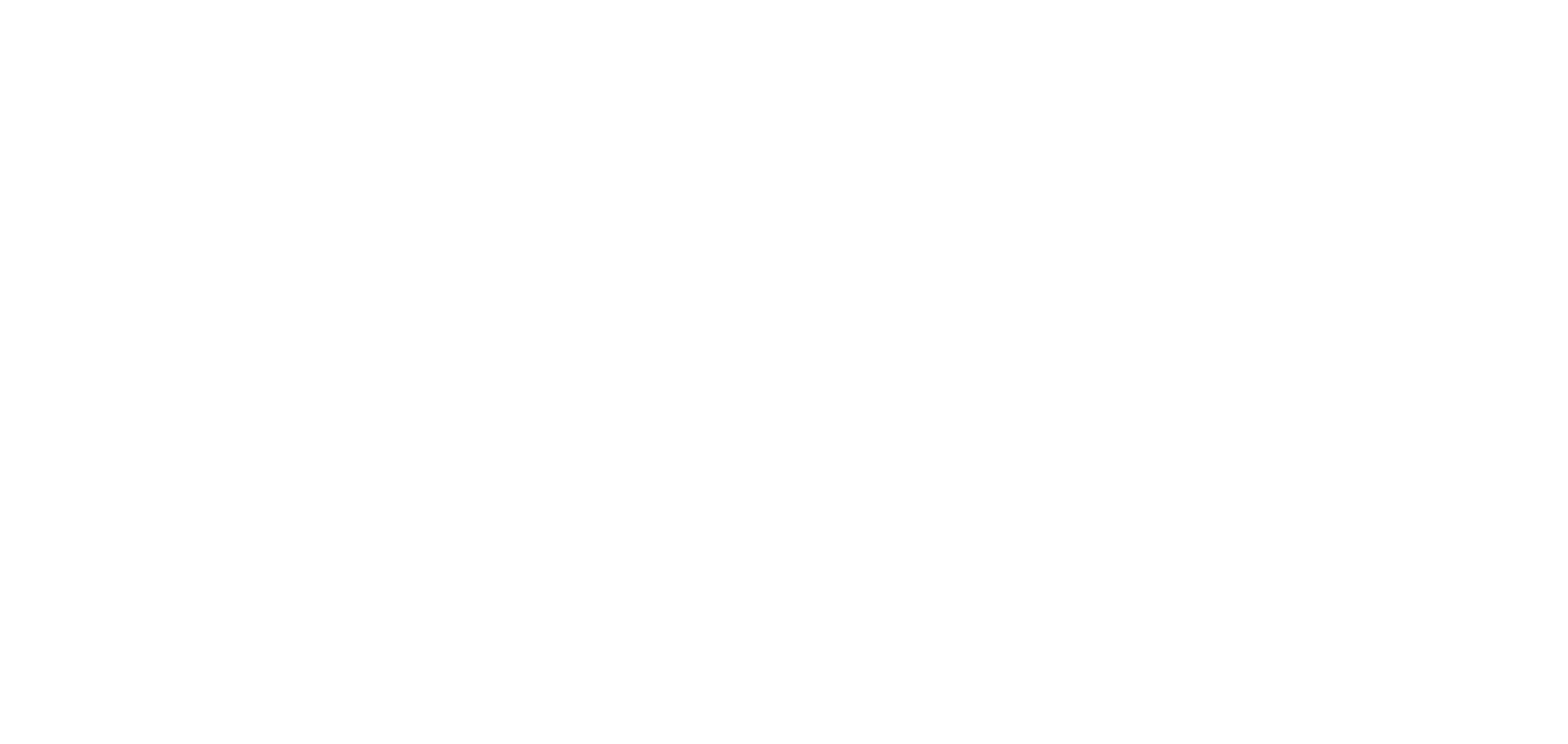 scroll, scrollTop: 0, scrollLeft: 0, axis: both 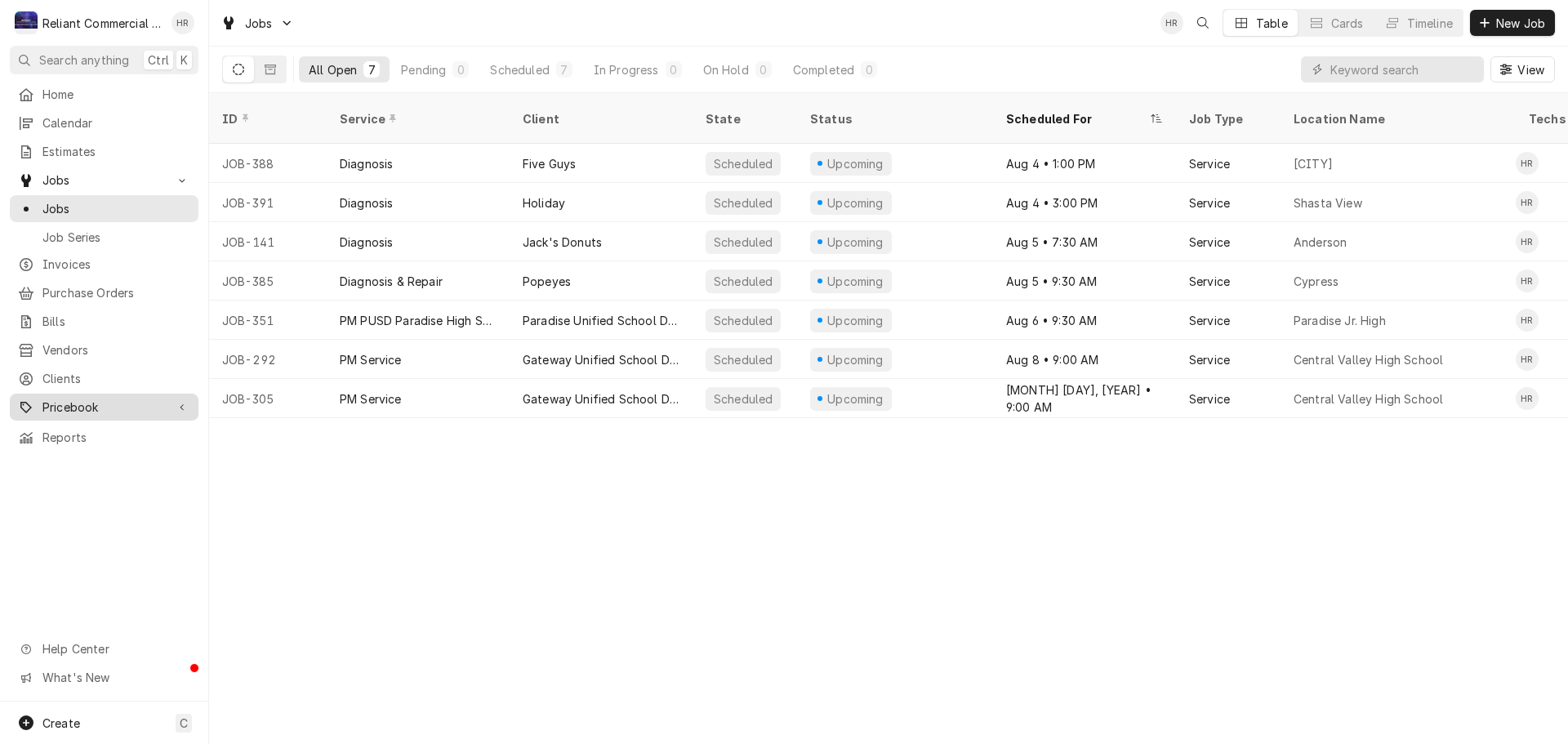 click on "Pricebook" at bounding box center (104, 407) 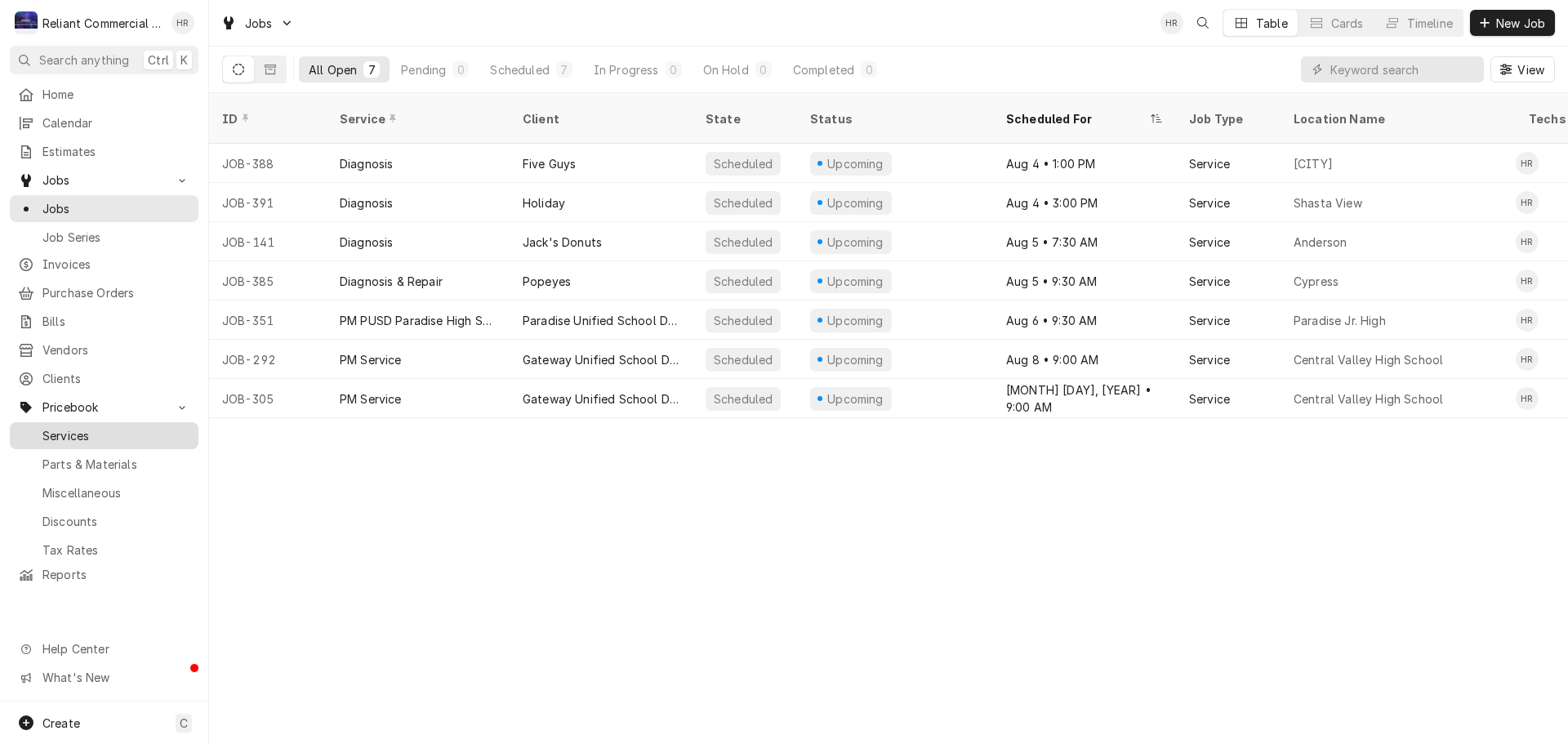 click on "Services" at bounding box center [116, 435] 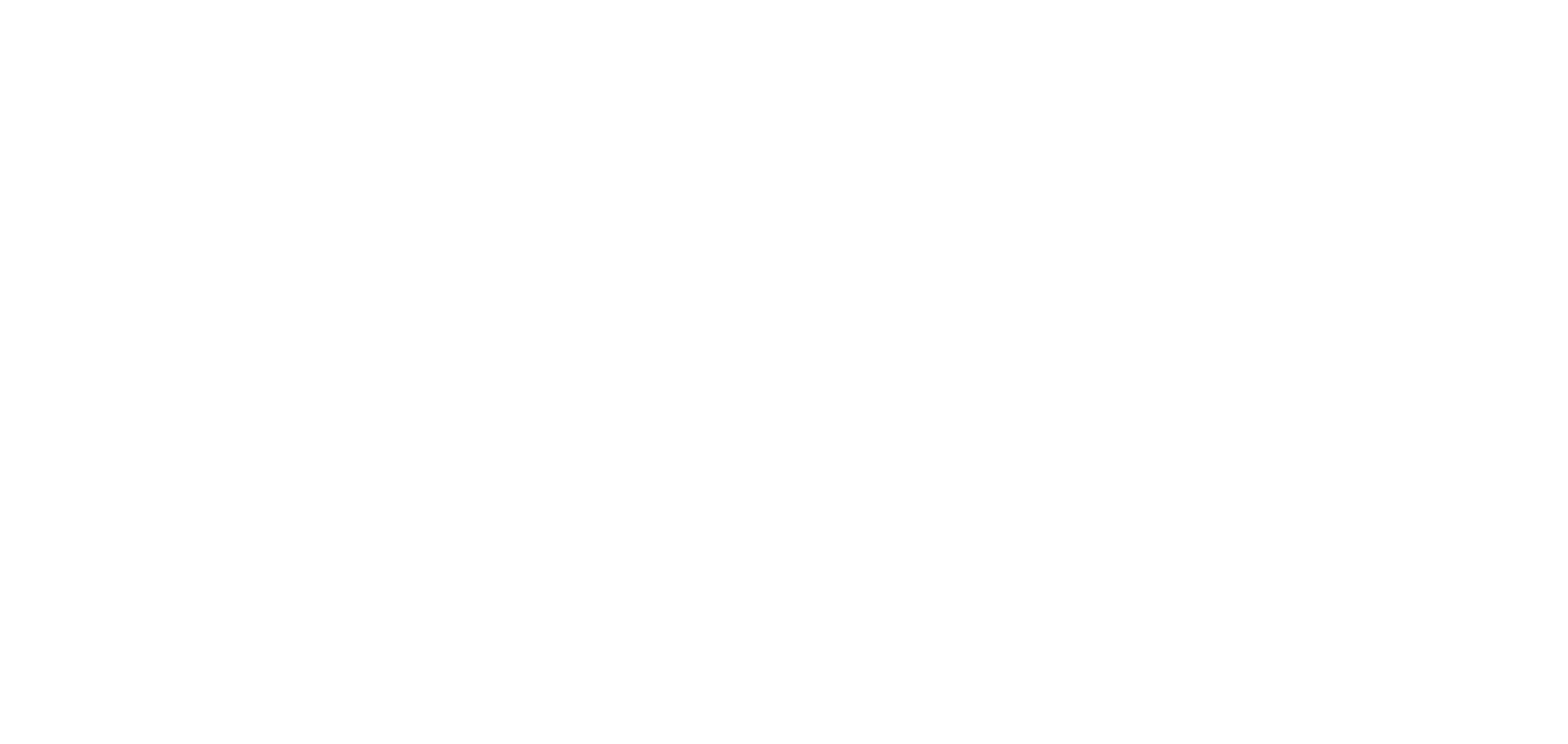 scroll, scrollTop: 0, scrollLeft: 0, axis: both 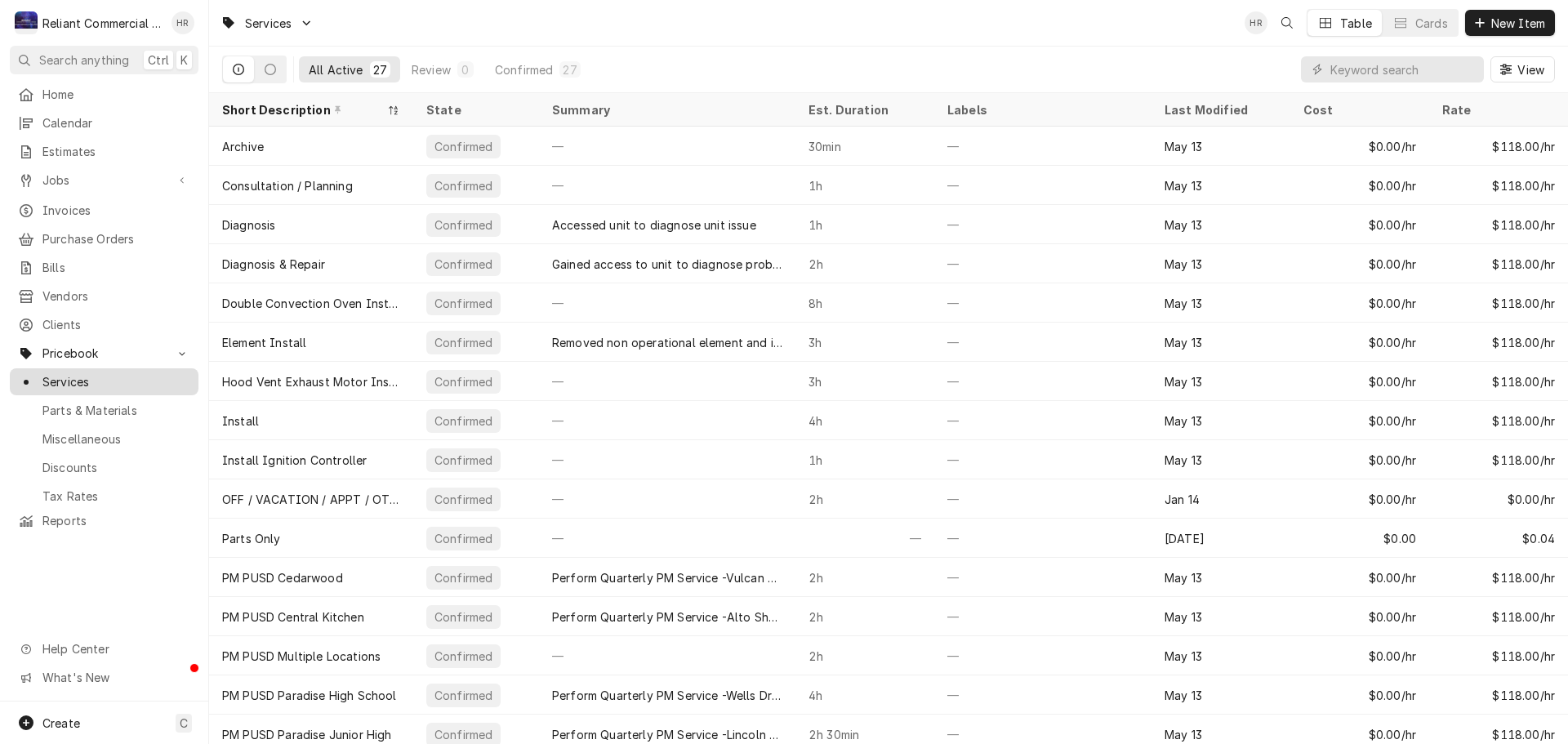 click on "Services" at bounding box center (116, 381) 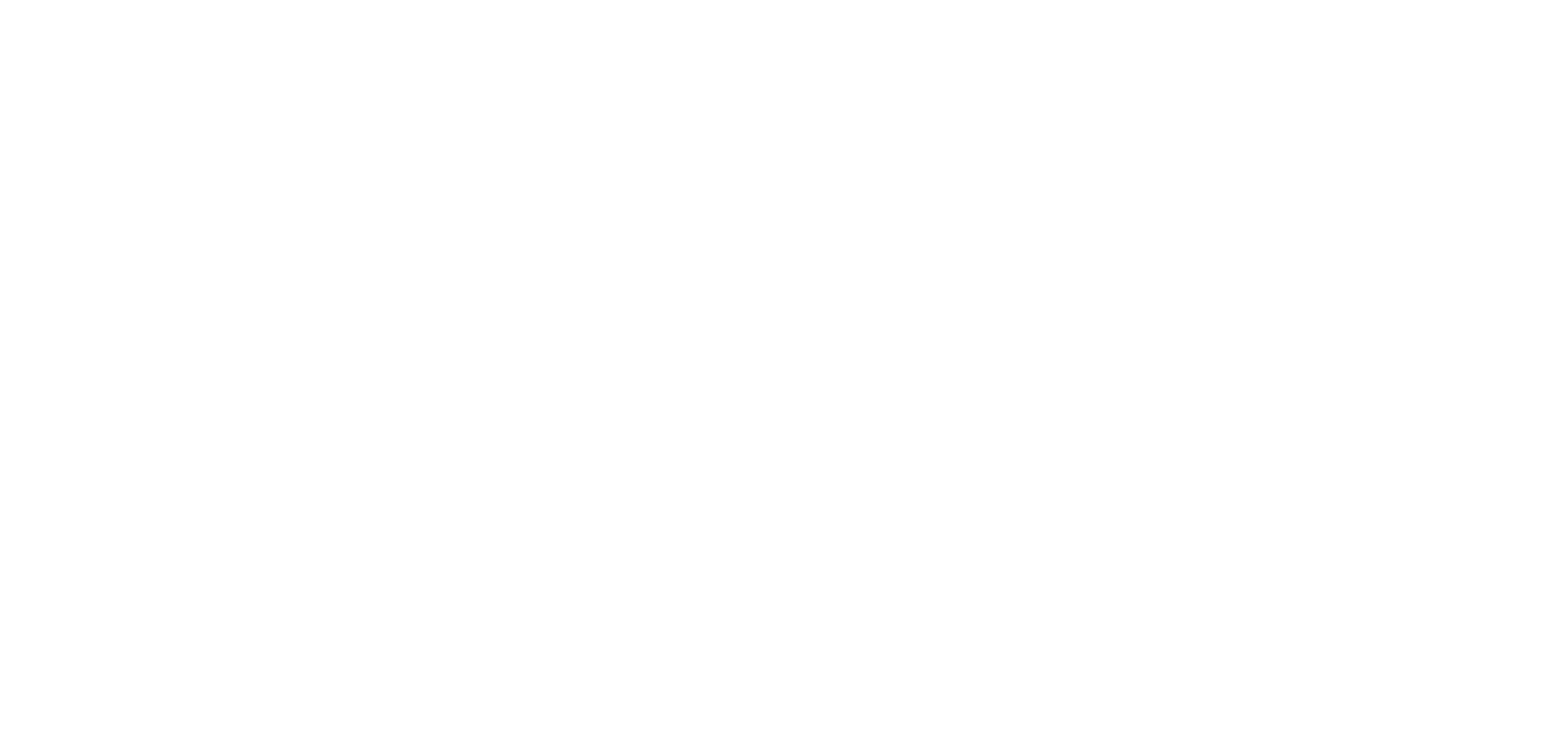 scroll, scrollTop: 0, scrollLeft: 0, axis: both 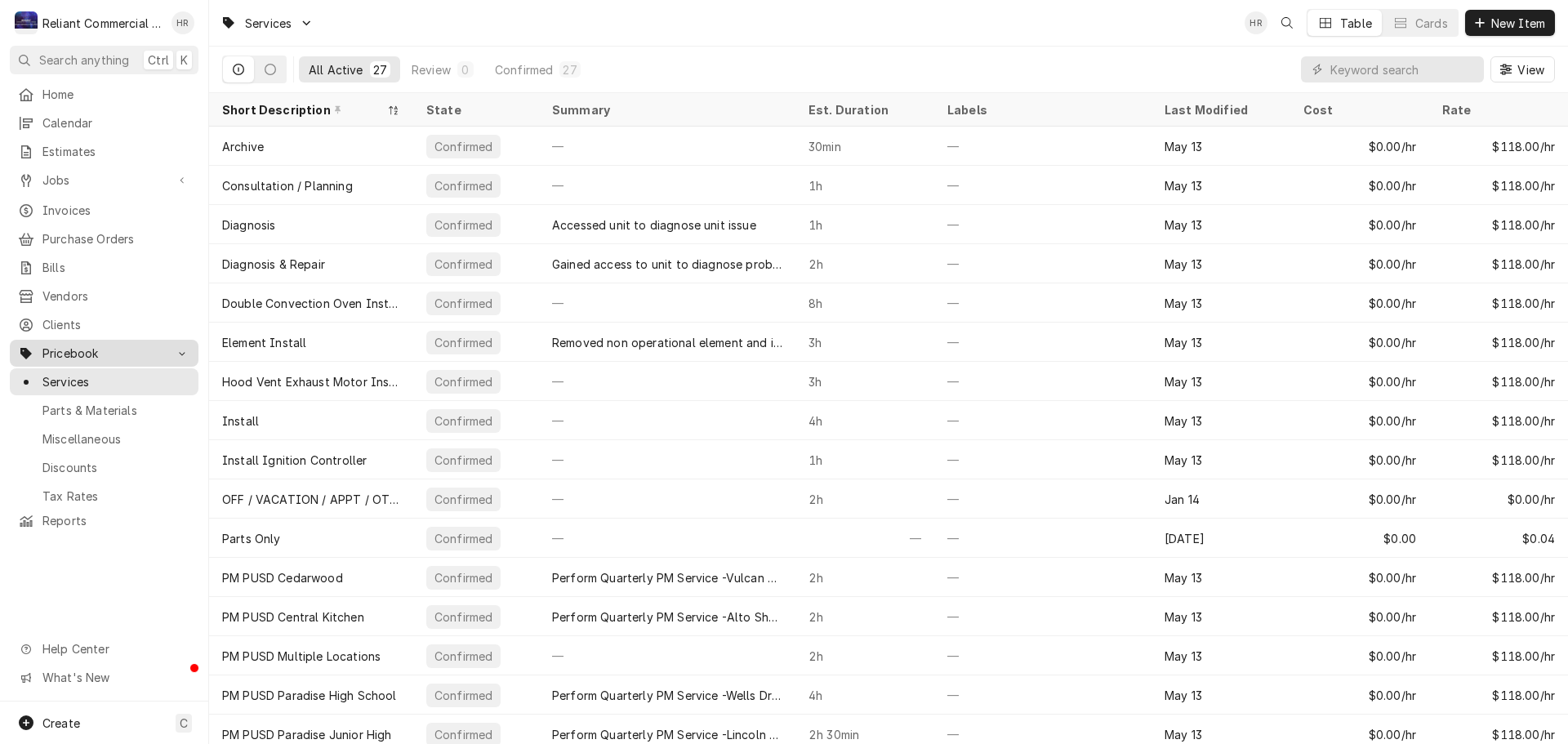 click on "Pricebook" at bounding box center (104, 353) 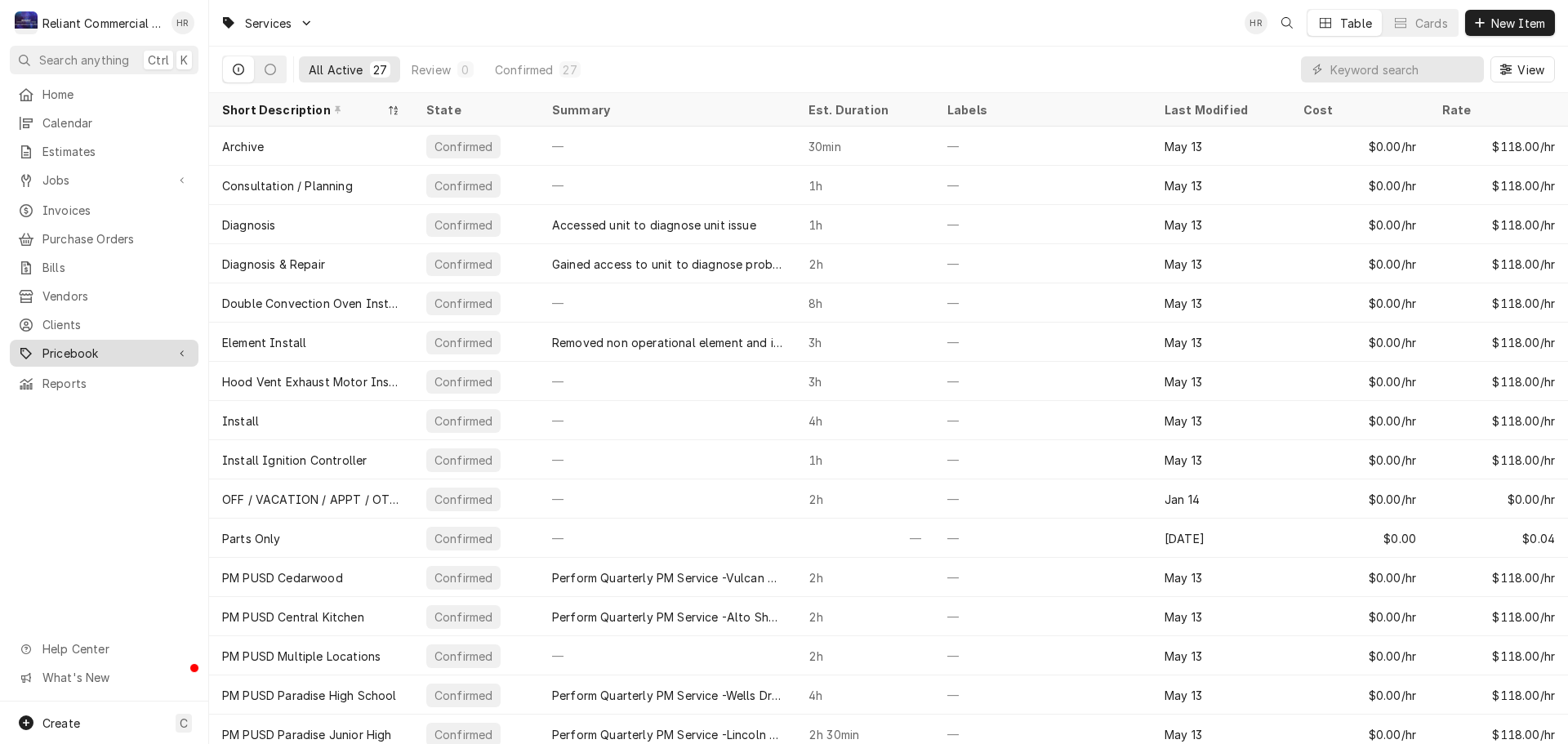 click on "Pricebook" at bounding box center (104, 353) 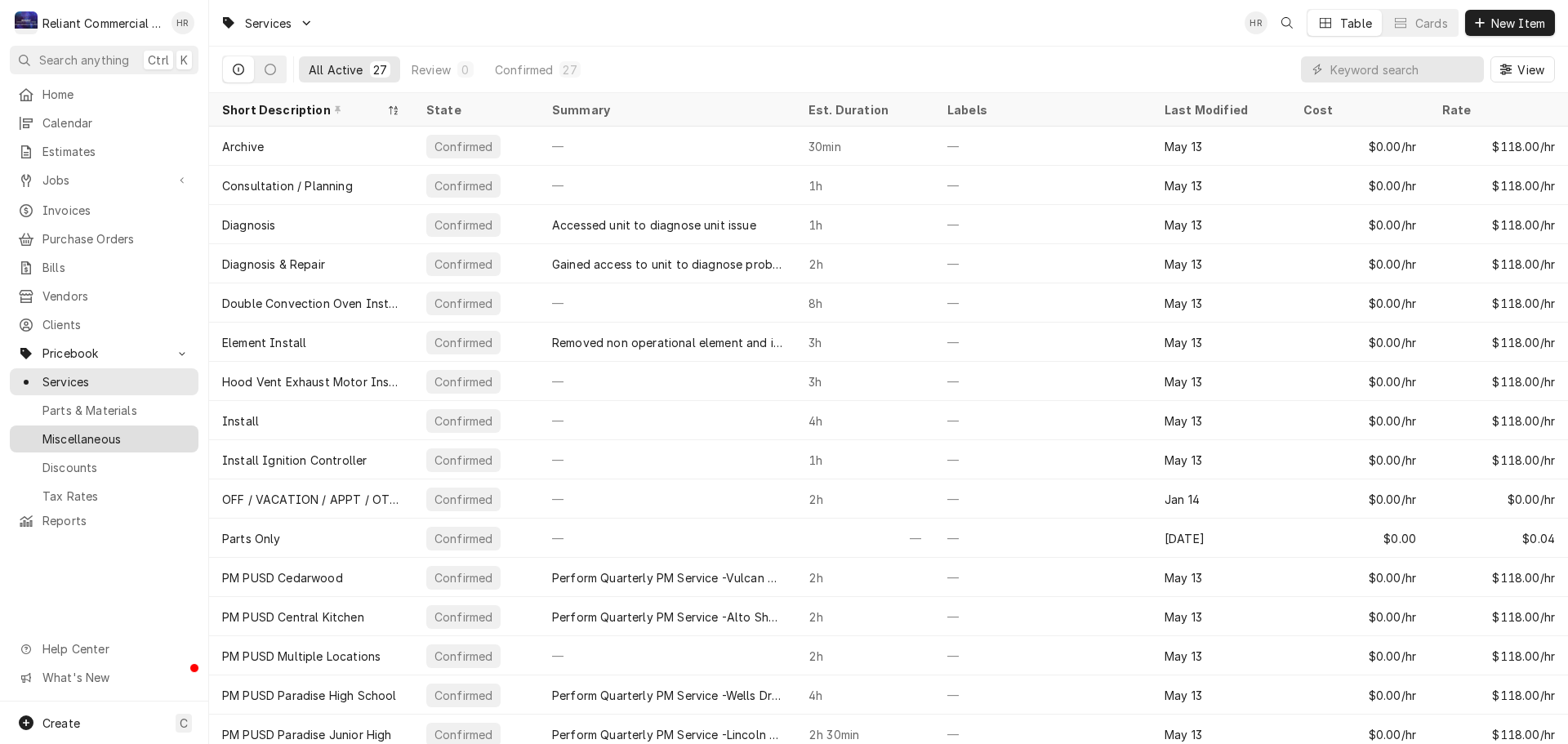 click on "Miscellaneous" at bounding box center [116, 439] 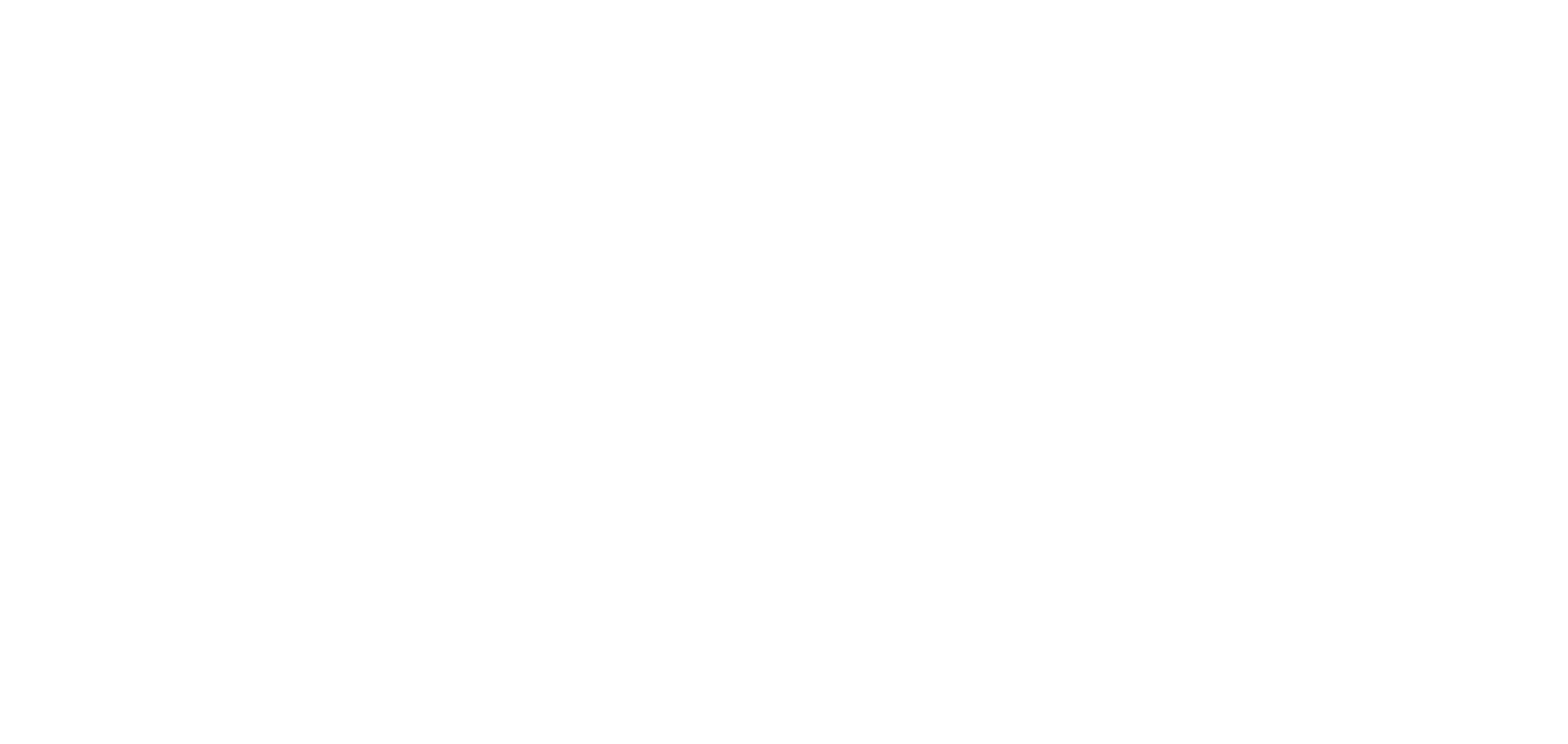 scroll, scrollTop: 0, scrollLeft: 0, axis: both 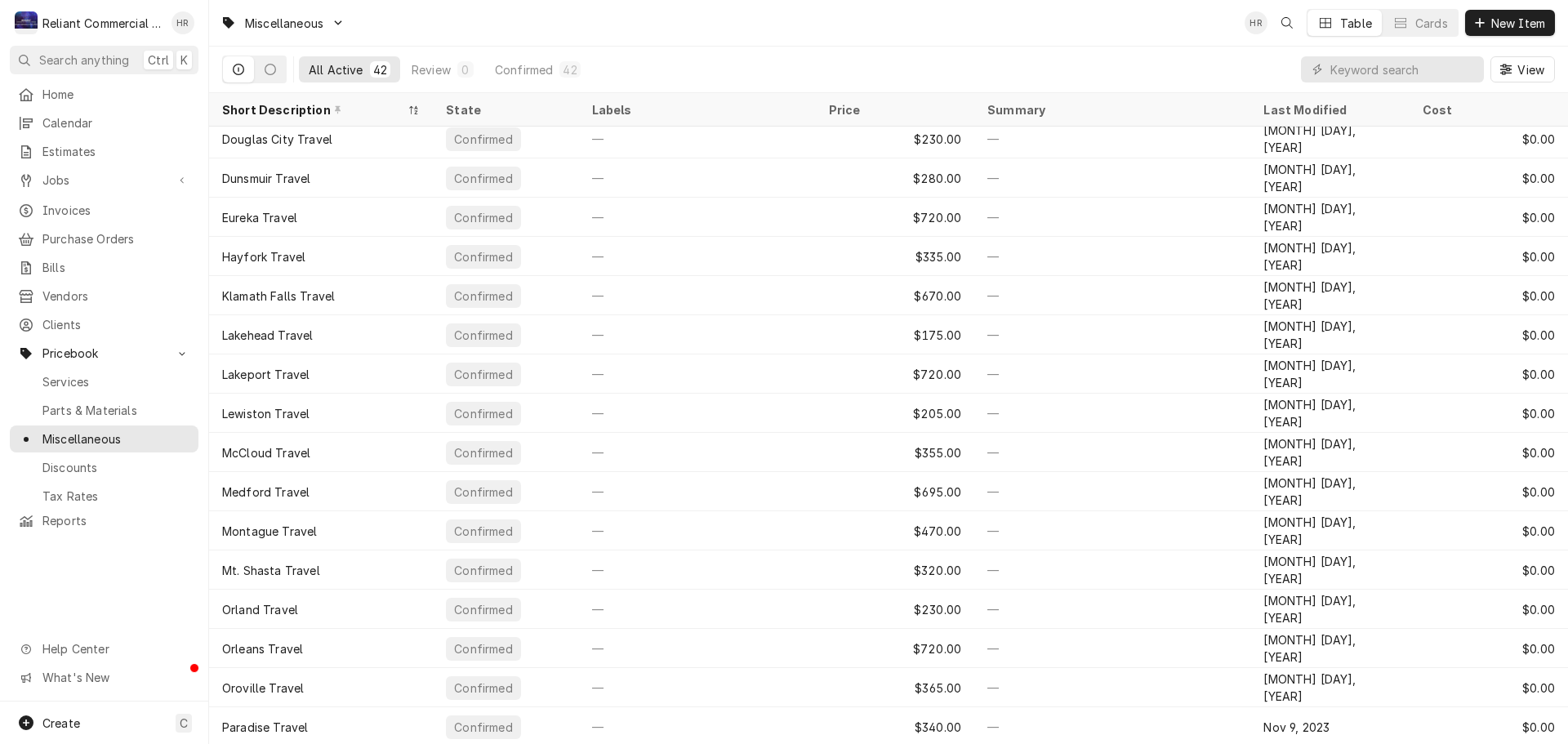 click on "Home Calendar Estimates Jobs Jobs Job Series Invoices Purchase Orders Bills Vendors Clients Pricebook Services Parts & Materials Miscellaneous Discounts Tax Rates Reports Help Center What's New" at bounding box center [104, 391] 